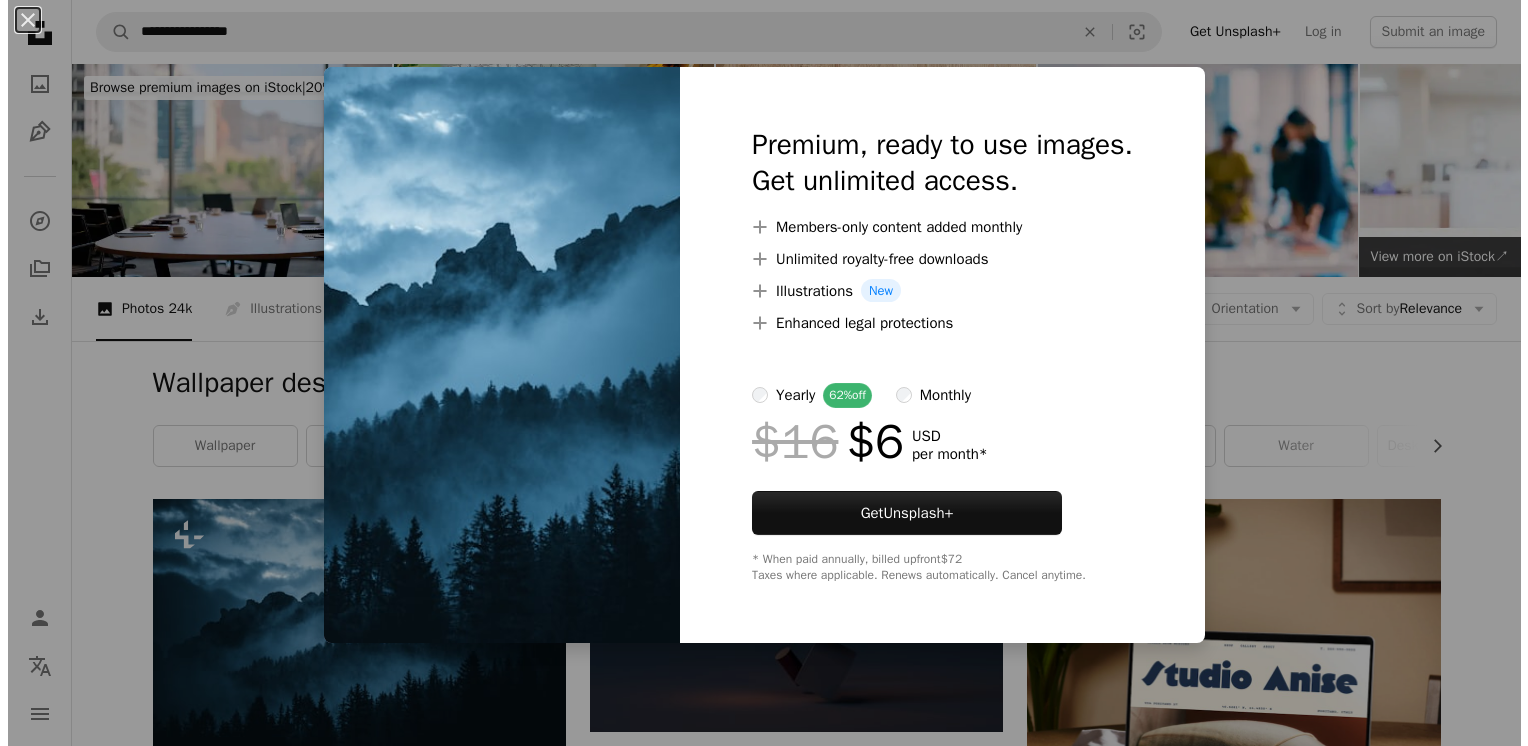 scroll, scrollTop: 200, scrollLeft: 0, axis: vertical 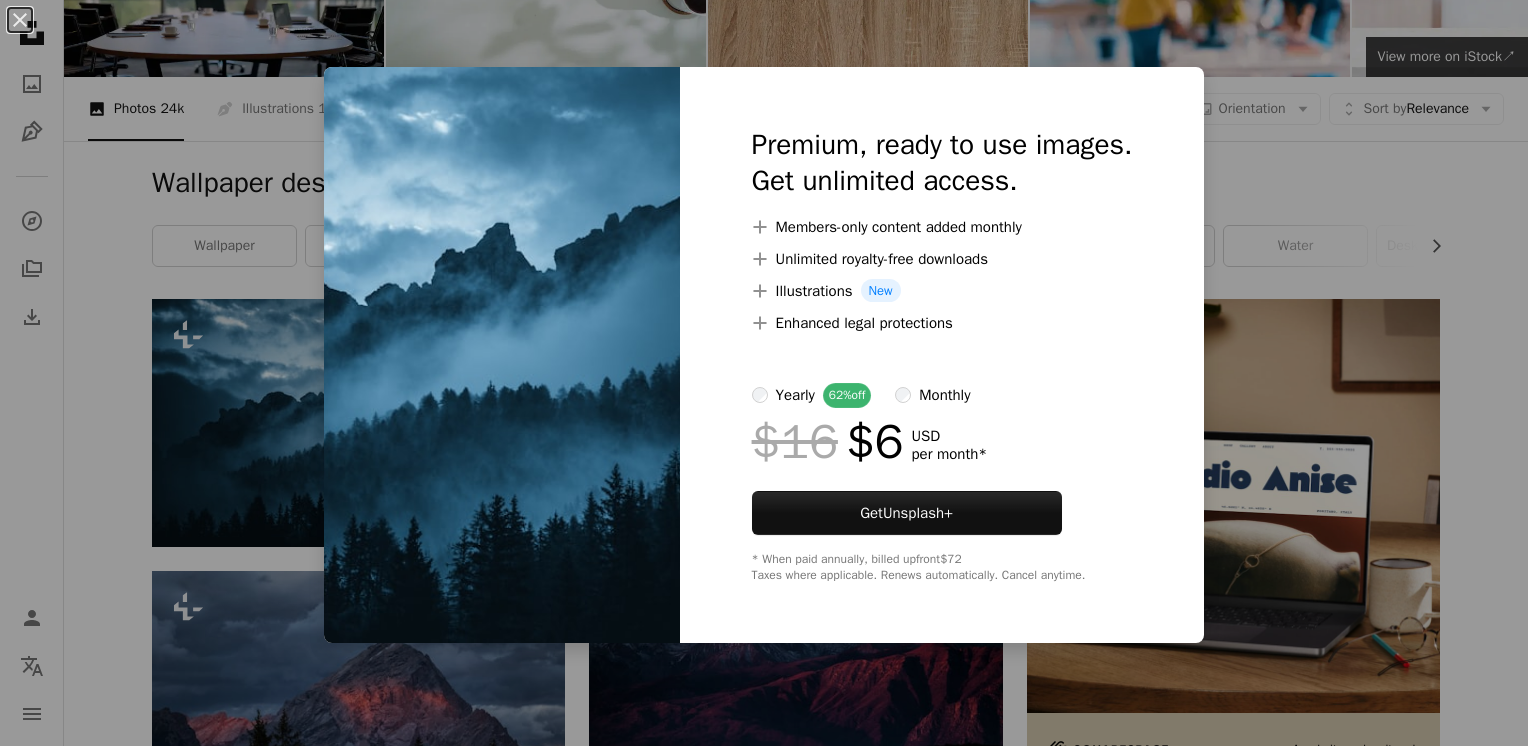 click on "An X shape Premium, ready to use images. Get unlimited access. A plus sign Members-only content added monthly A plus sign Unlimited royalty-free downloads A plus sign Illustrations  New A plus sign Enhanced legal protections yearly 62%  off monthly $16   $6 USD per month * Get  Unsplash+ * When paid annually, billed upfront  $72 Taxes where applicable. Renews automatically. Cancel anytime." at bounding box center (764, 373) 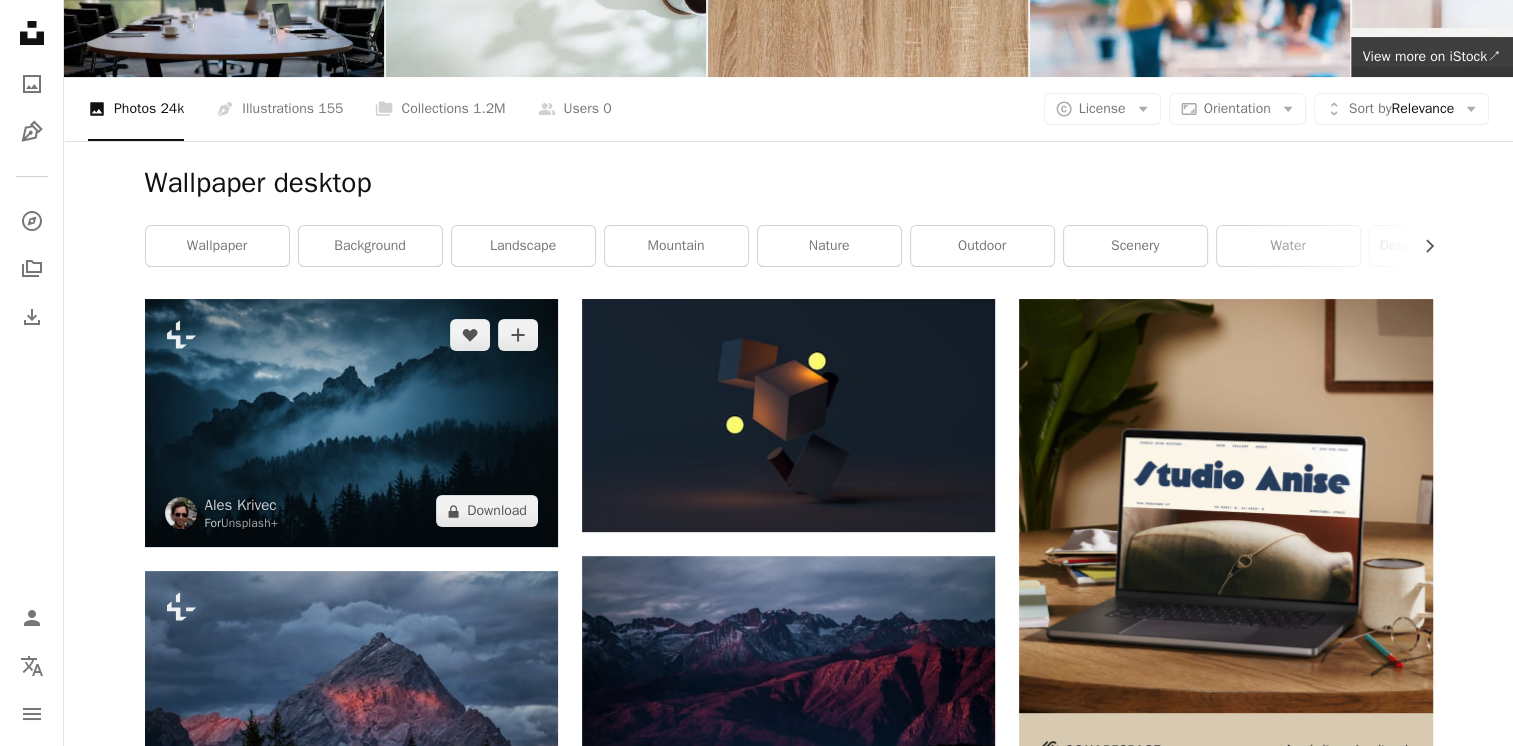 click at bounding box center [351, 423] 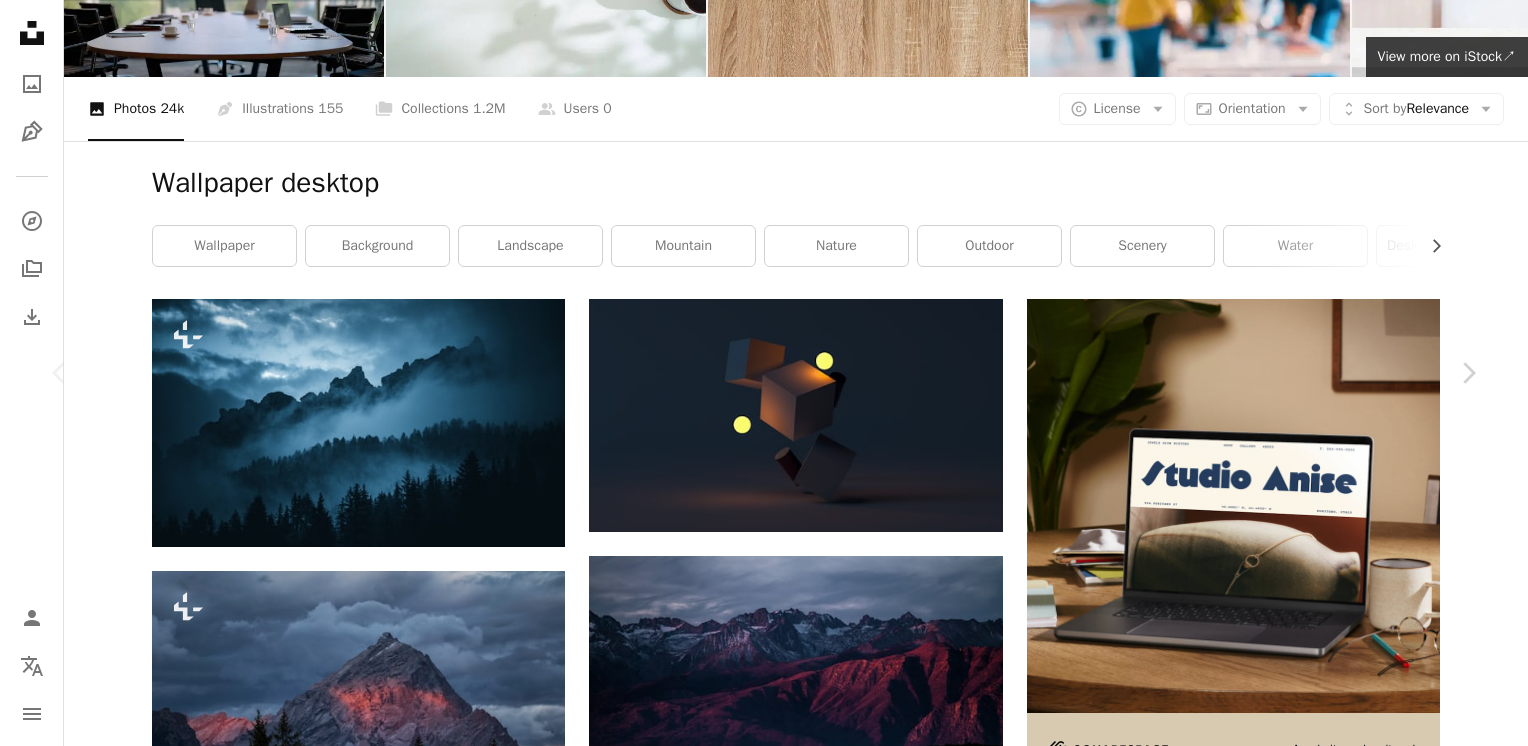 click on "Zoom in" at bounding box center (756, 3877) 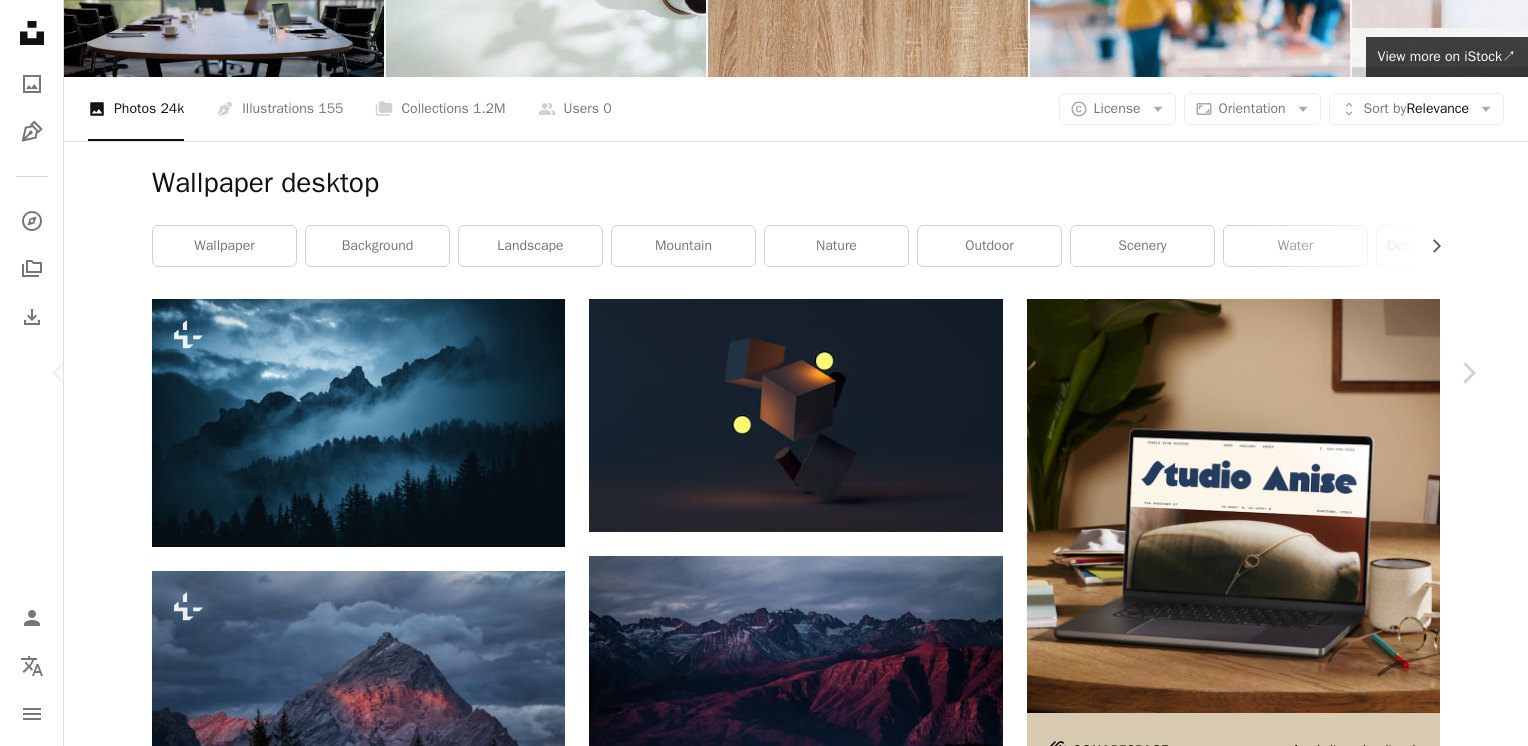 click at bounding box center (756, 3877) 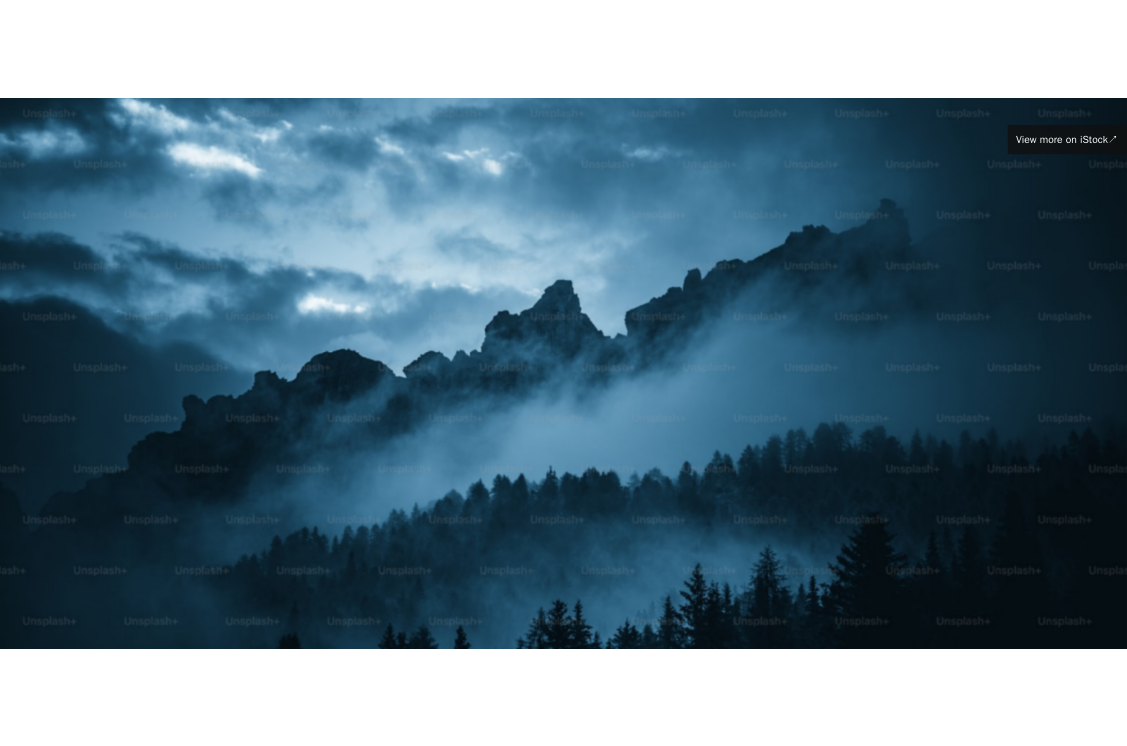 scroll, scrollTop: 76, scrollLeft: 0, axis: vertical 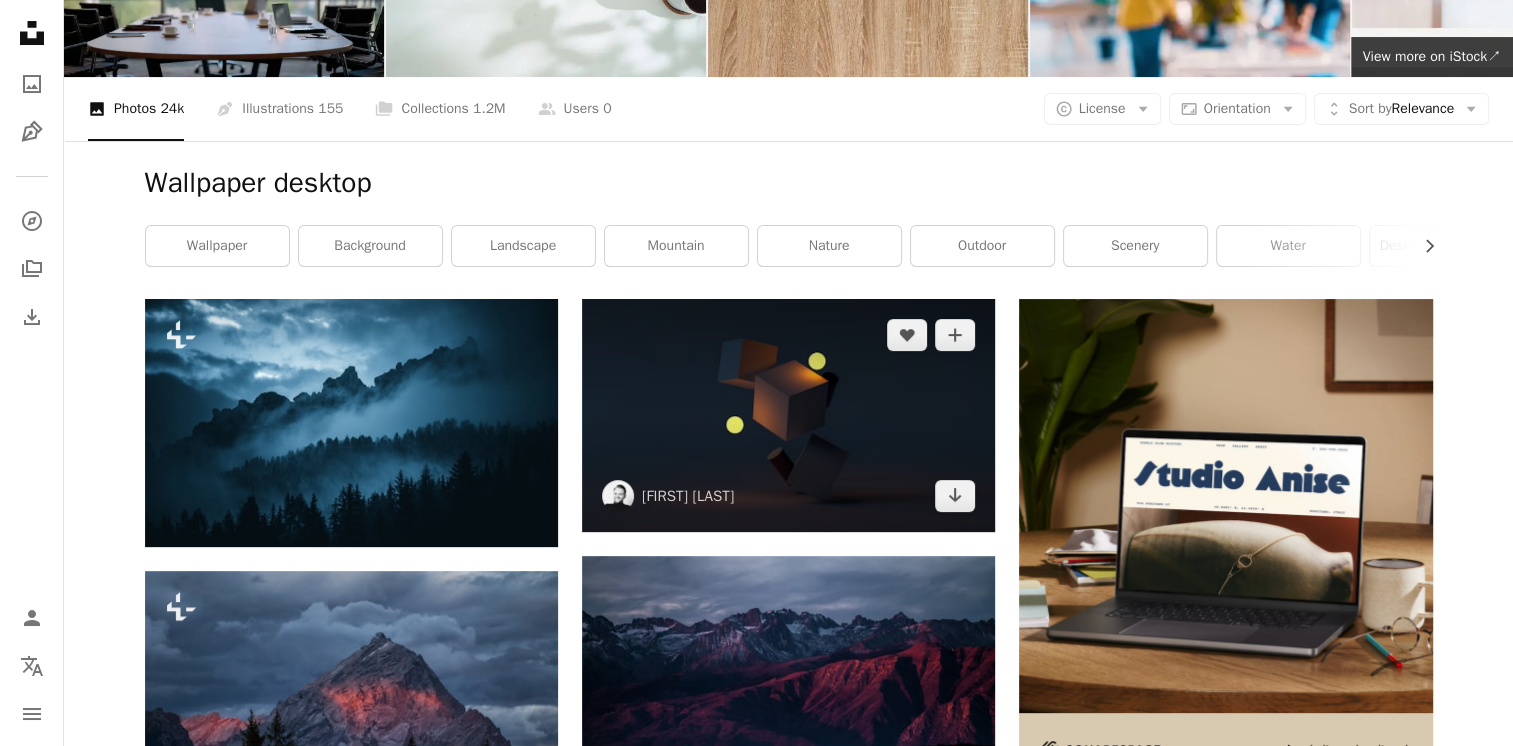 click at bounding box center (788, 415) 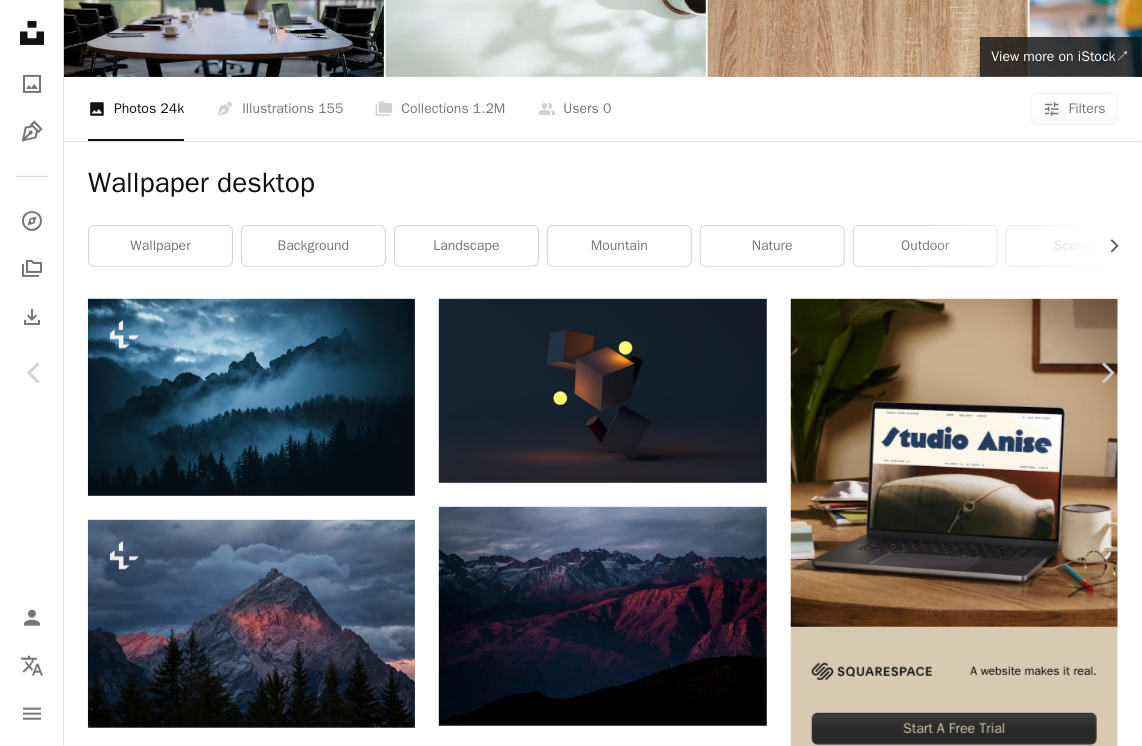 click at bounding box center [563, 3362] 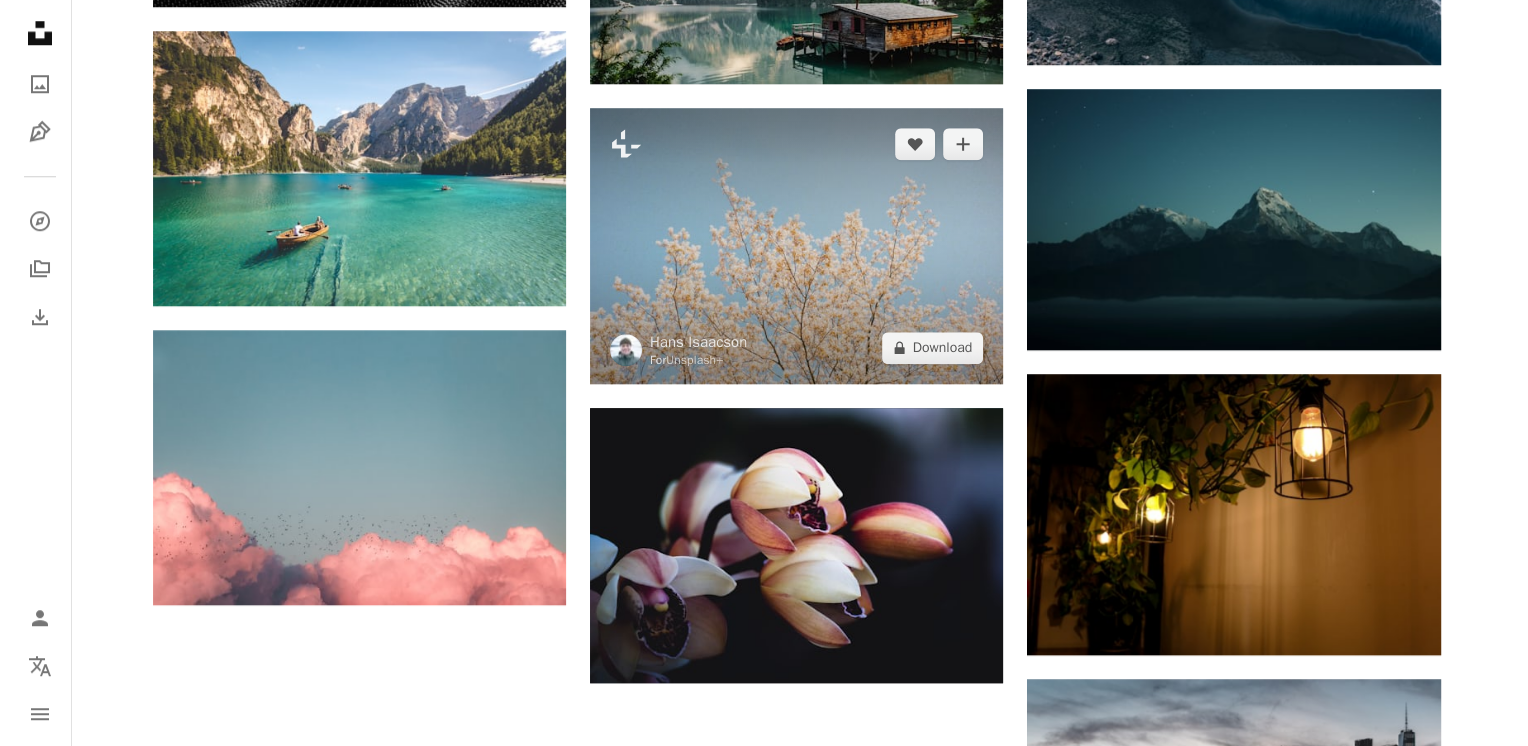 scroll, scrollTop: 1800, scrollLeft: 0, axis: vertical 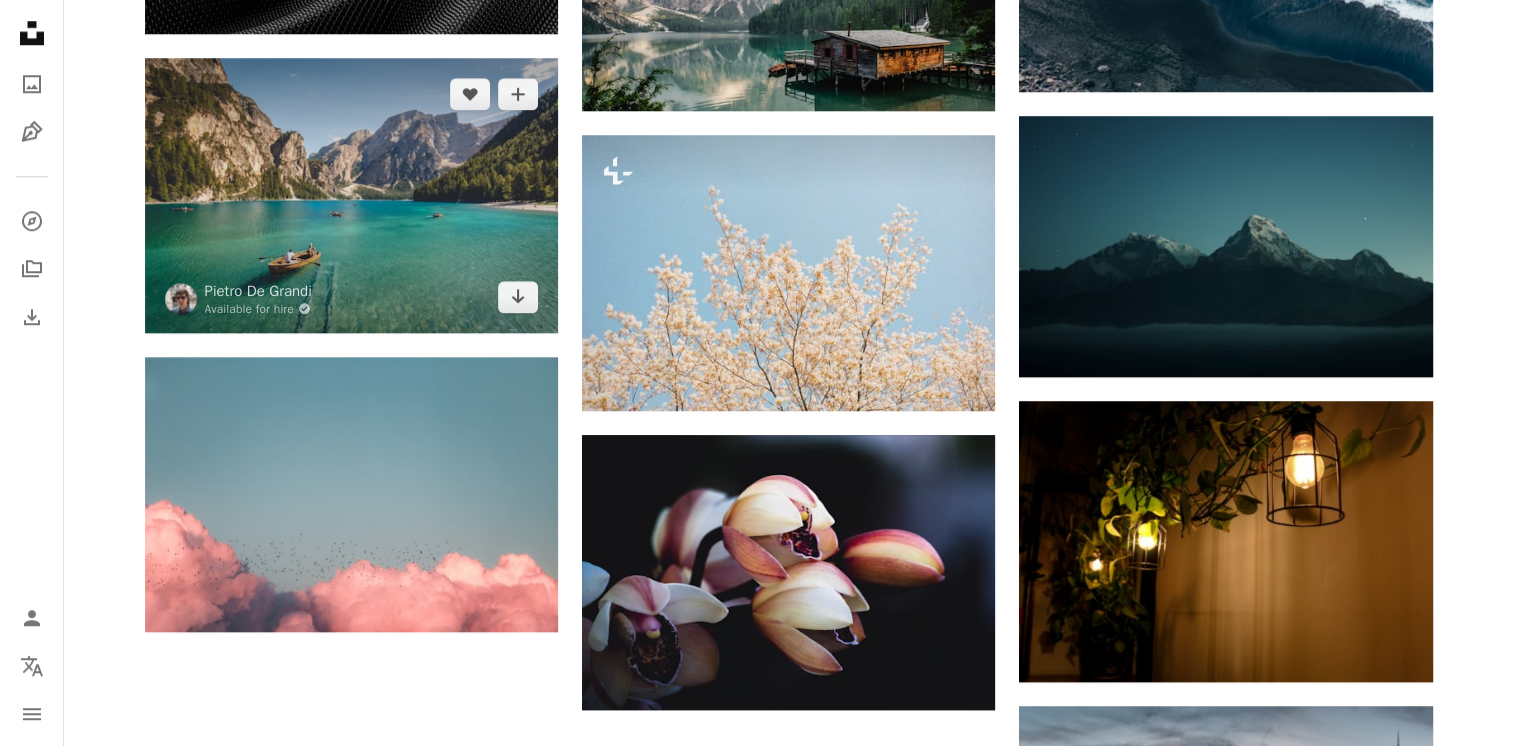 click at bounding box center (351, 195) 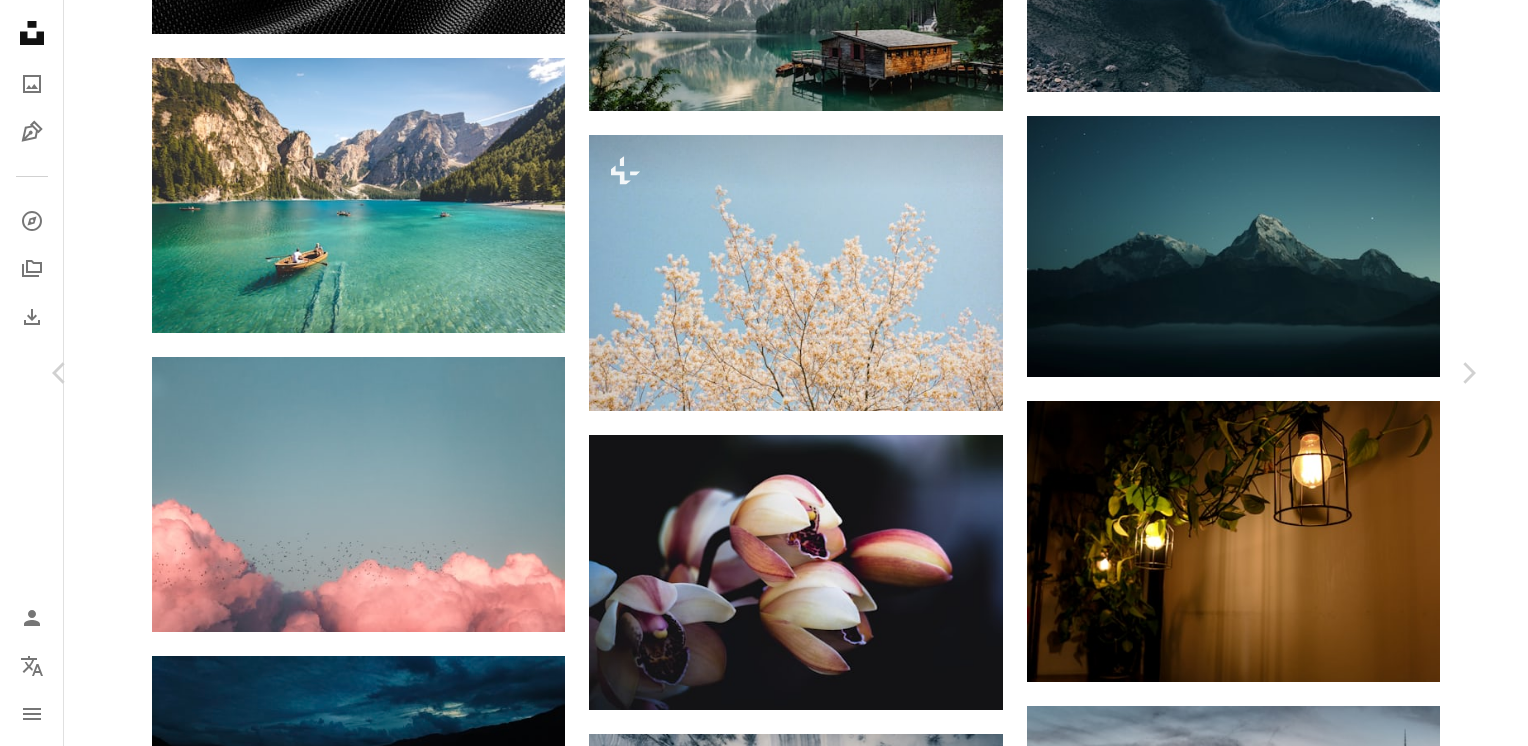 click at bounding box center [757, 4426] 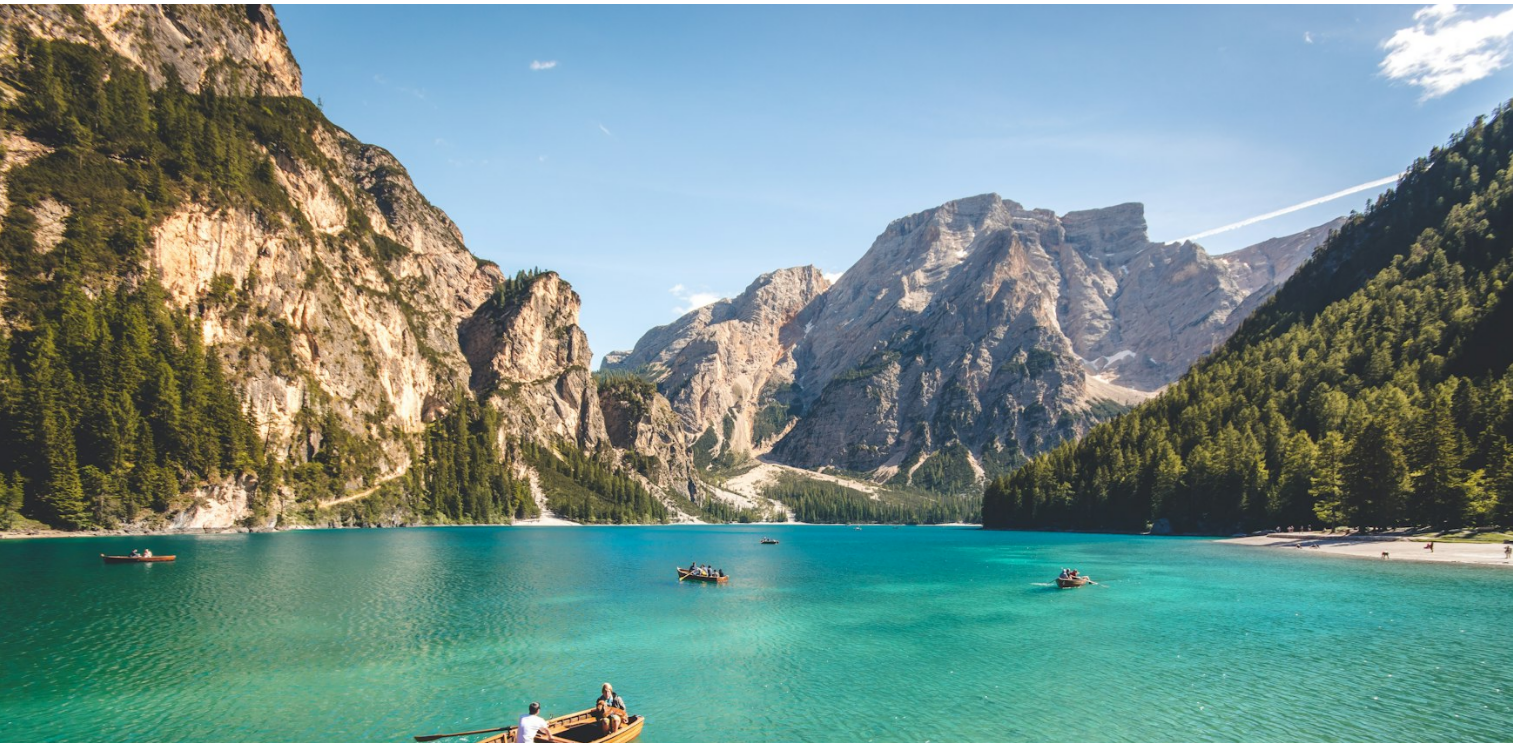 scroll, scrollTop: 127, scrollLeft: 0, axis: vertical 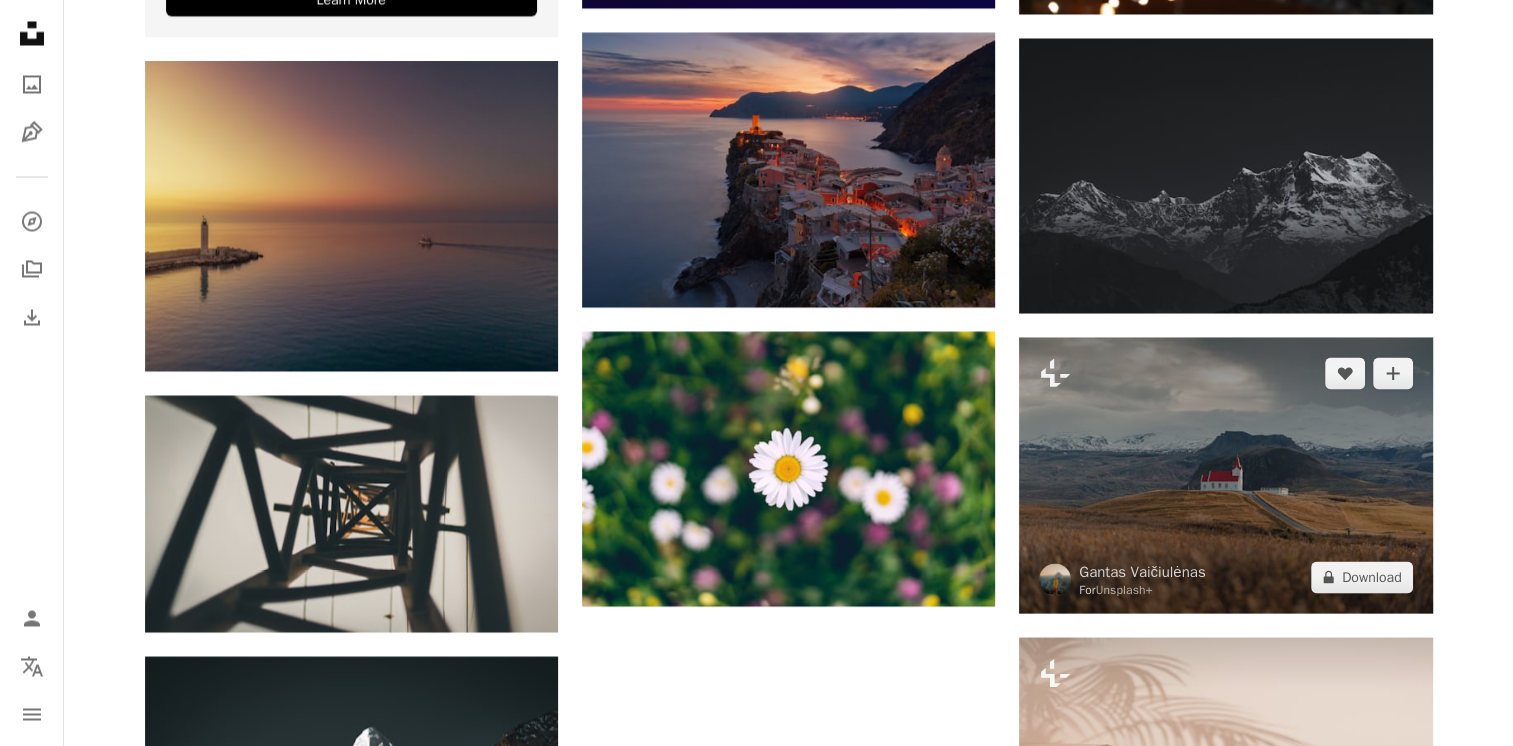click at bounding box center [1225, 474] 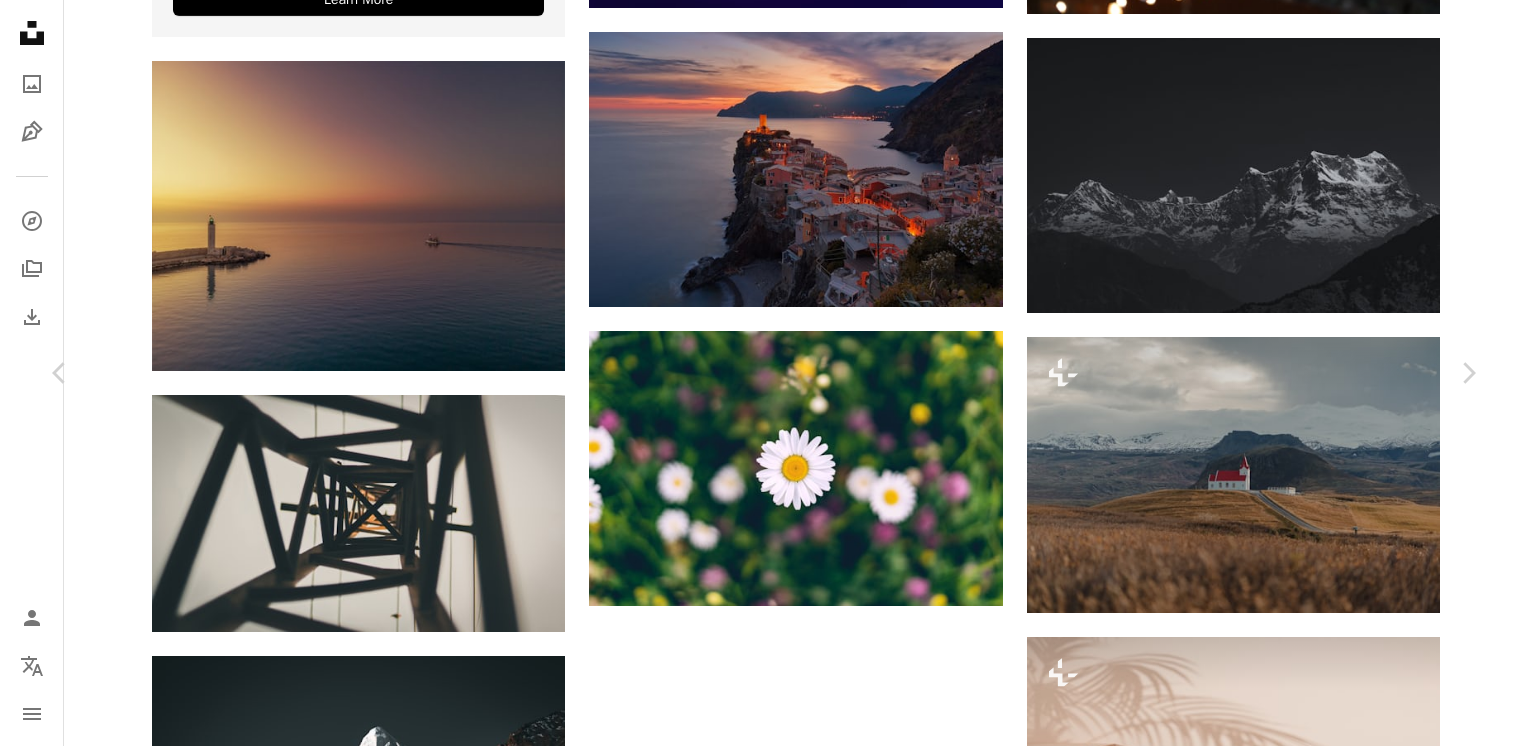 click at bounding box center [757, 2526] 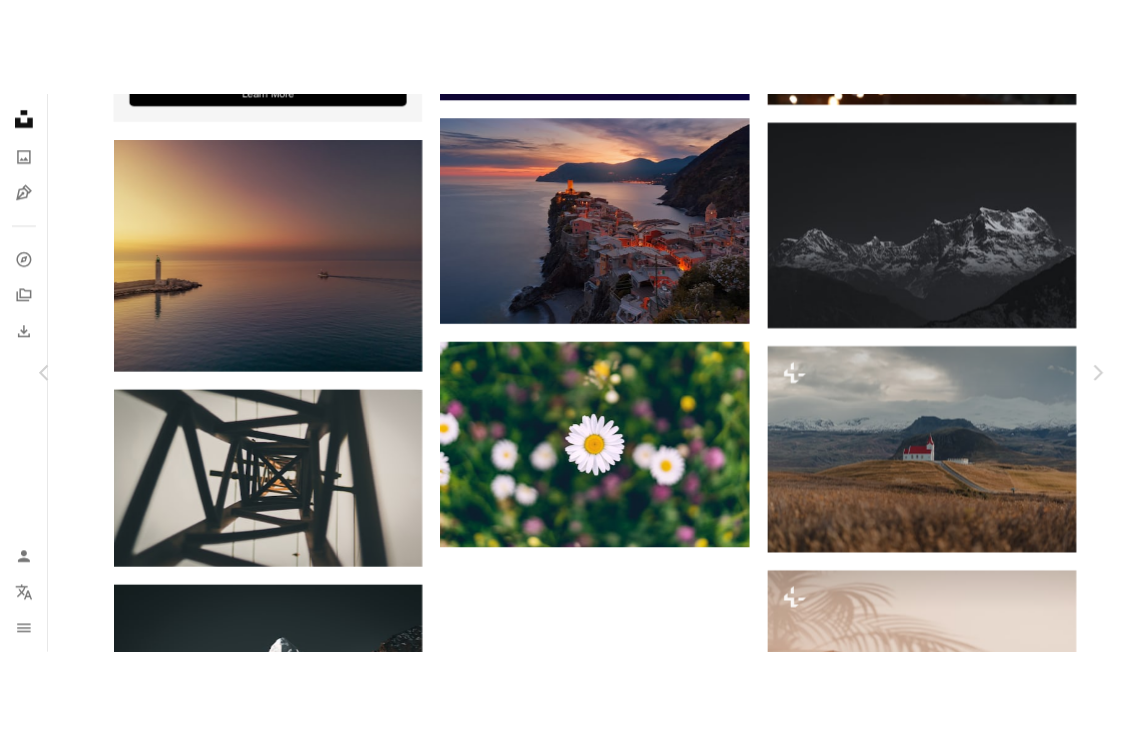 scroll, scrollTop: 3084, scrollLeft: 0, axis: vertical 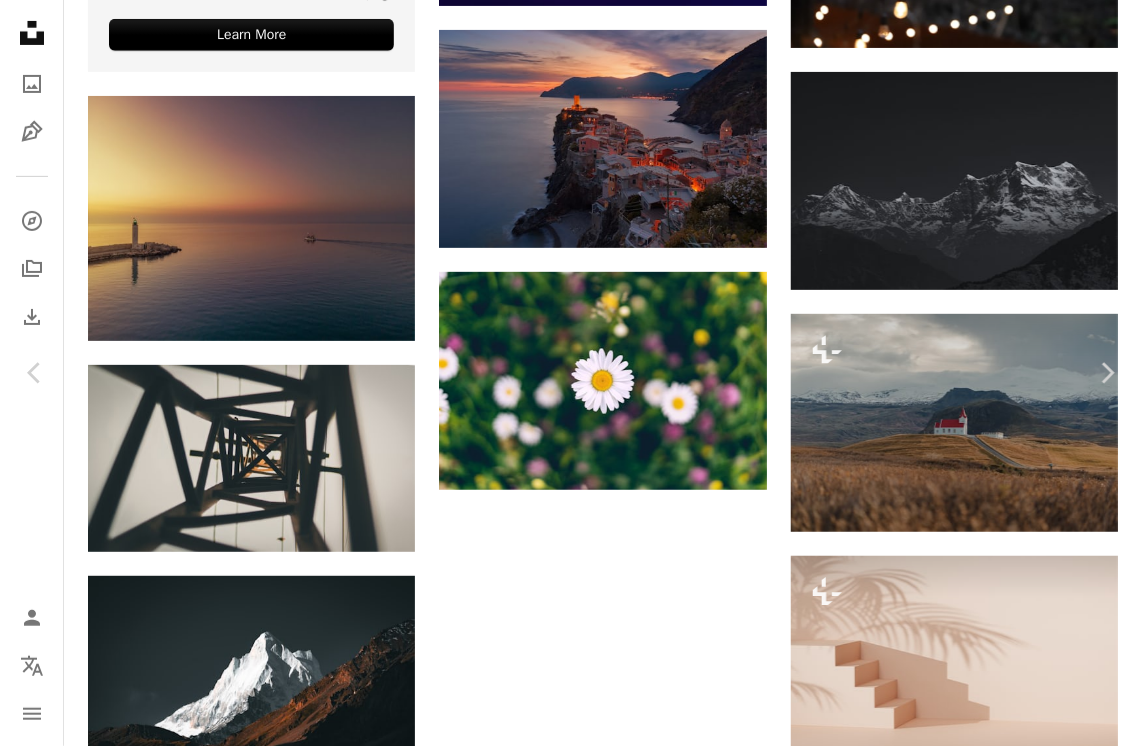 click at bounding box center [564, 2246] 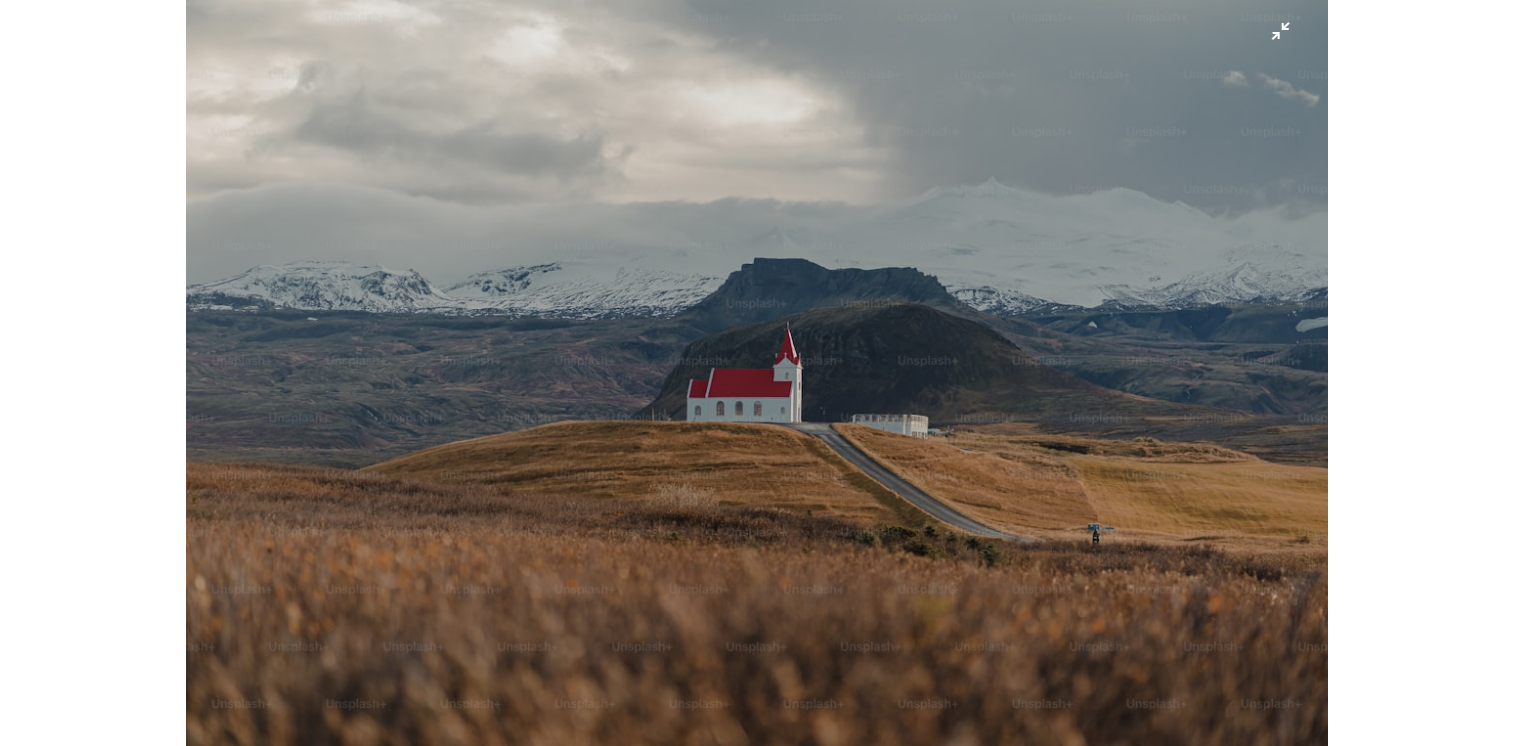 scroll, scrollTop: 3700, scrollLeft: 0, axis: vertical 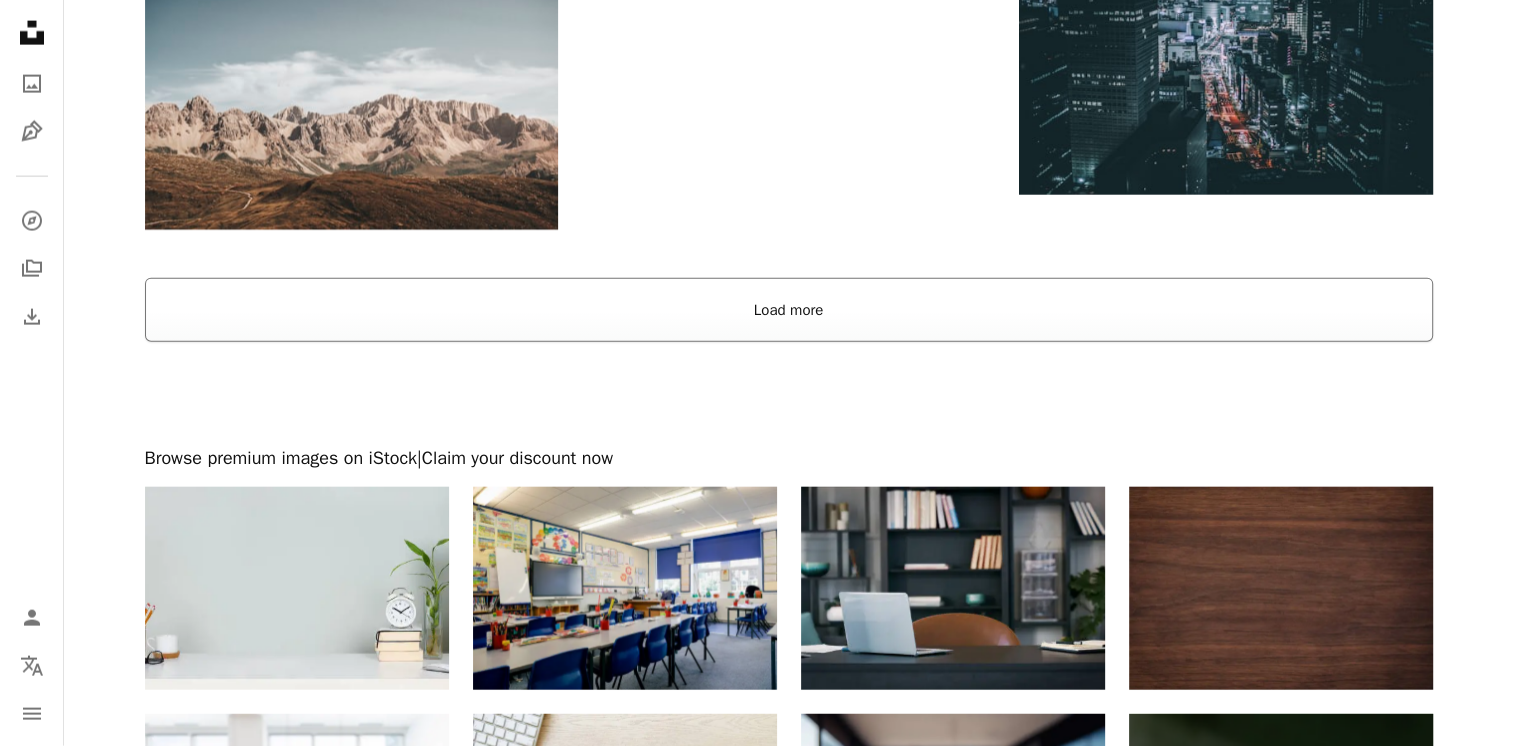 click on "Load more" at bounding box center [789, 310] 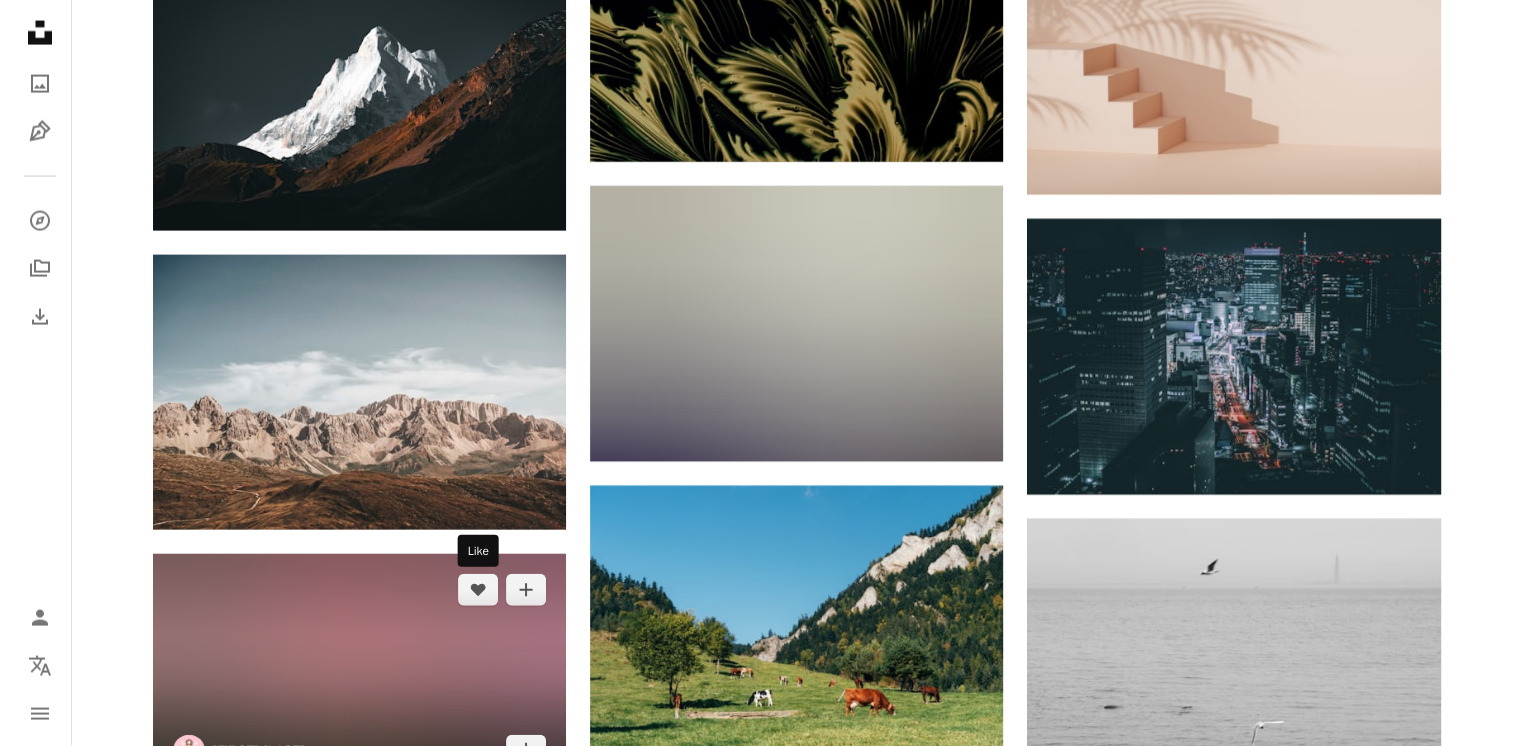 scroll, scrollTop: 4400, scrollLeft: 0, axis: vertical 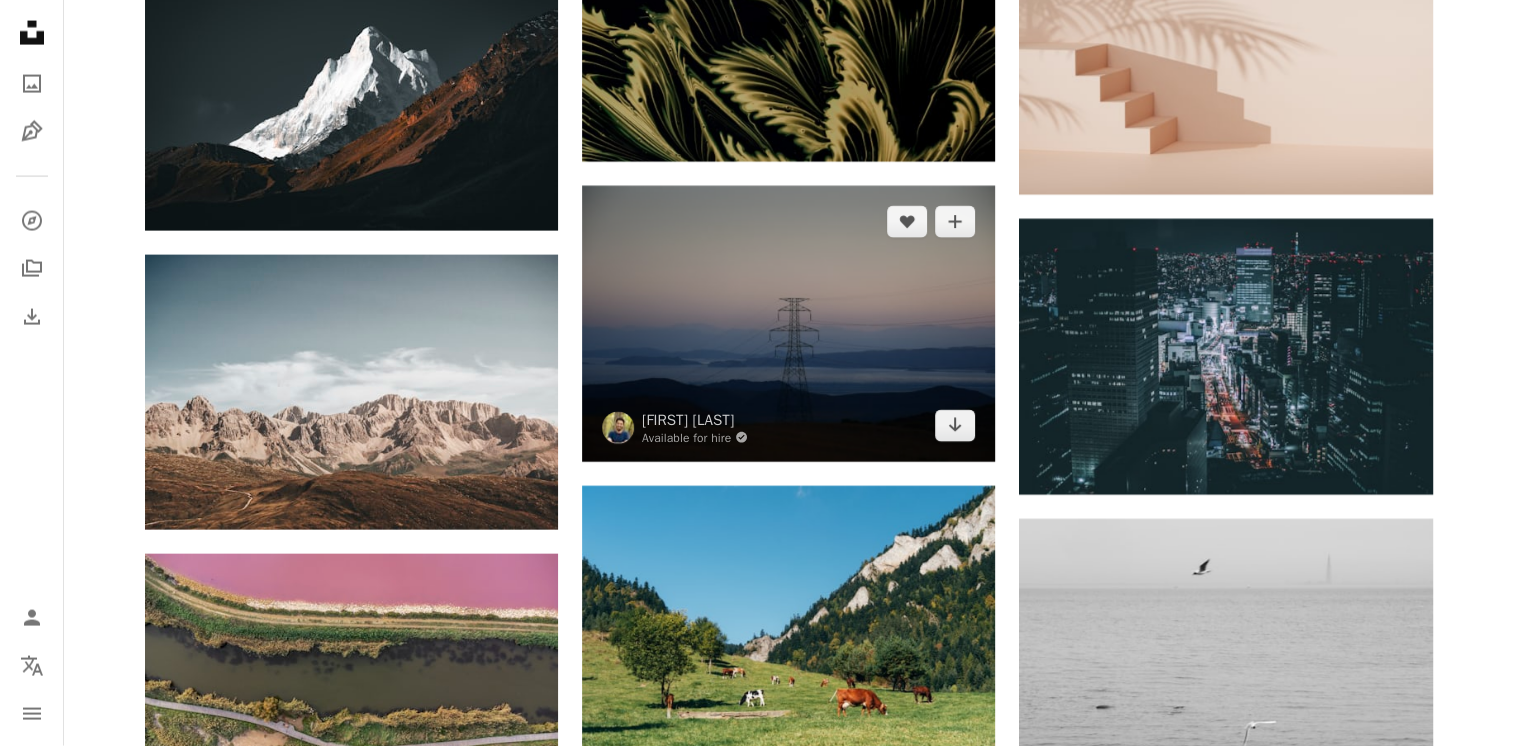 click at bounding box center [788, 323] 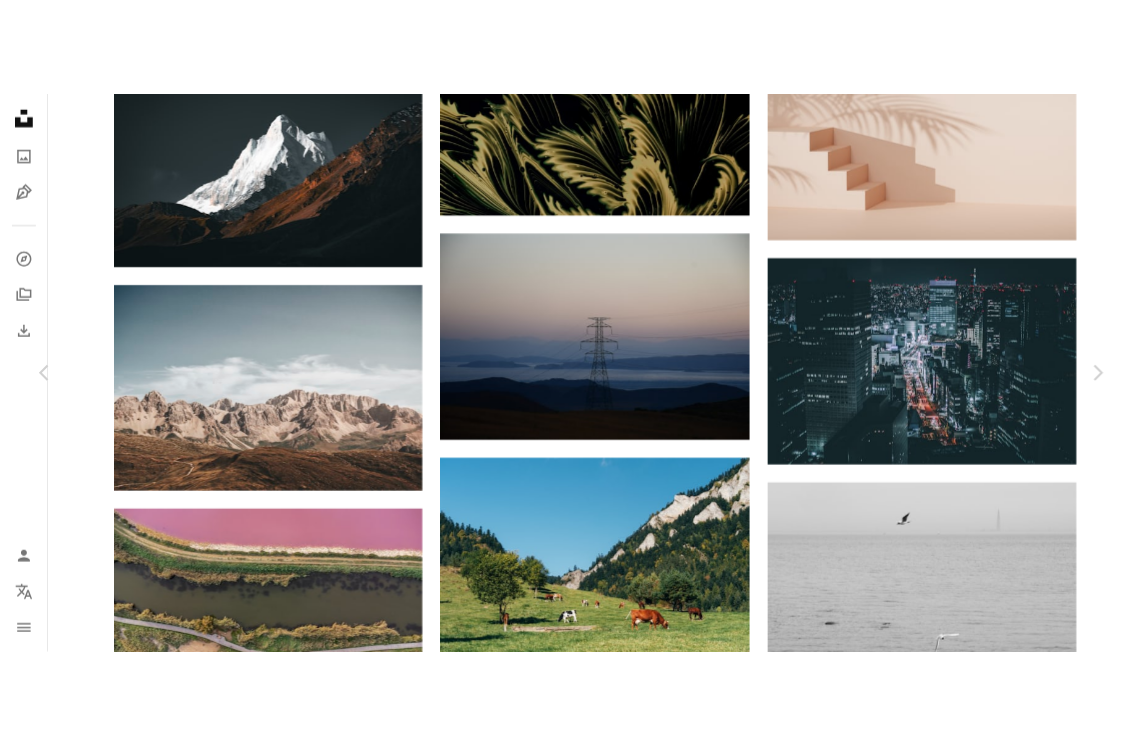 scroll, scrollTop: 3664, scrollLeft: 0, axis: vertical 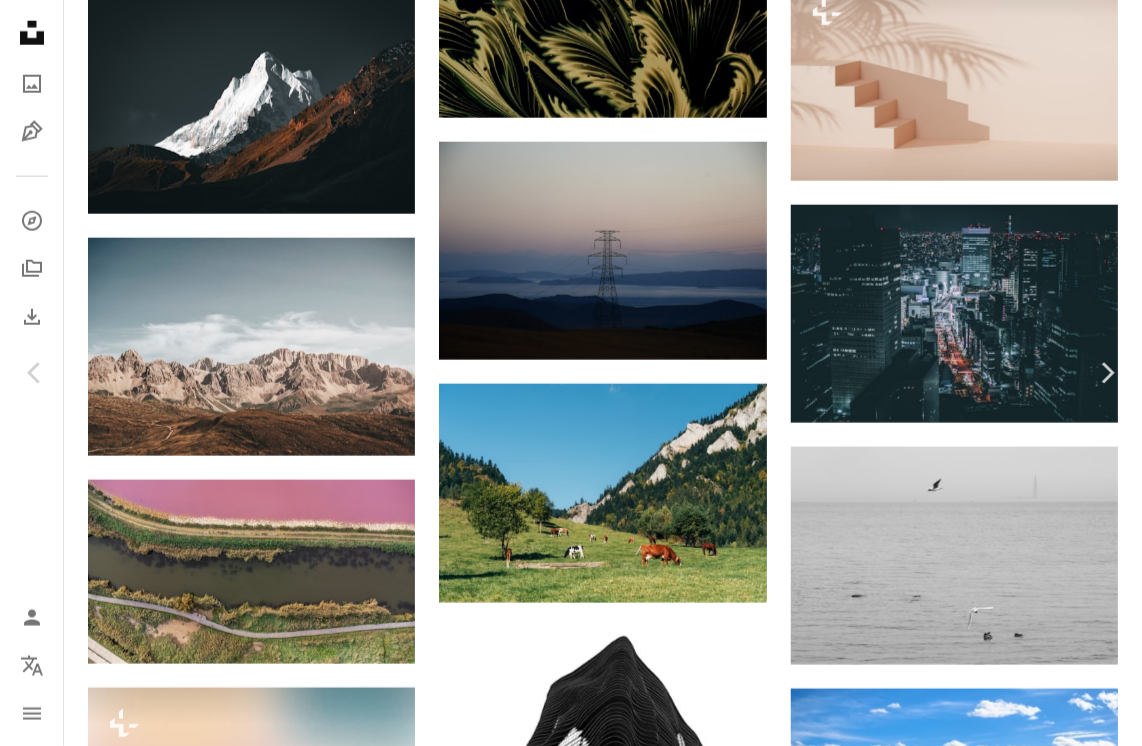 click at bounding box center (564, 4479) 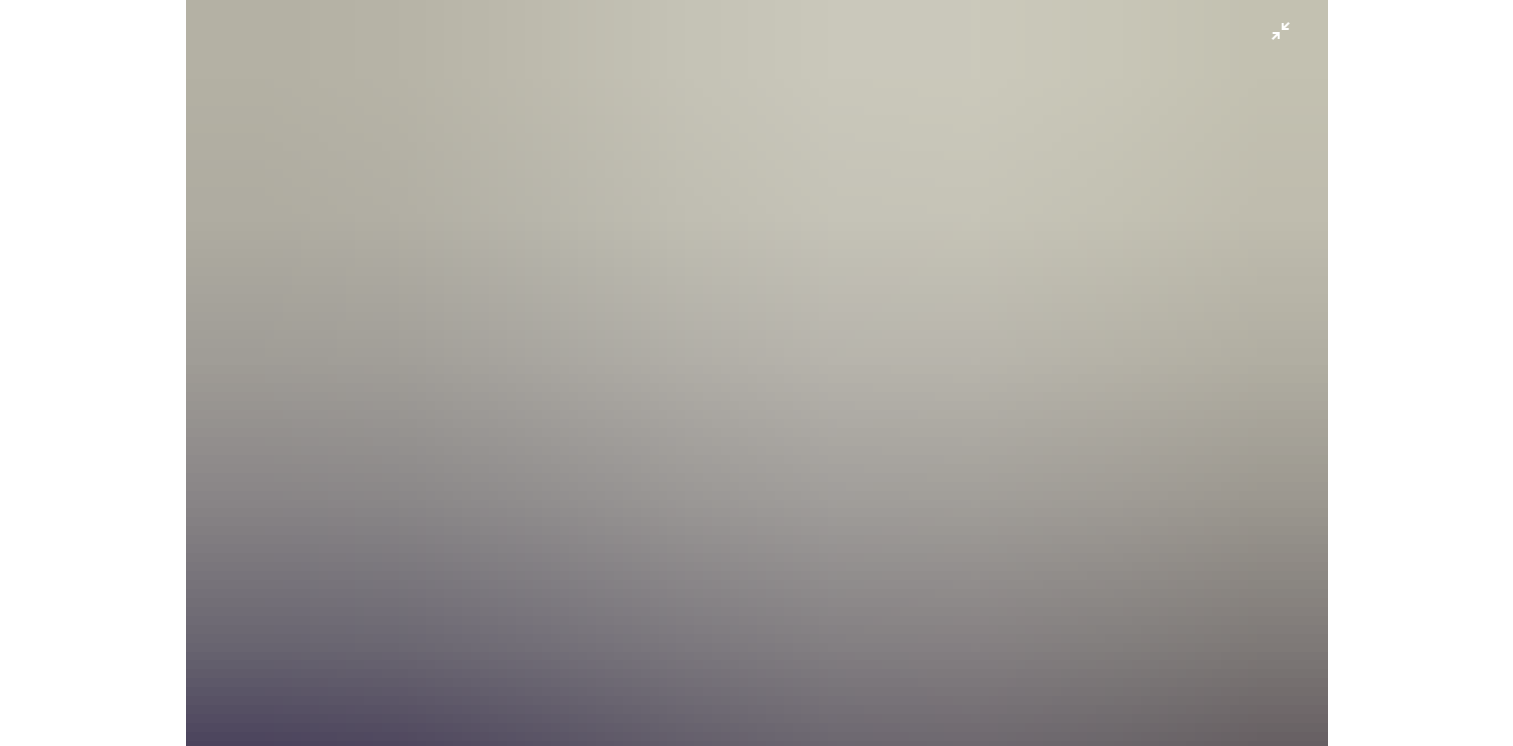 scroll, scrollTop: 4400, scrollLeft: 0, axis: vertical 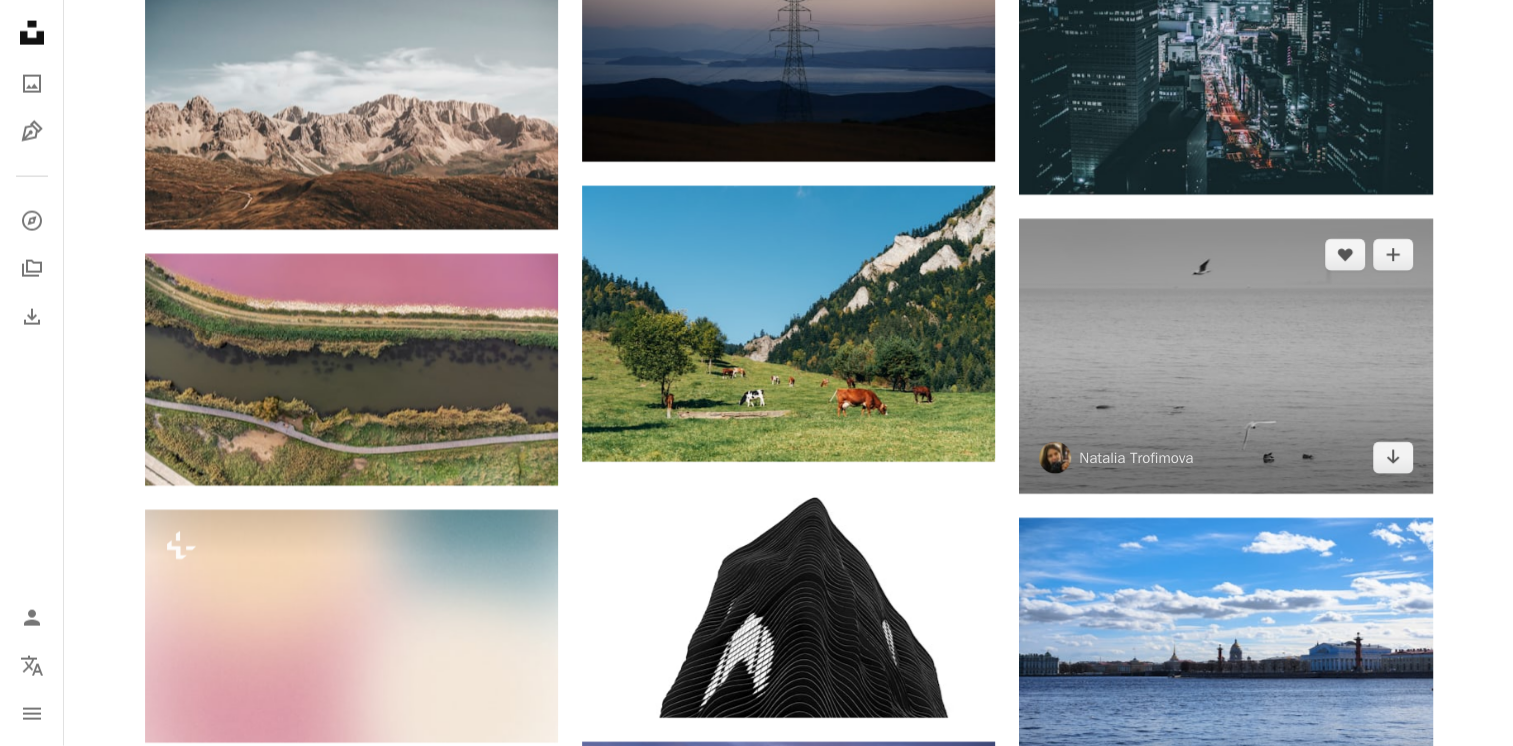 click at bounding box center [1225, 356] 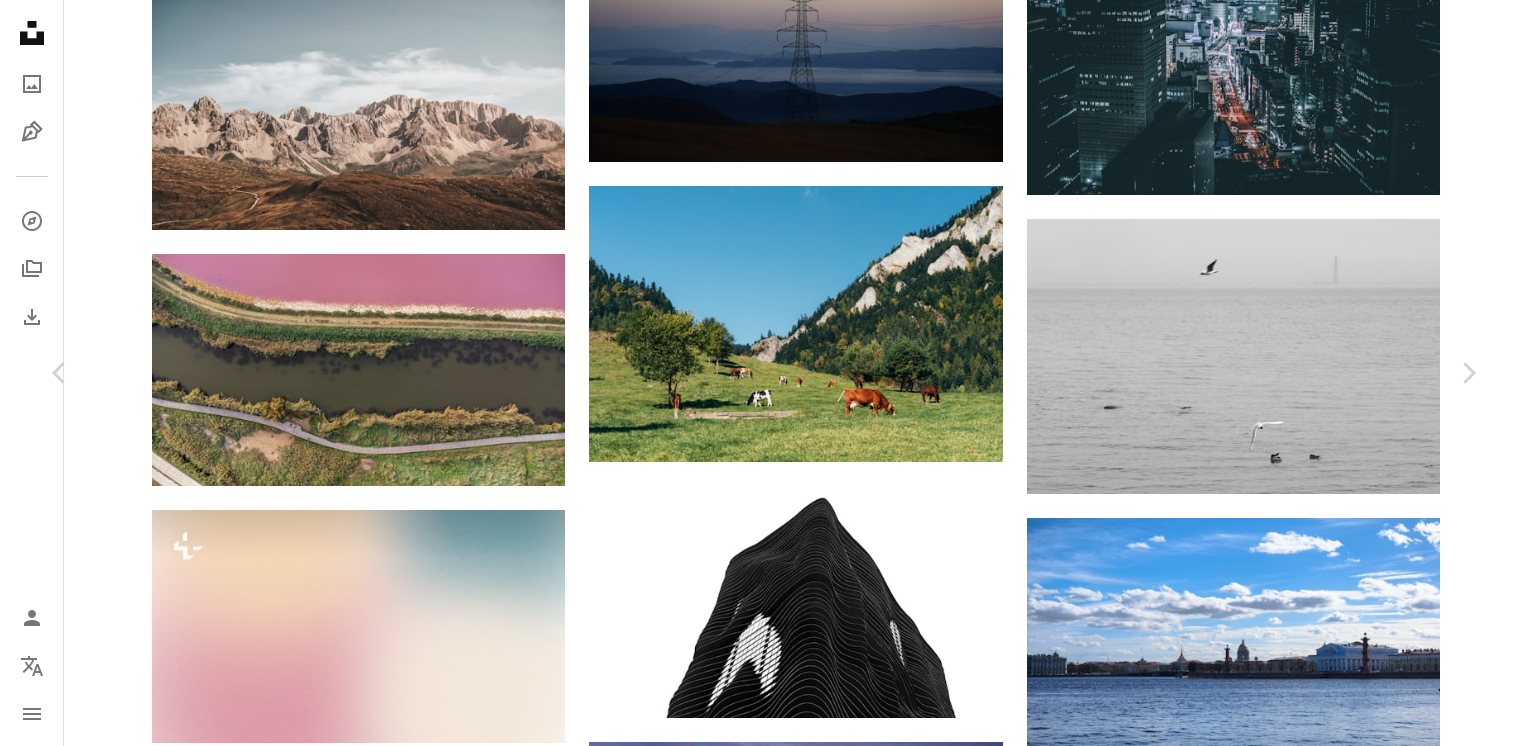 click at bounding box center [757, 5068] 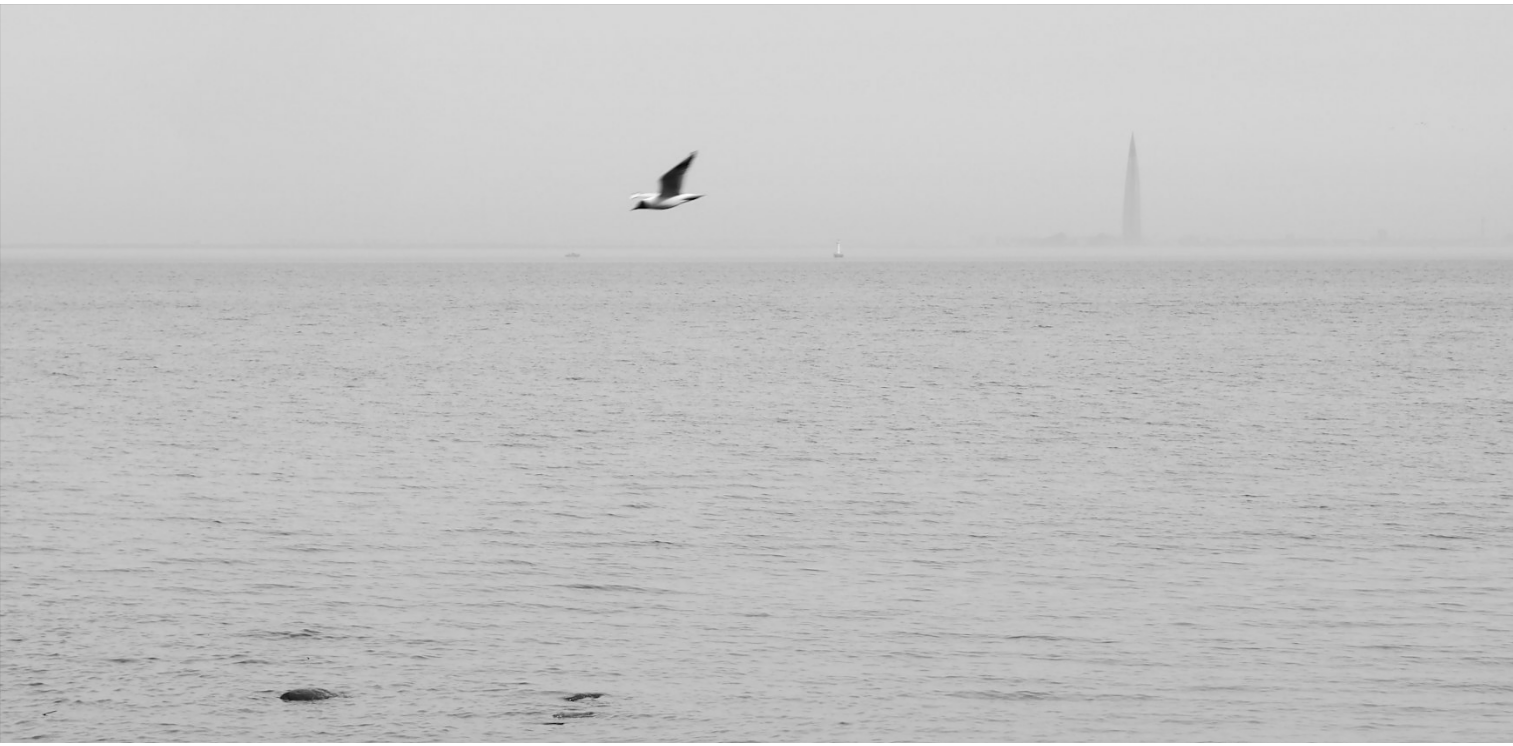 scroll, scrollTop: 127, scrollLeft: 0, axis: vertical 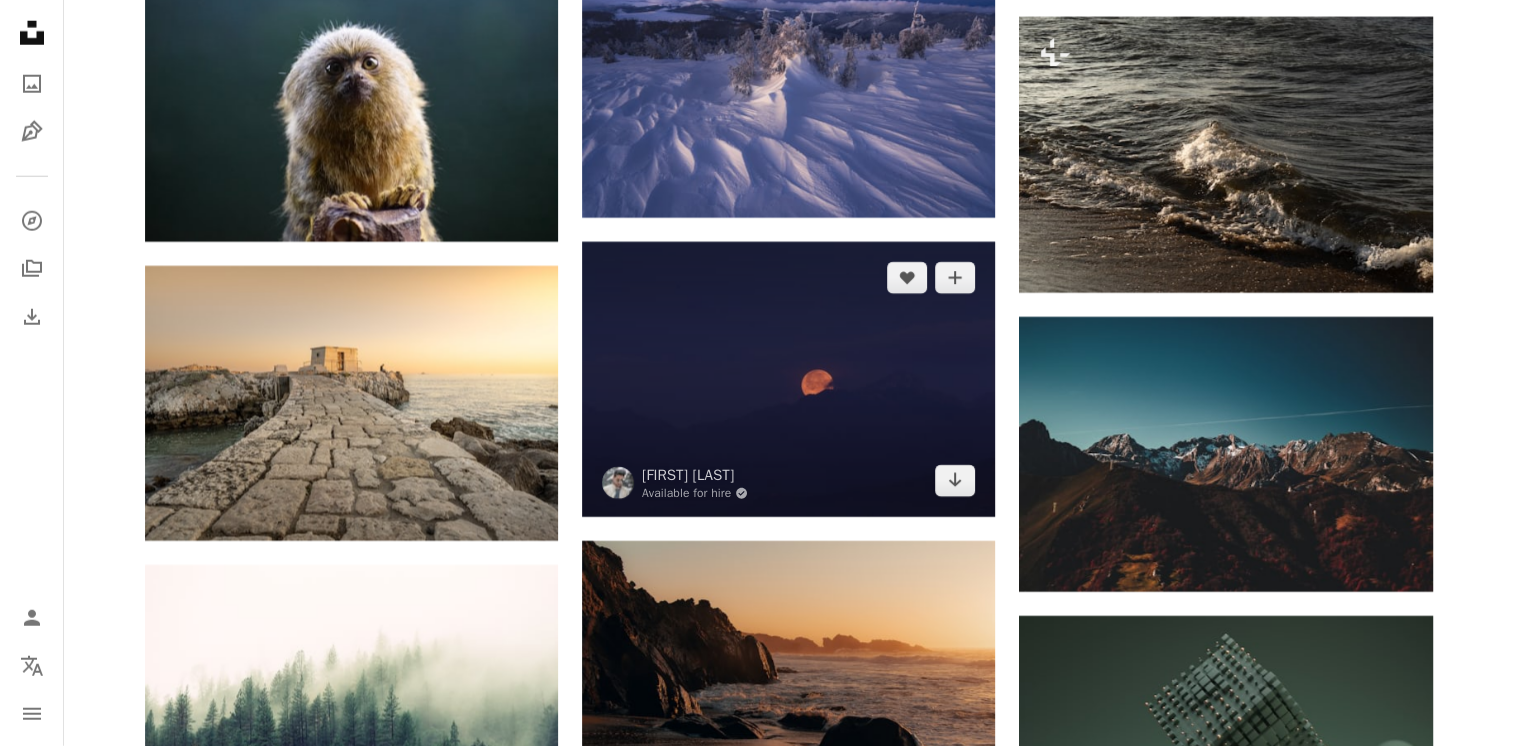 click at bounding box center (788, 379) 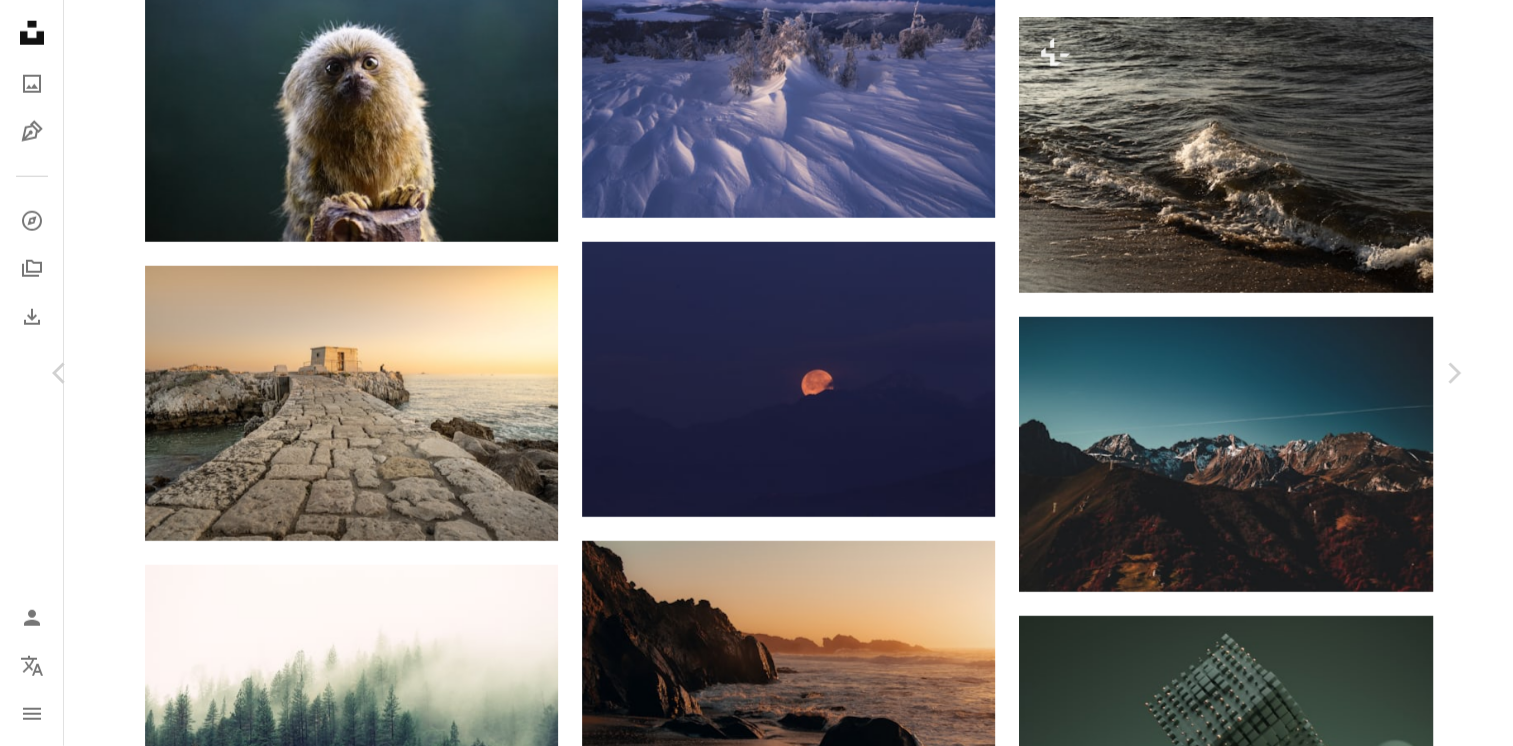 click at bounding box center [749, 4267] 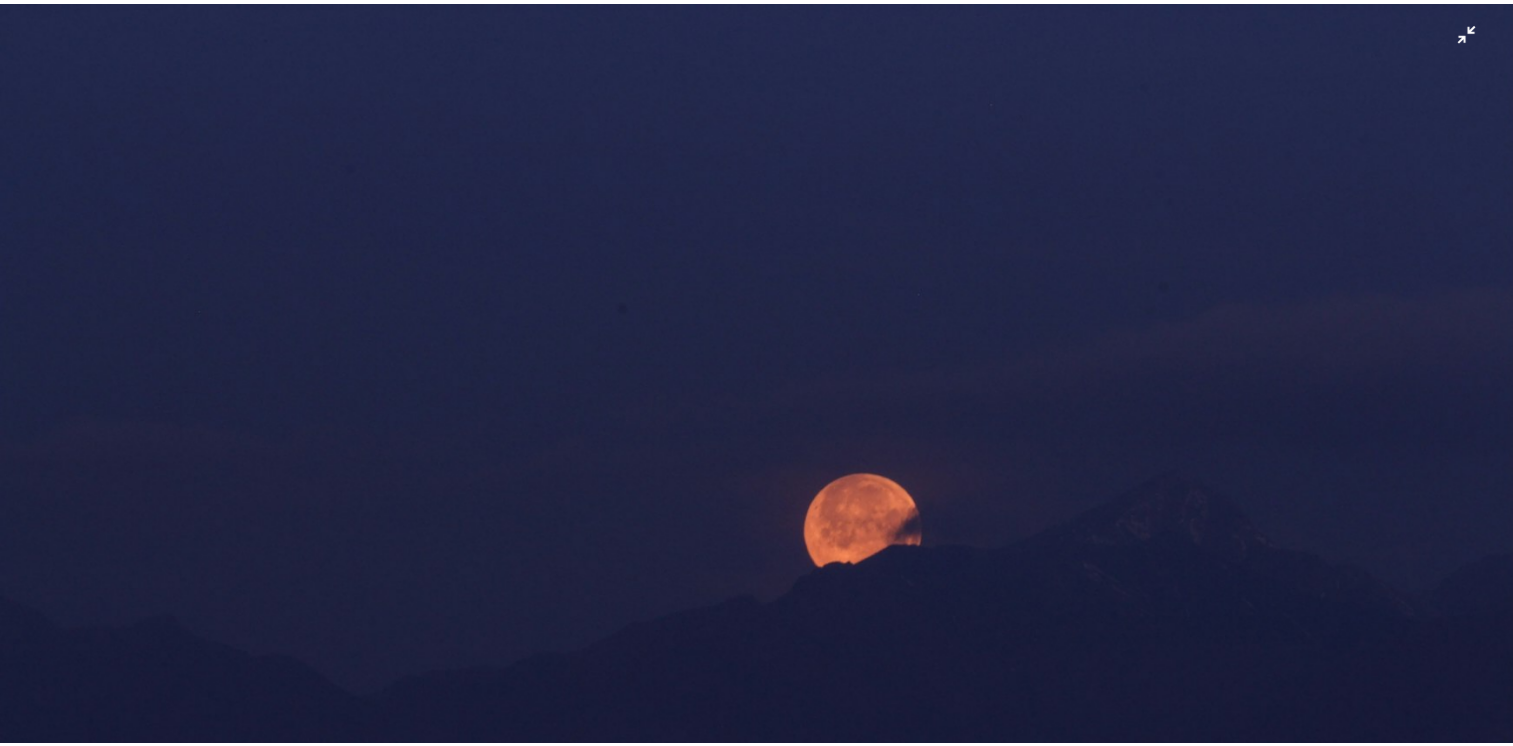 scroll, scrollTop: 127, scrollLeft: 0, axis: vertical 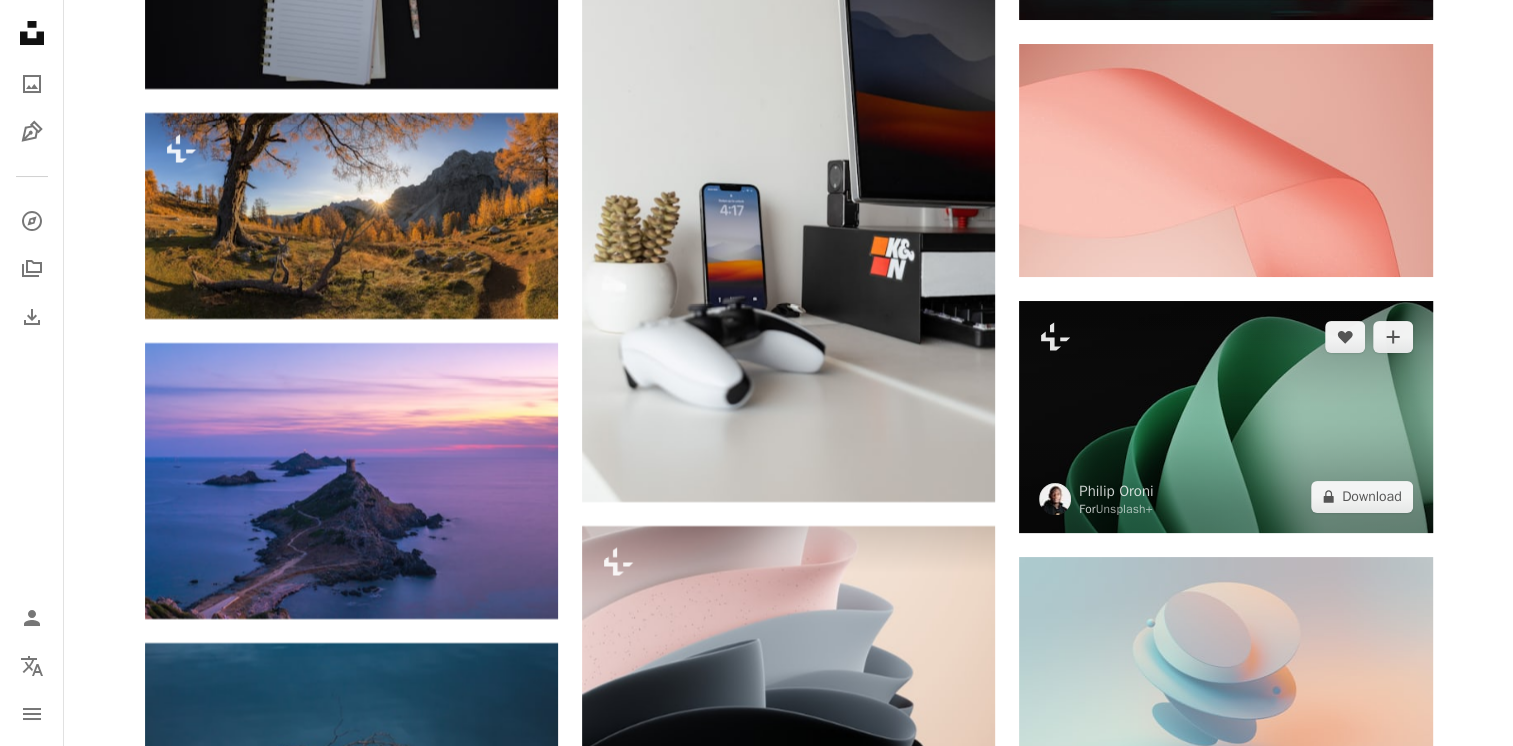 click at bounding box center (1225, 417) 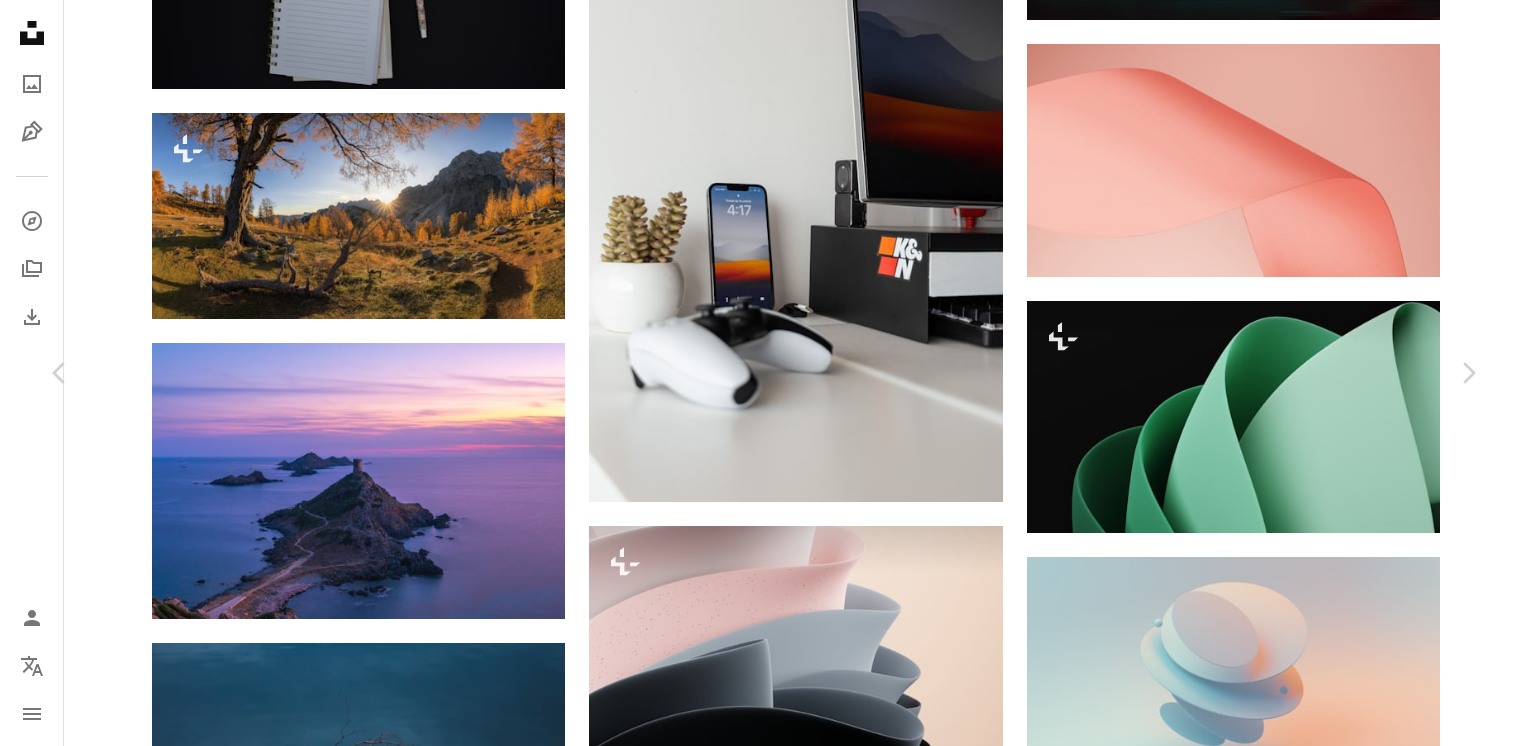 click on "An X shape" at bounding box center [20, 20] 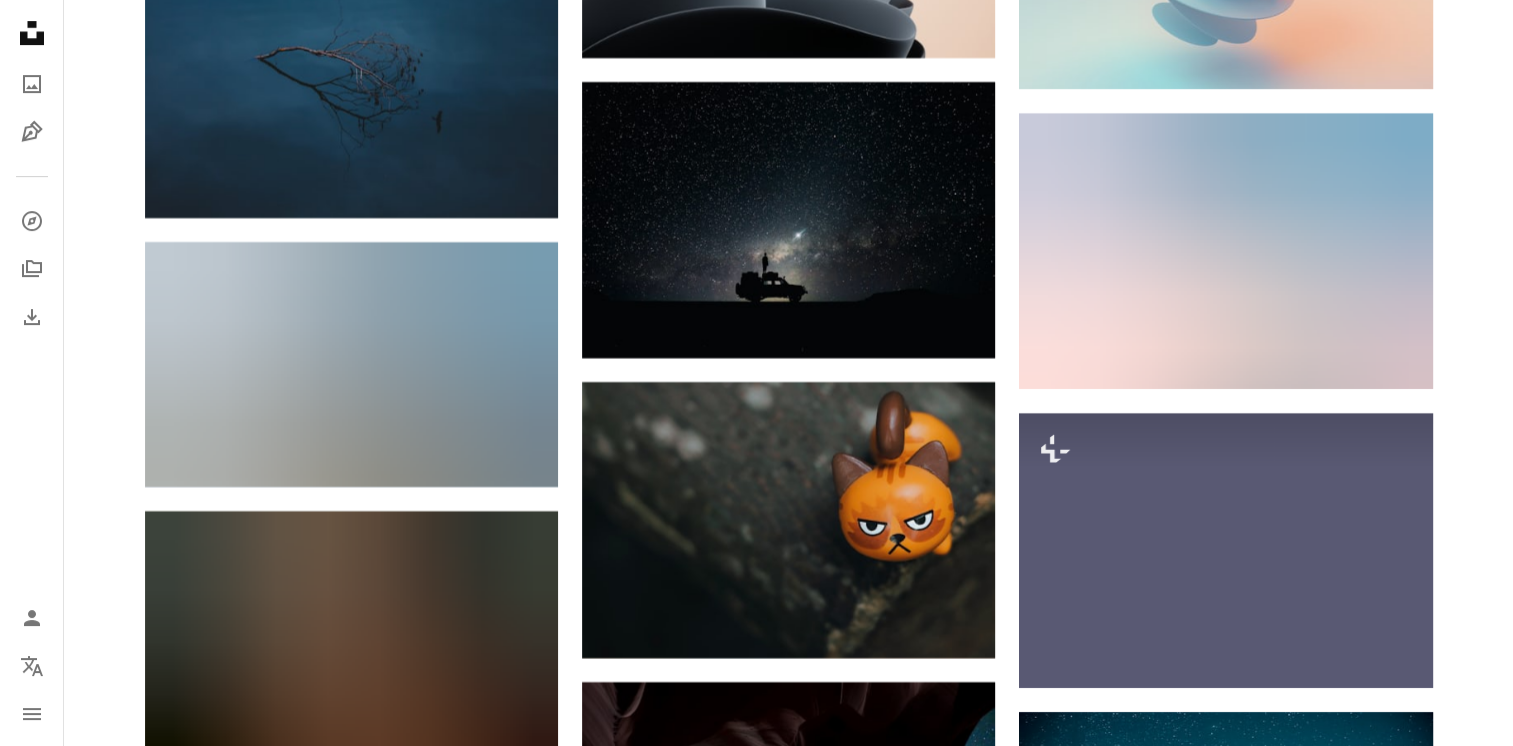 scroll, scrollTop: 8500, scrollLeft: 0, axis: vertical 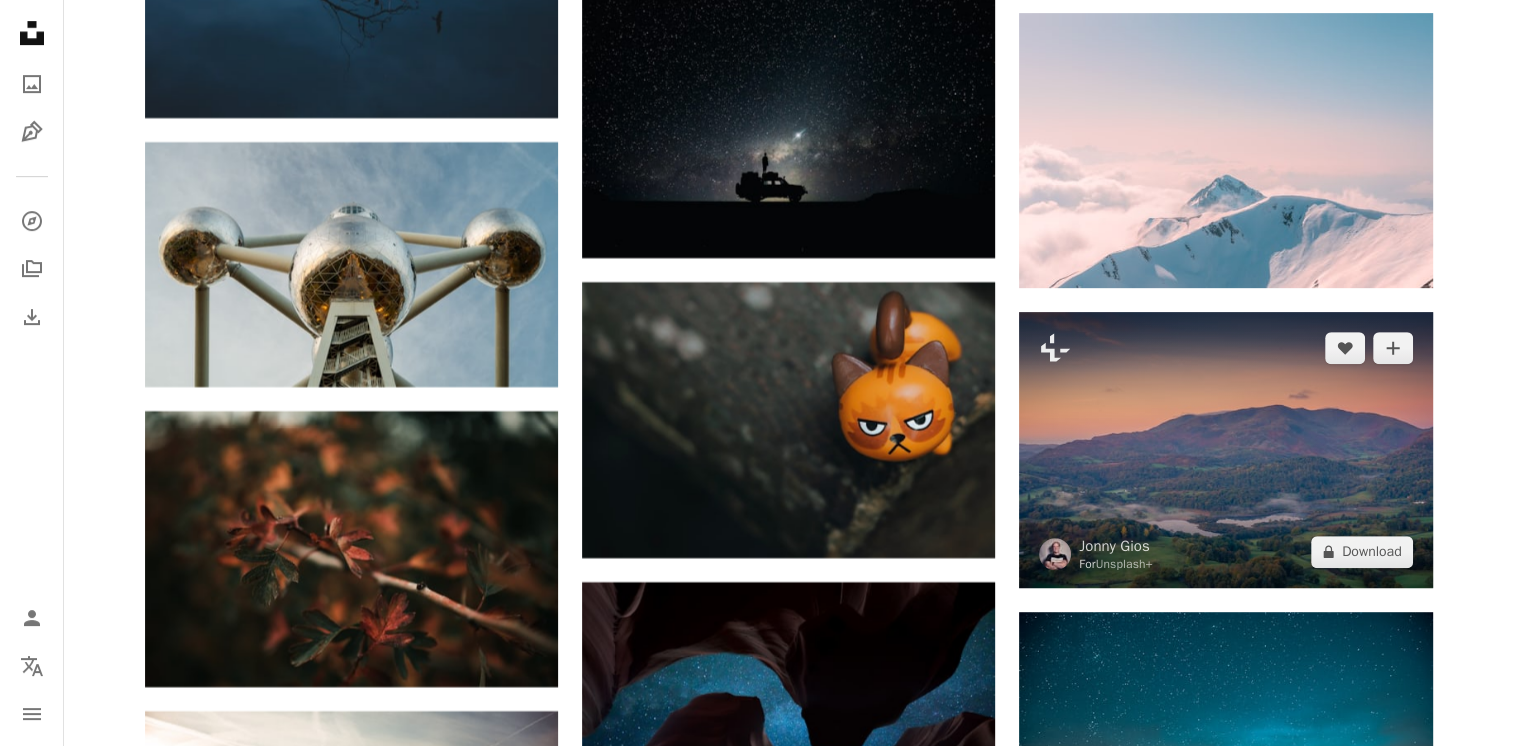 click at bounding box center (1225, 449) 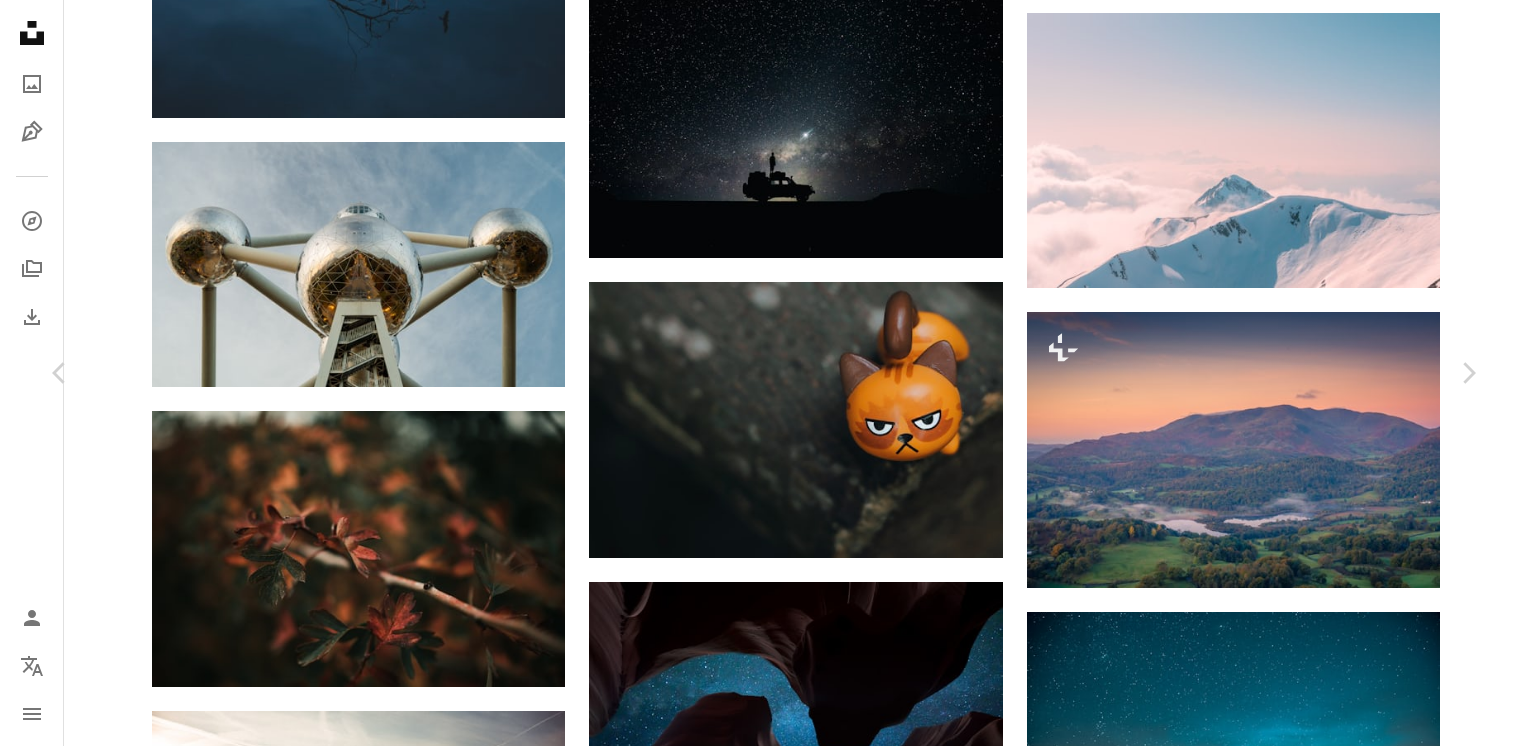 click on "An X shape" at bounding box center [20, 20] 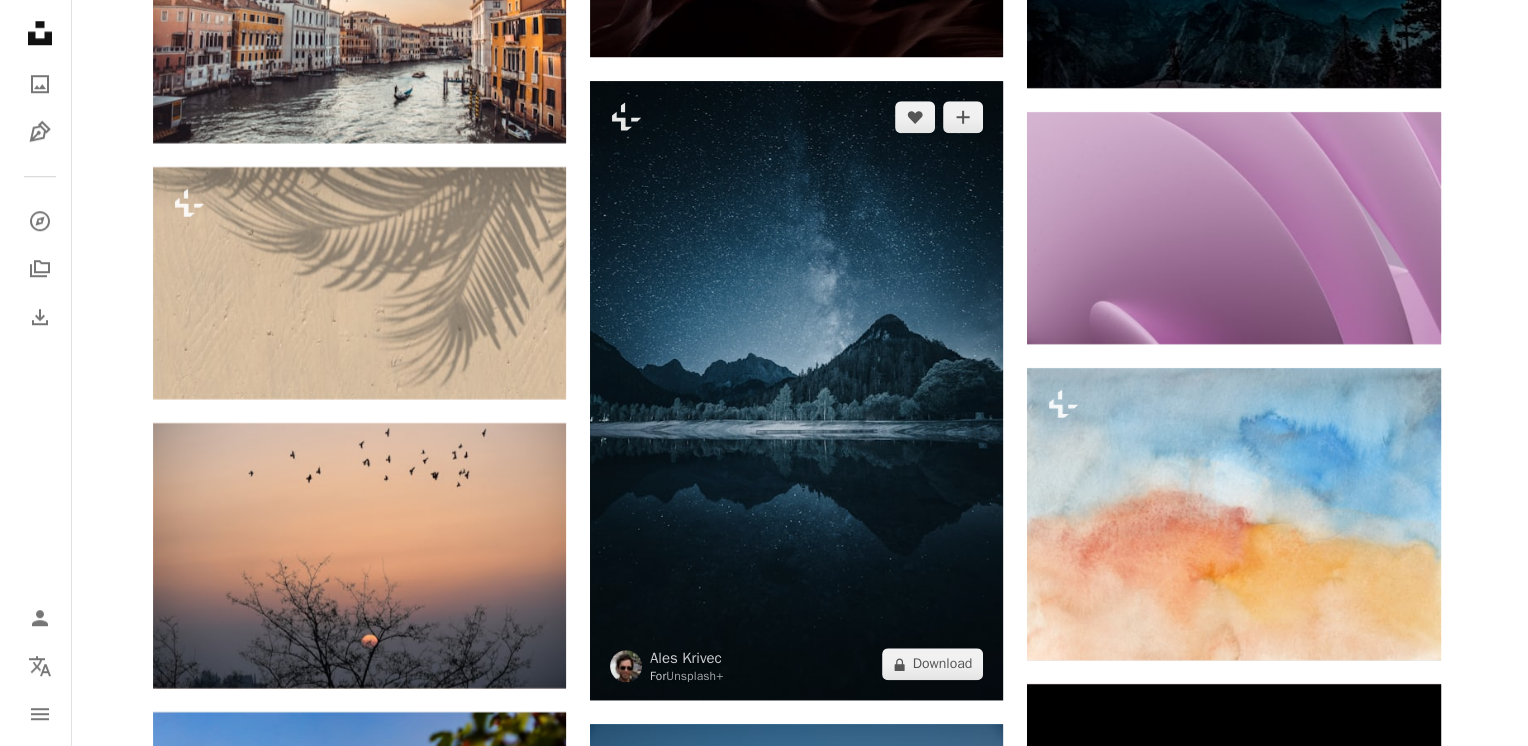 scroll, scrollTop: 9400, scrollLeft: 0, axis: vertical 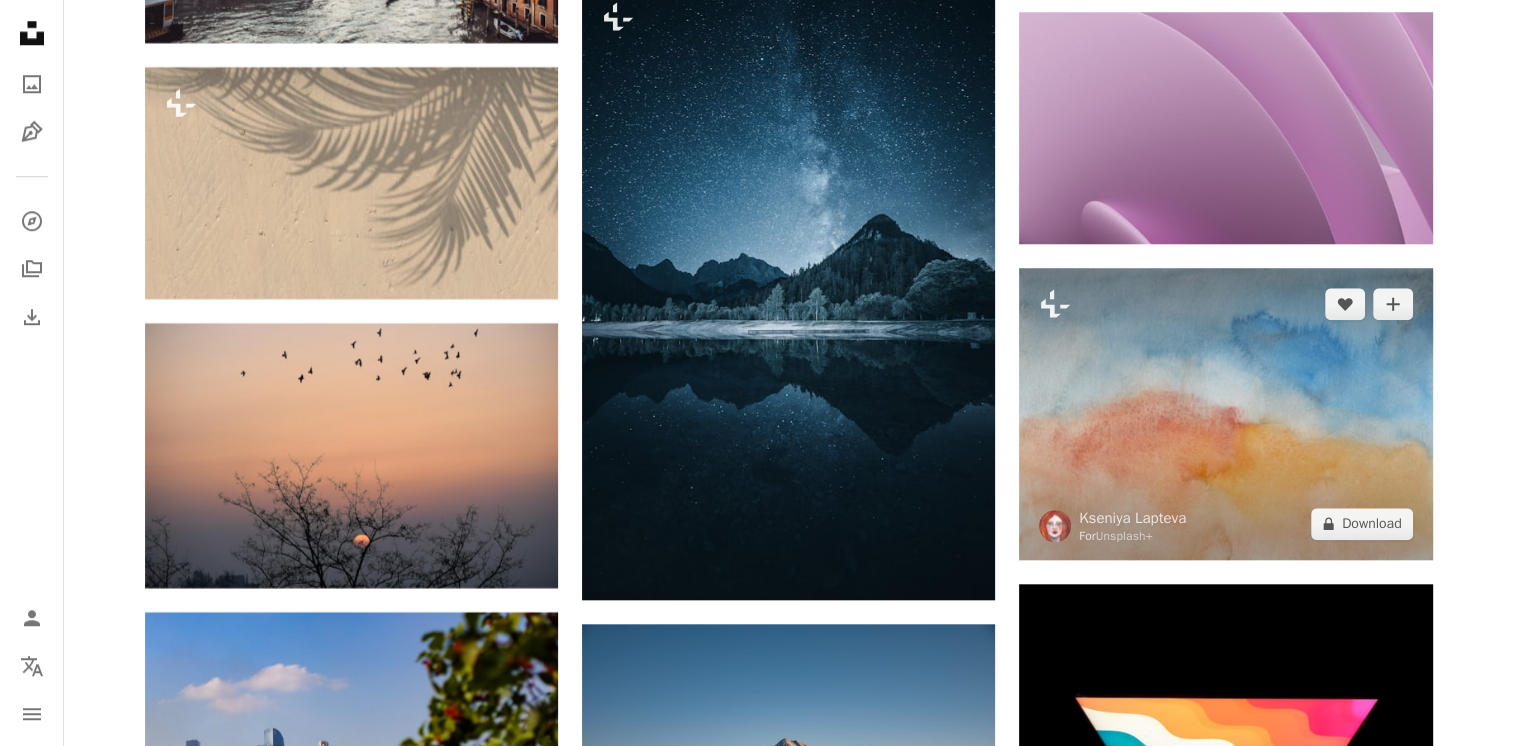 click at bounding box center [1225, 414] 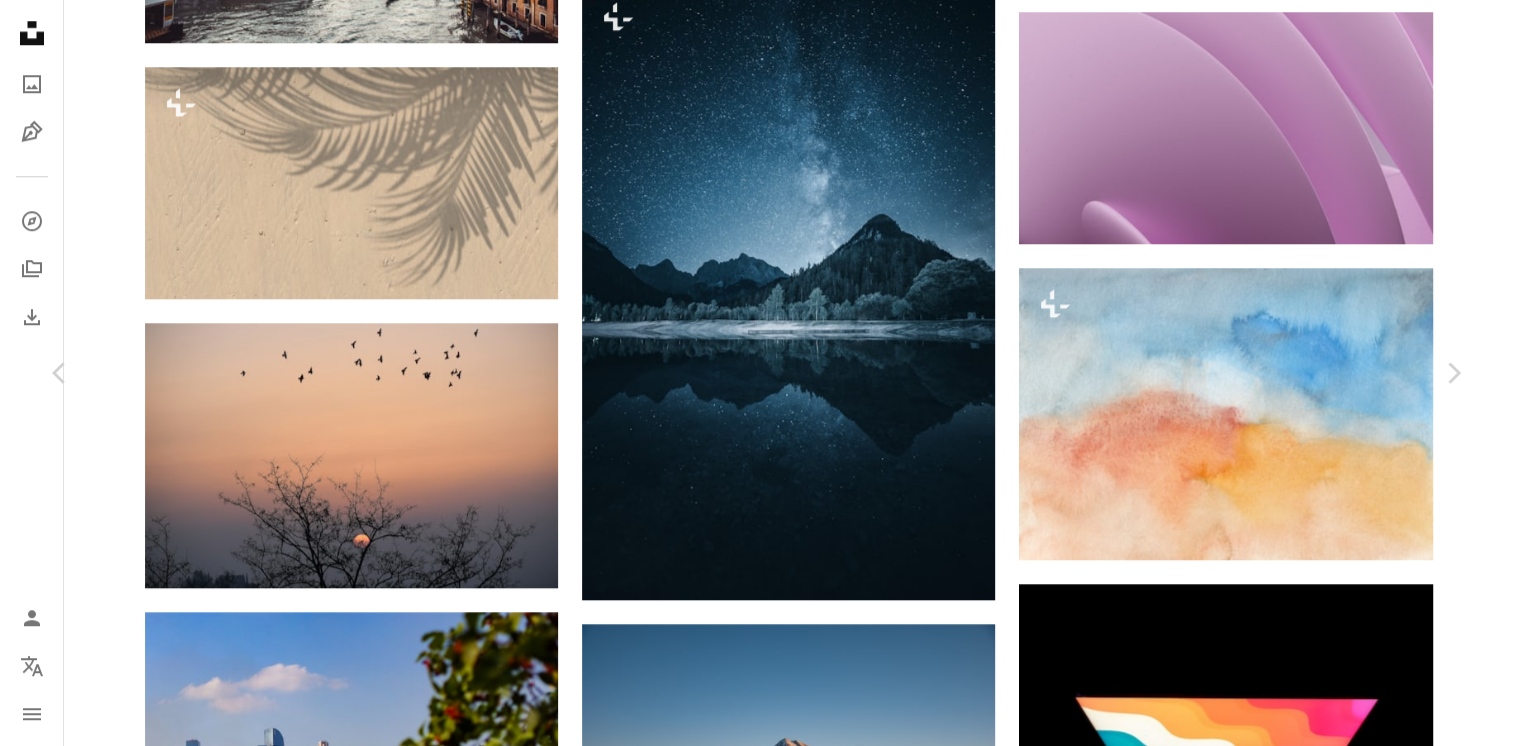 click at bounding box center (749, 4404) 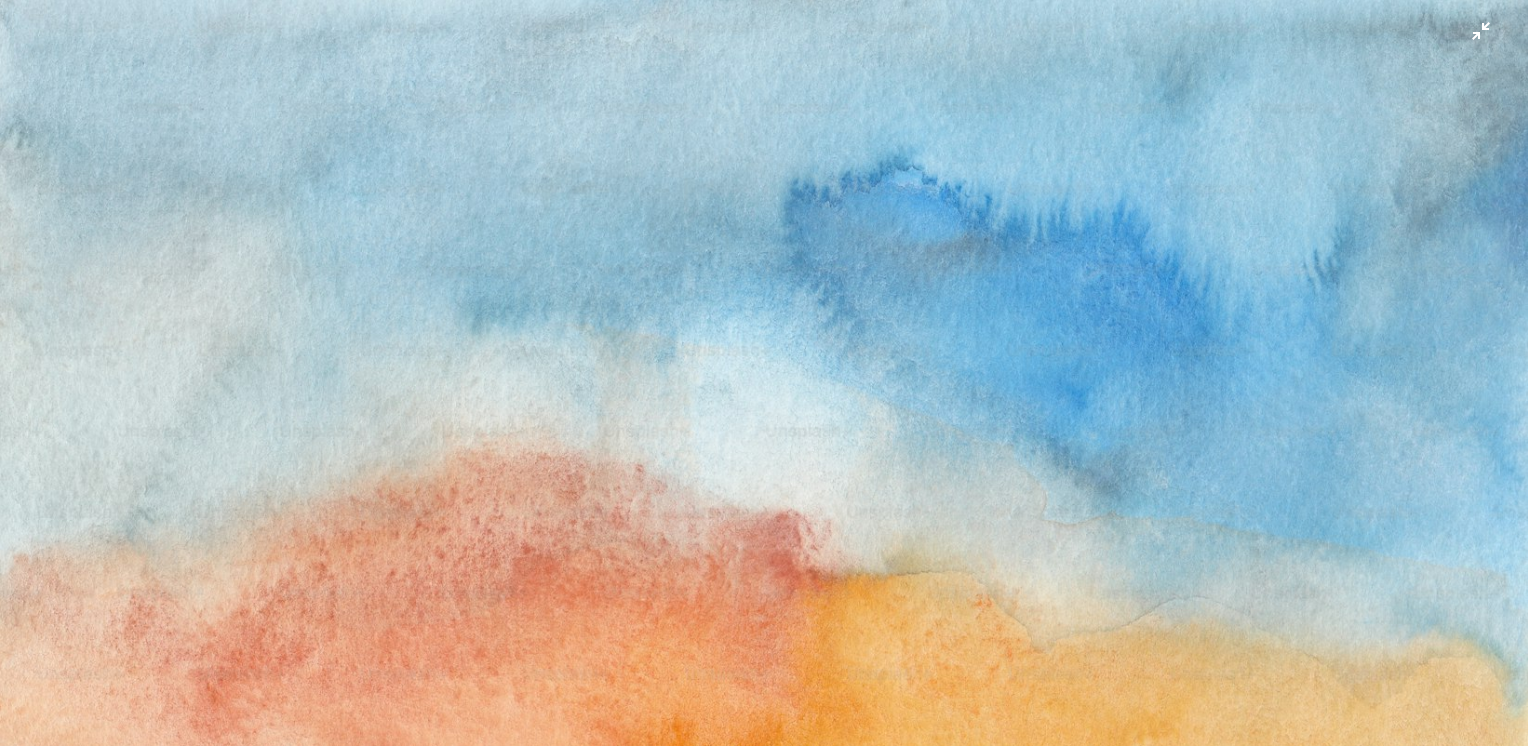 scroll, scrollTop: 156, scrollLeft: 0, axis: vertical 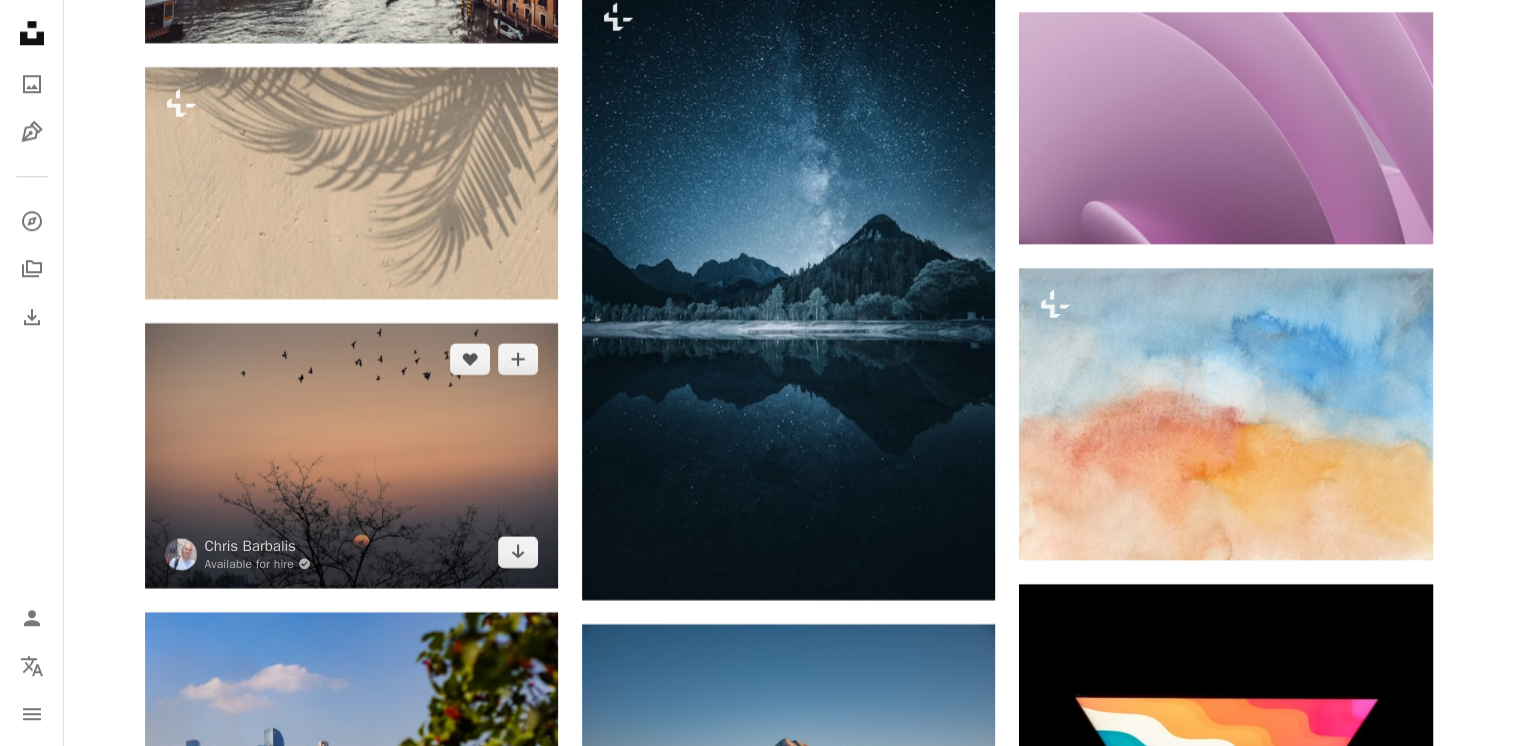 click at bounding box center [351, 455] 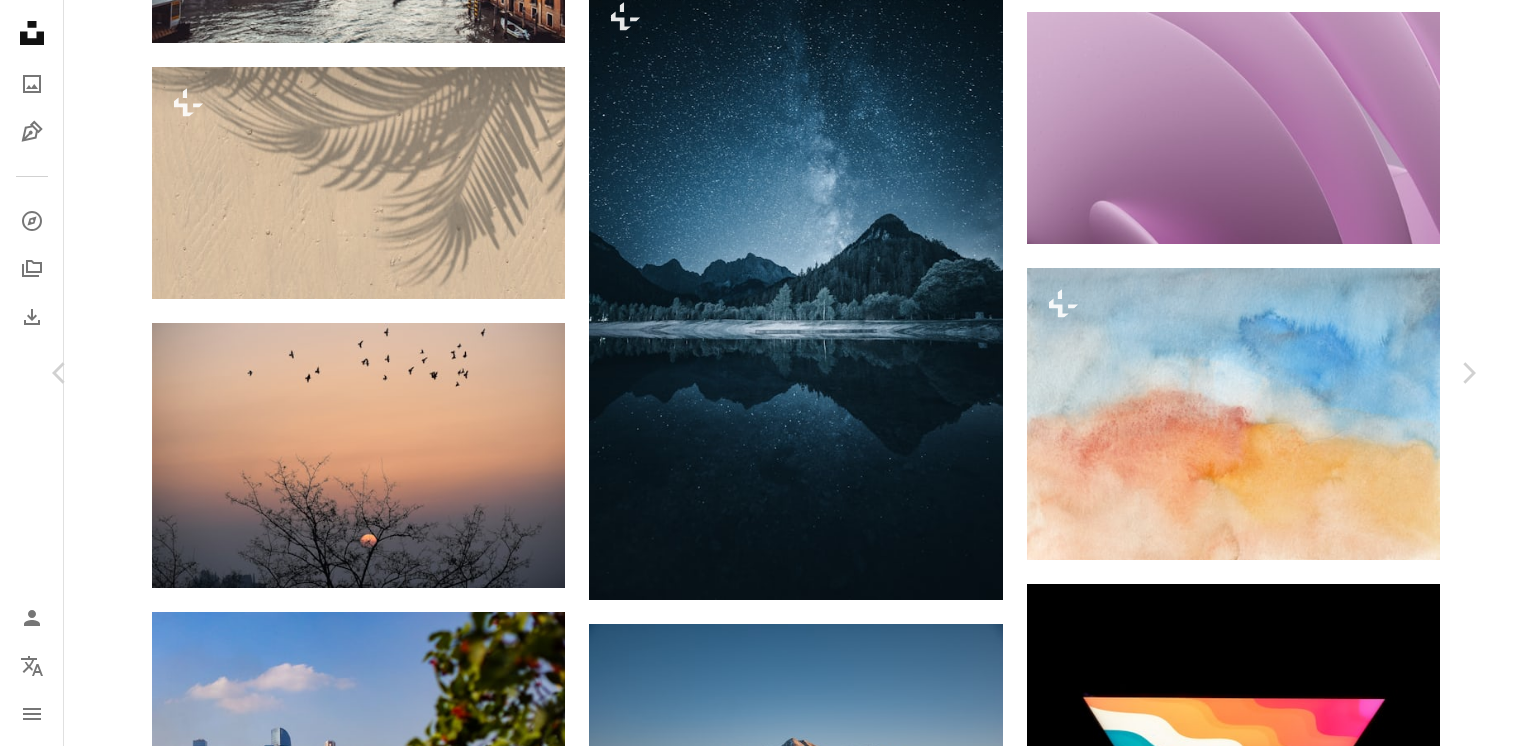 click at bounding box center (757, 4404) 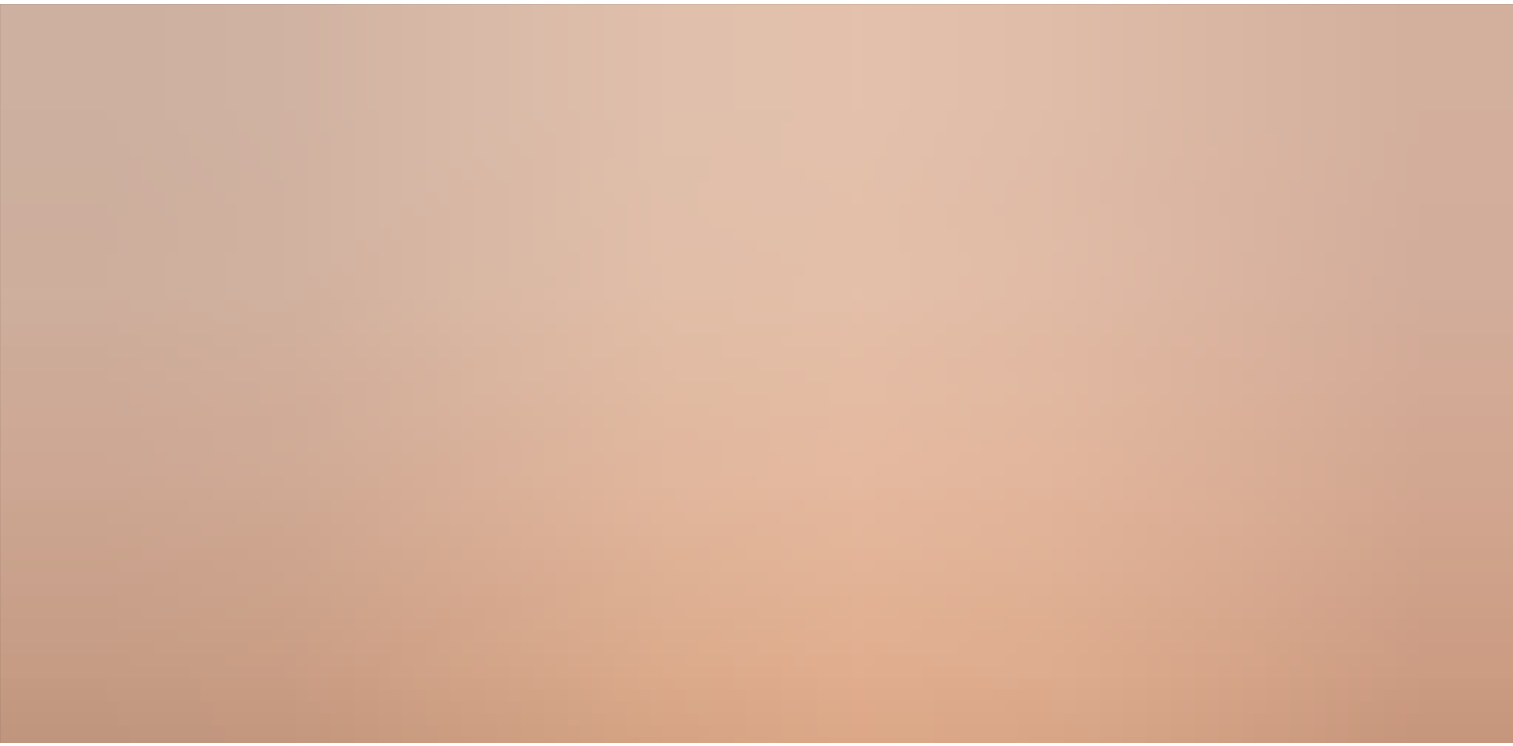 scroll, scrollTop: 106, scrollLeft: 0, axis: vertical 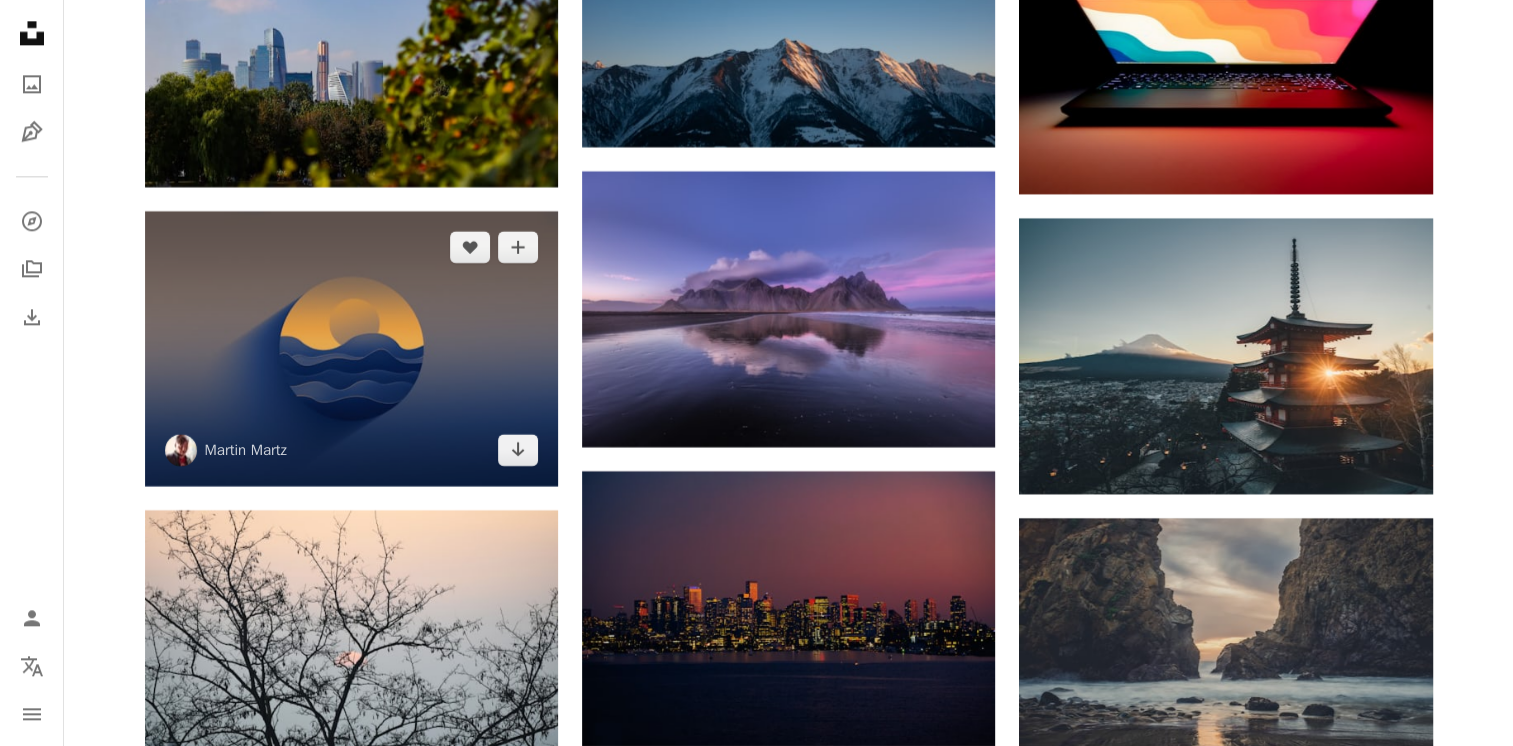 click at bounding box center (351, 348) 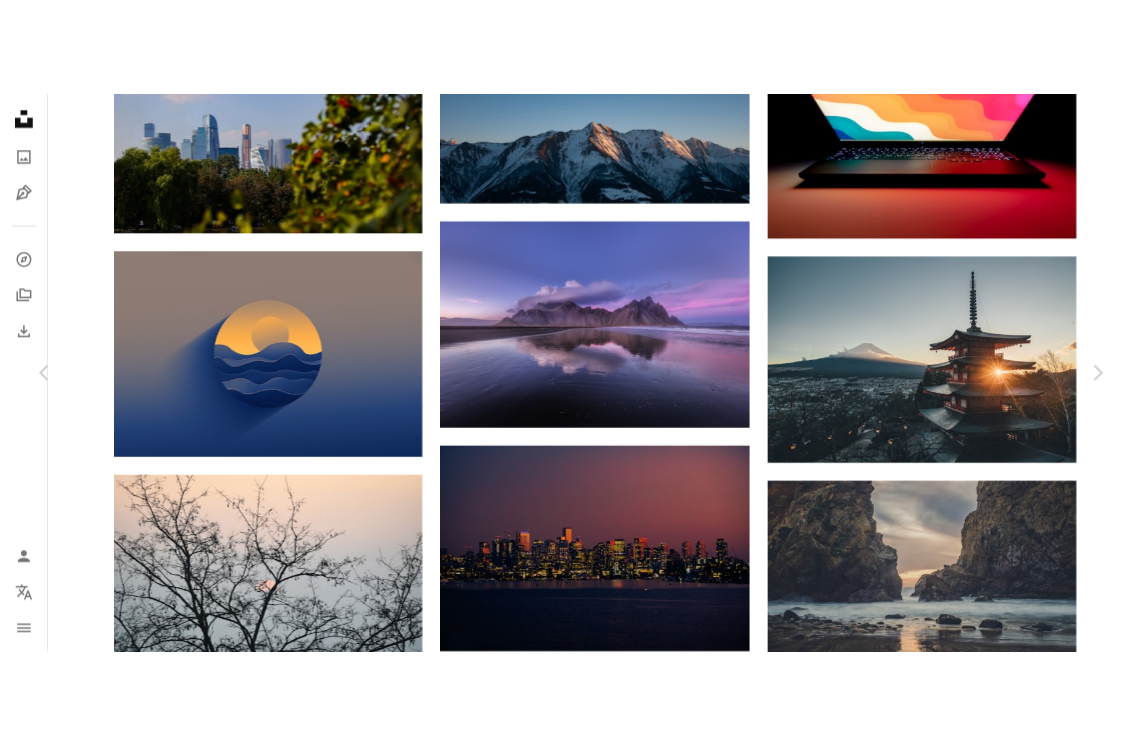 scroll, scrollTop: 8224, scrollLeft: 0, axis: vertical 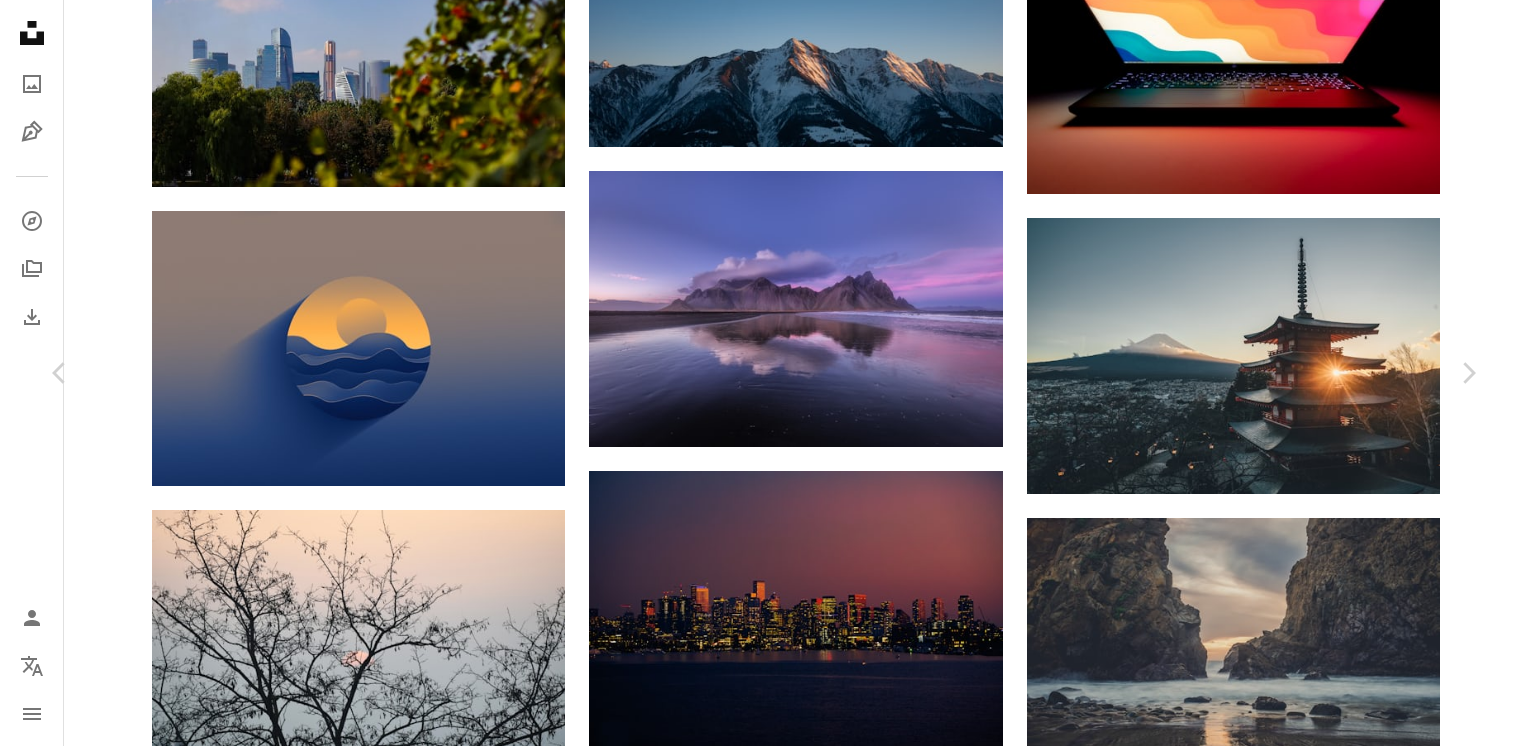click at bounding box center [757, 5669] 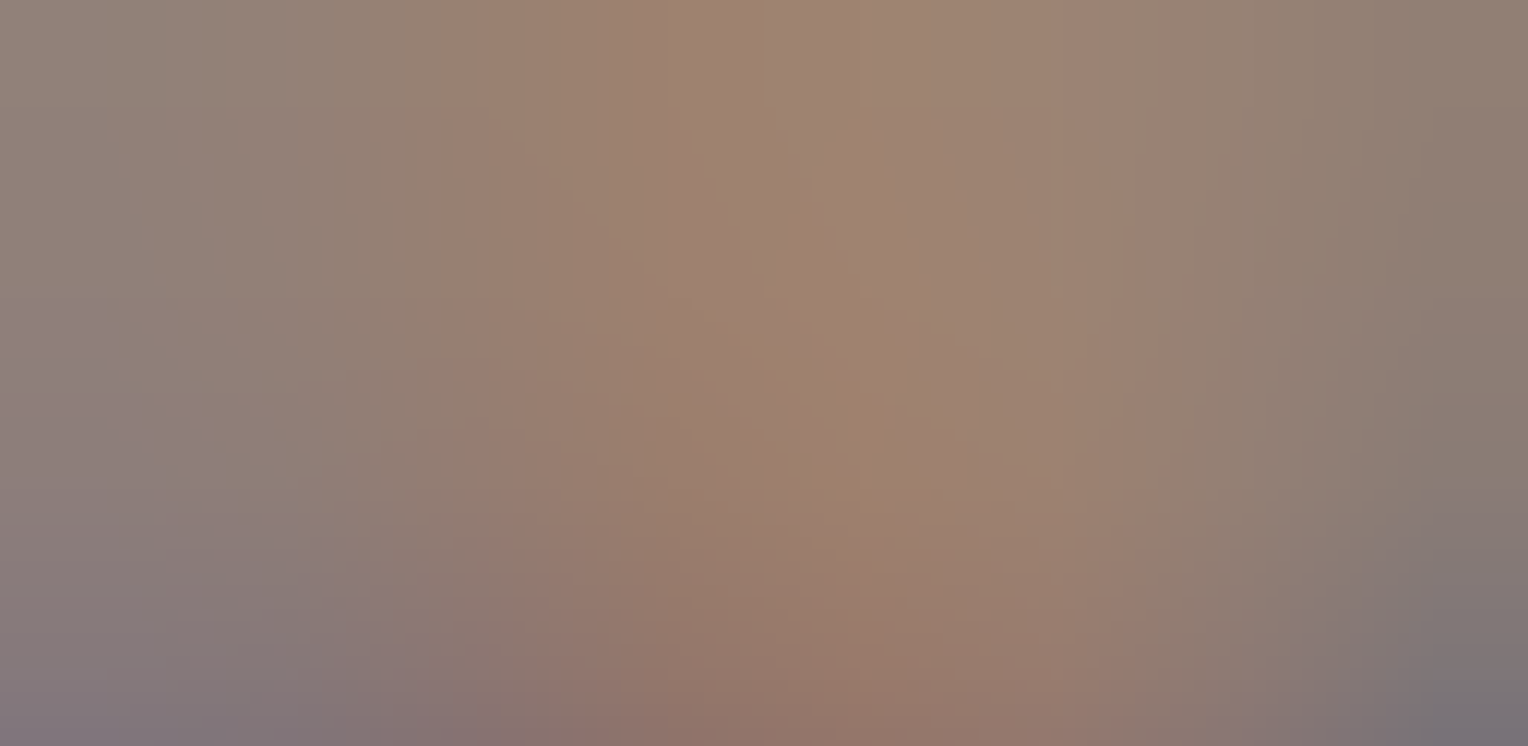 scroll, scrollTop: 127, scrollLeft: 0, axis: vertical 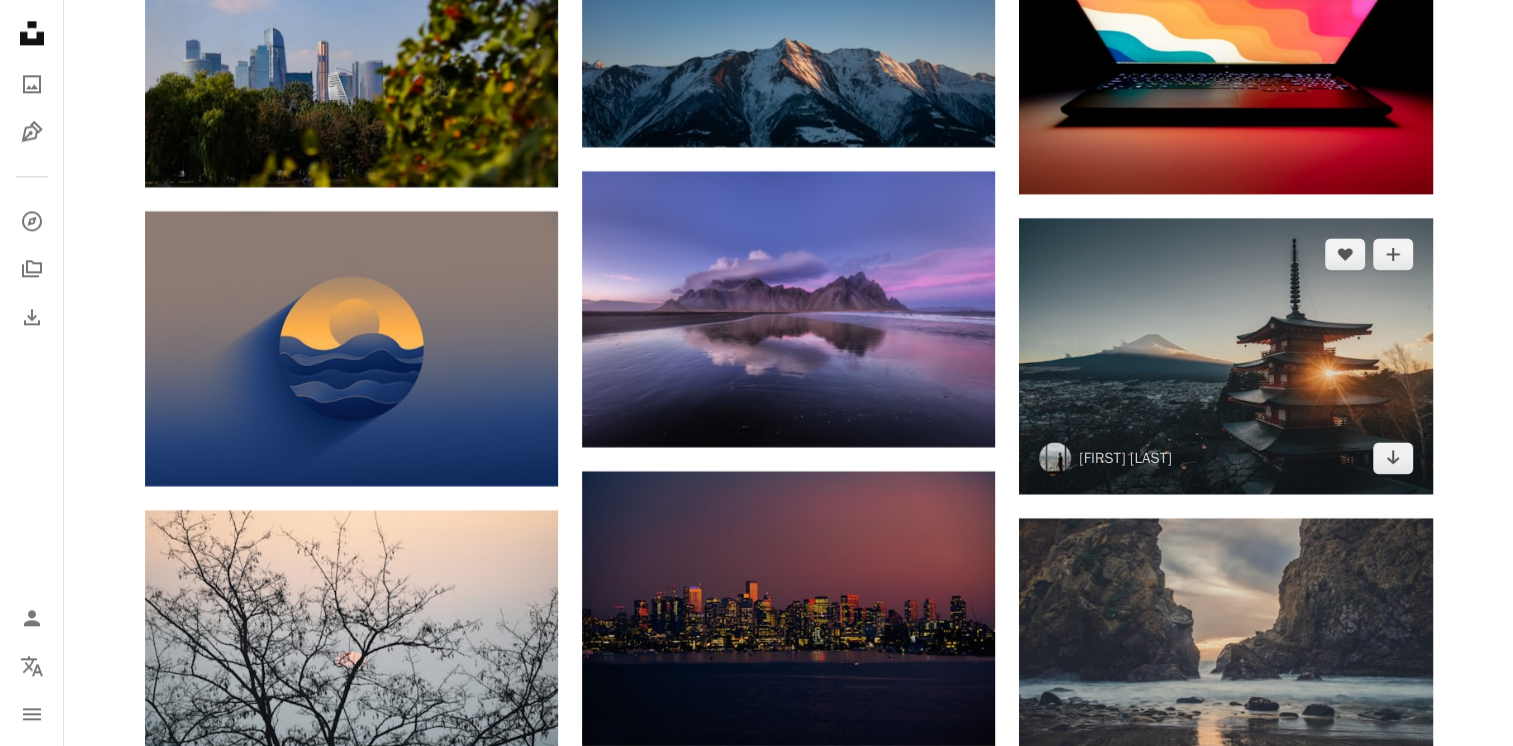 click at bounding box center (1225, 356) 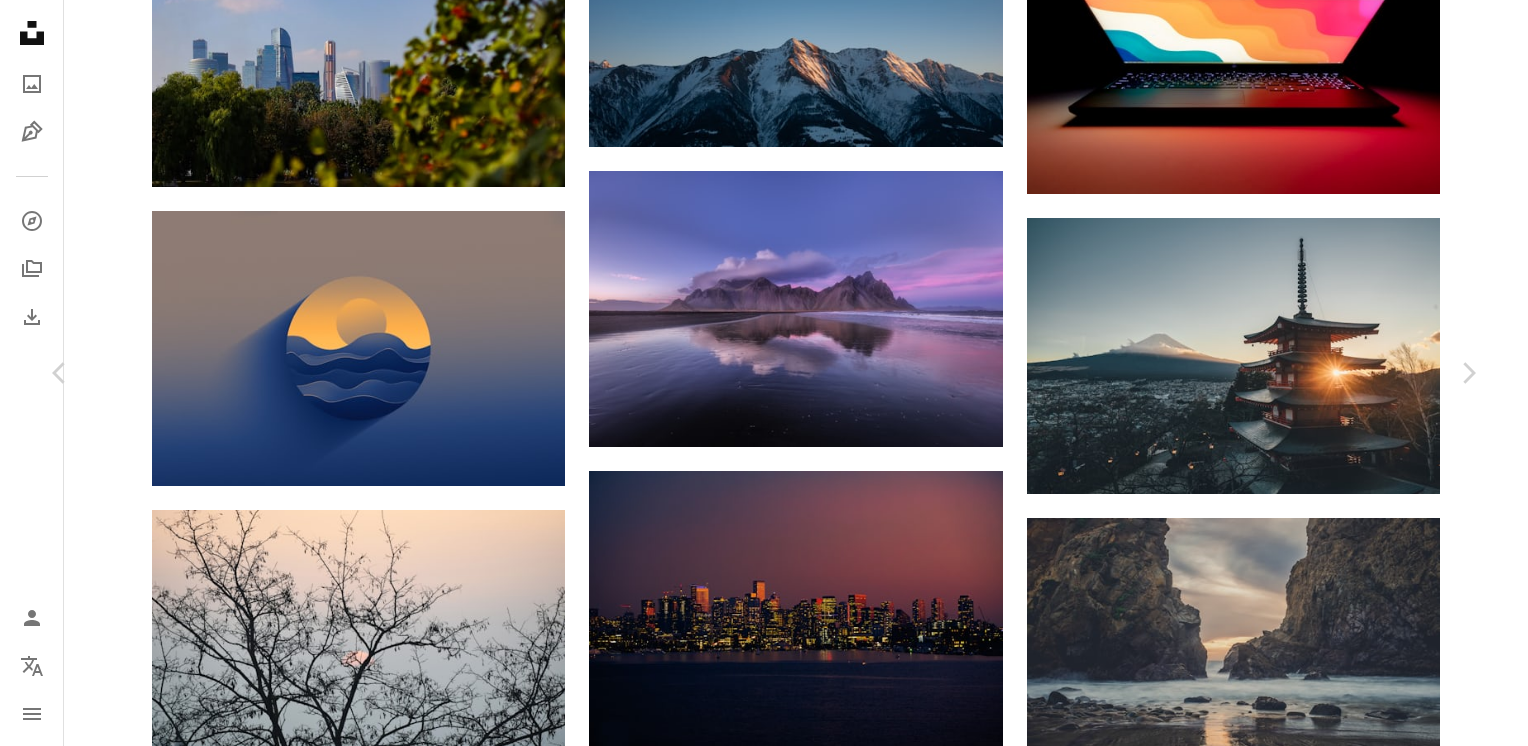 click at bounding box center (757, 5669) 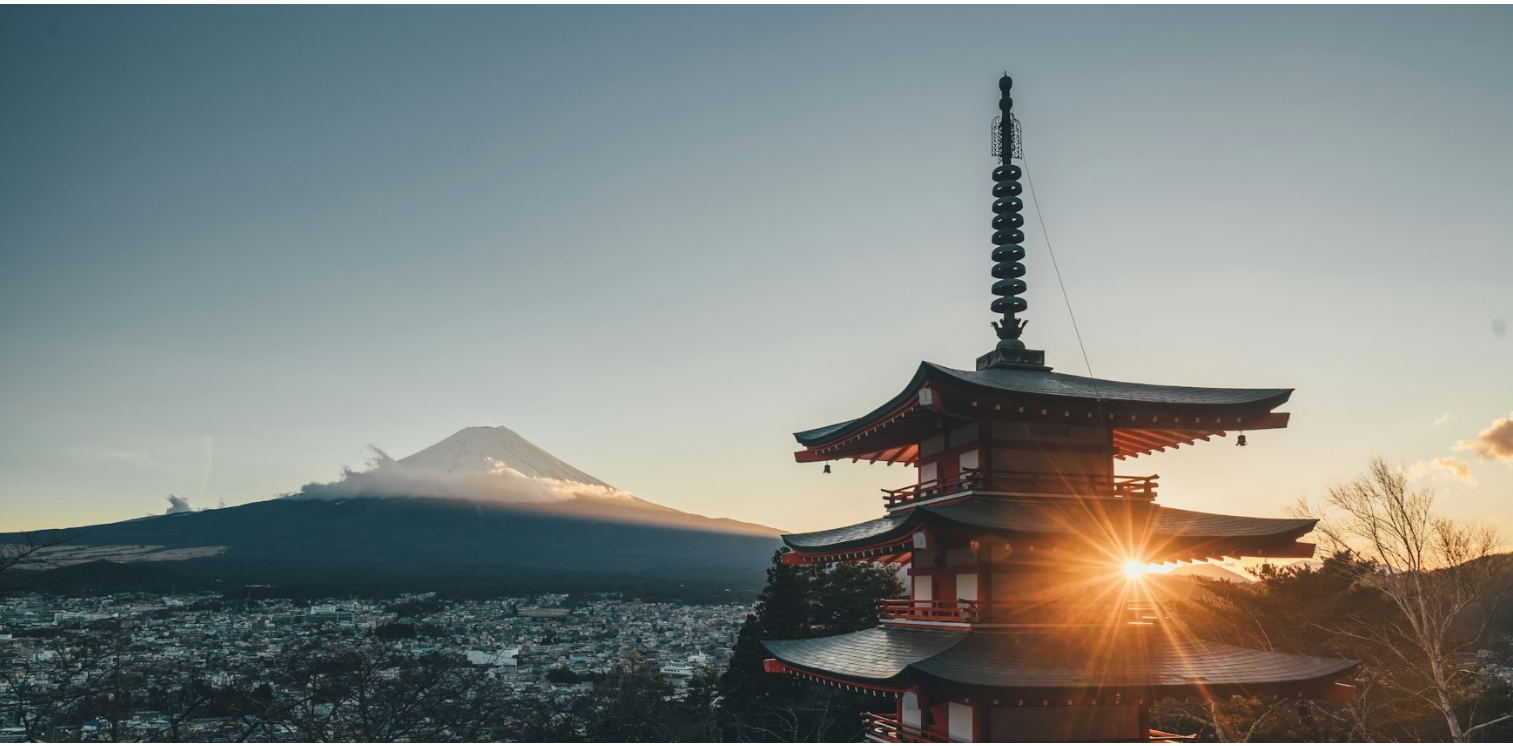 scroll, scrollTop: 127, scrollLeft: 0, axis: vertical 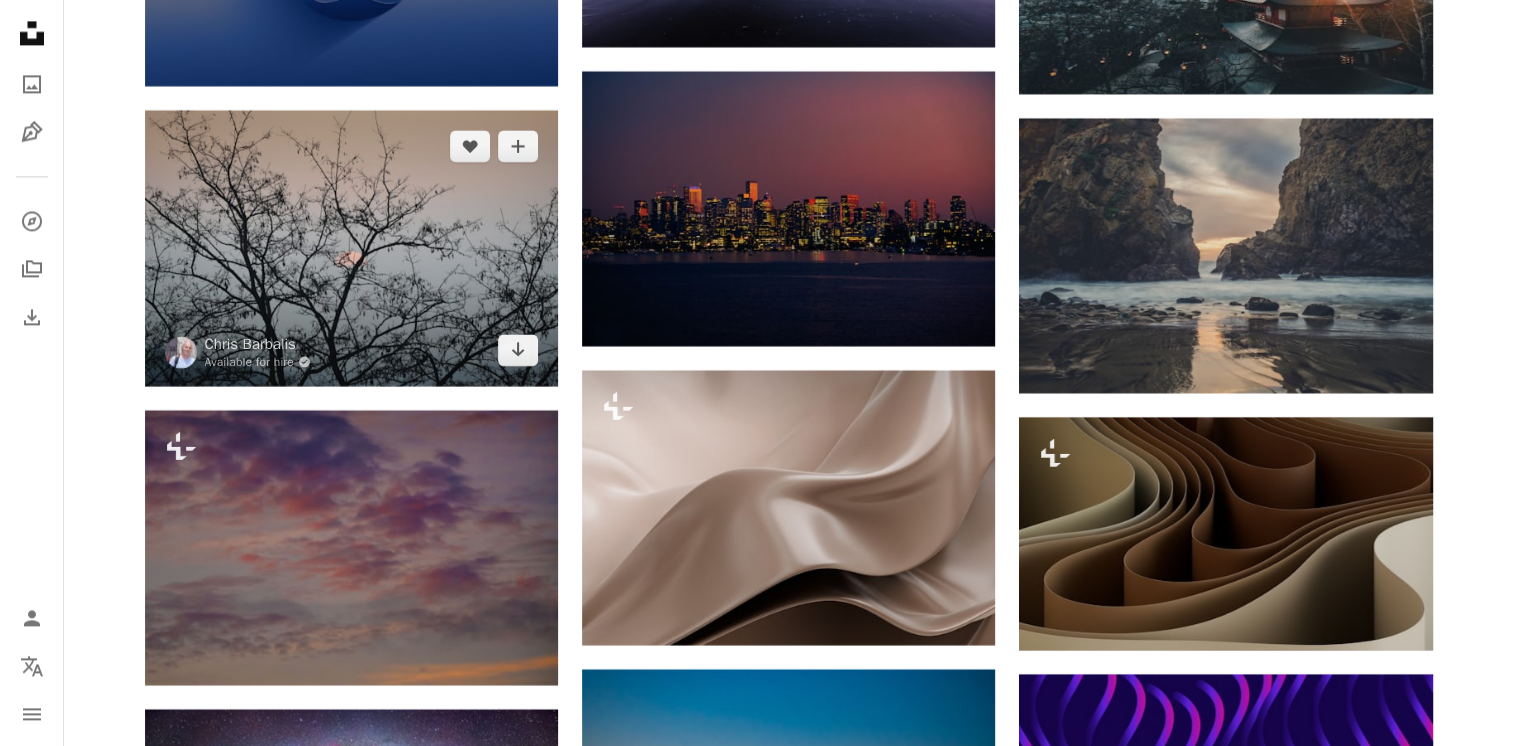 click at bounding box center [351, 247] 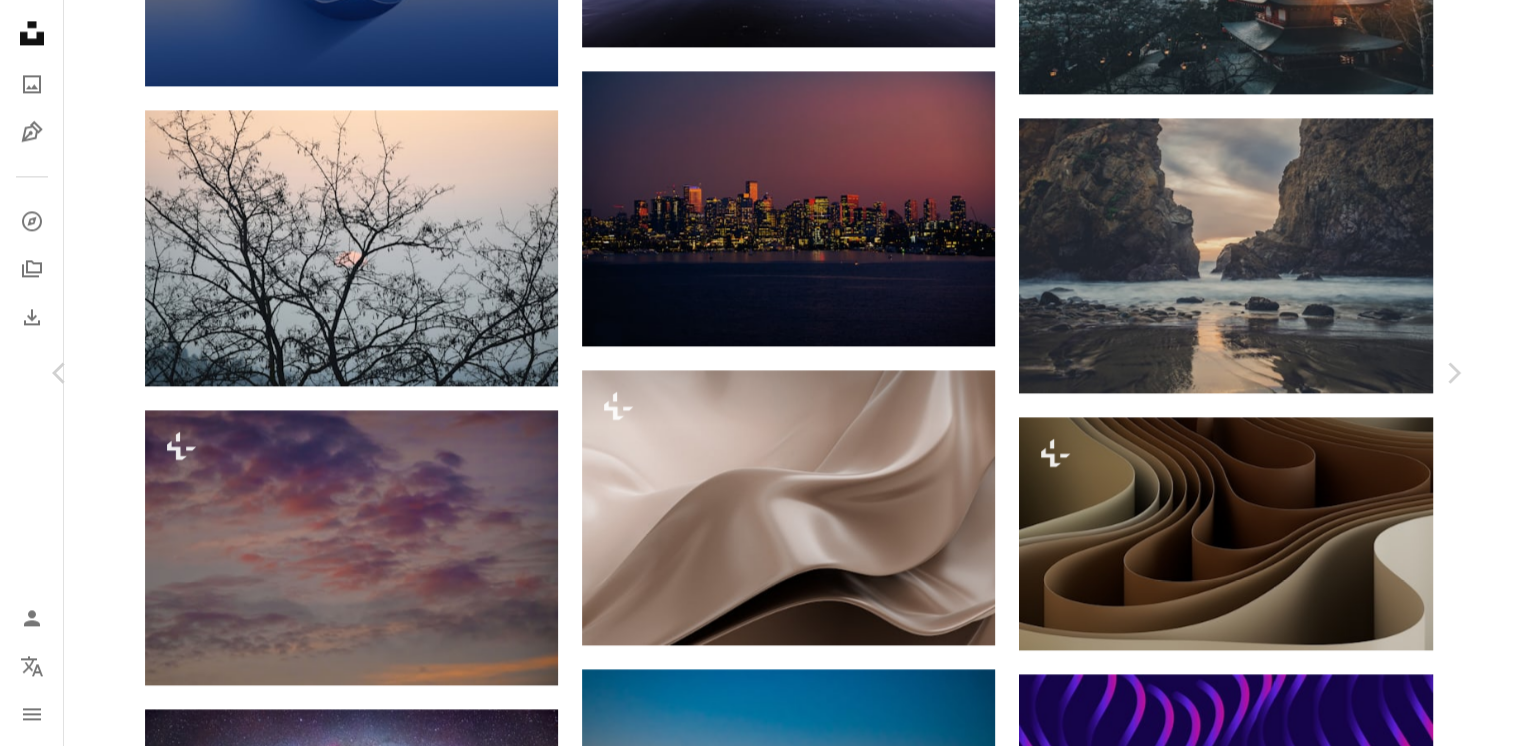 click at bounding box center (749, 5269) 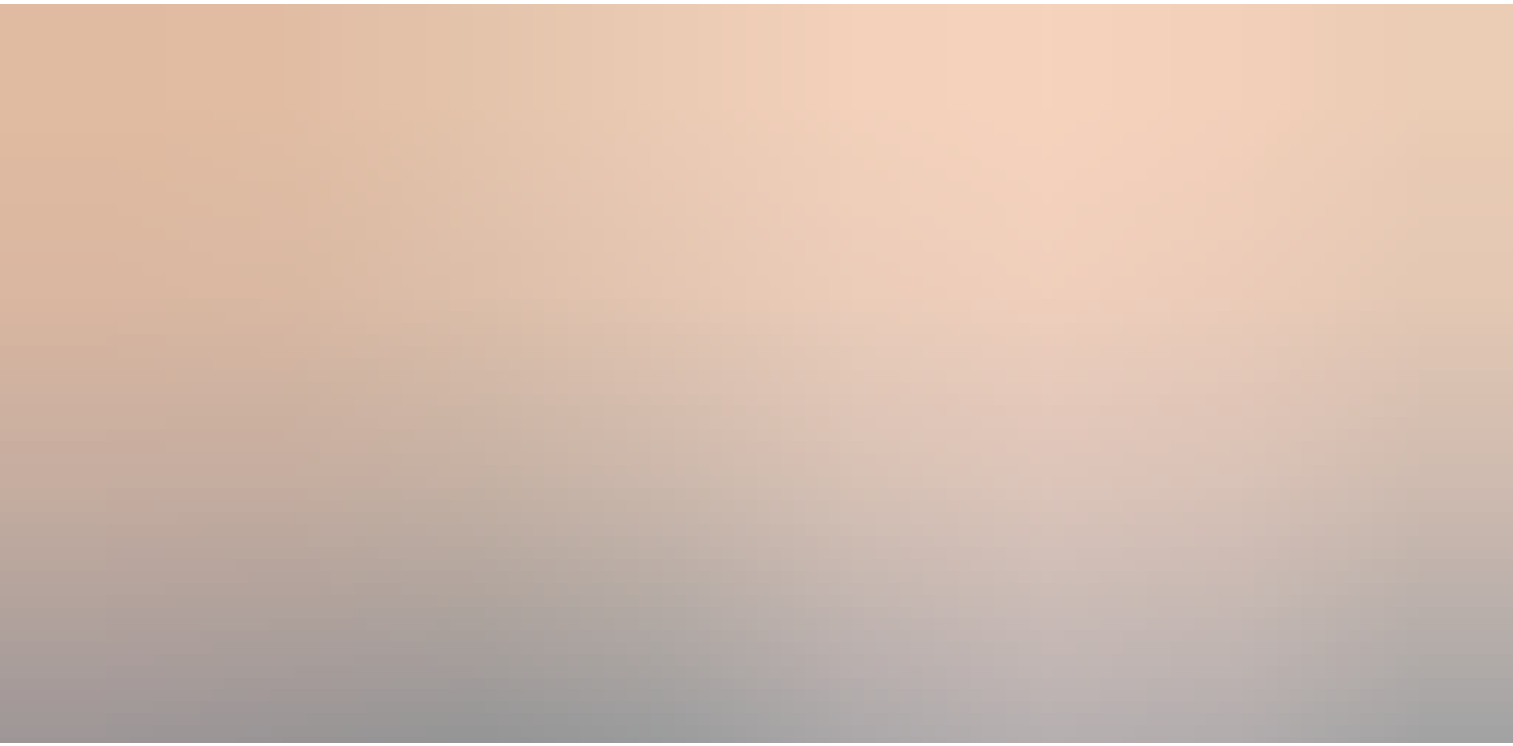 scroll, scrollTop: 127, scrollLeft: 0, axis: vertical 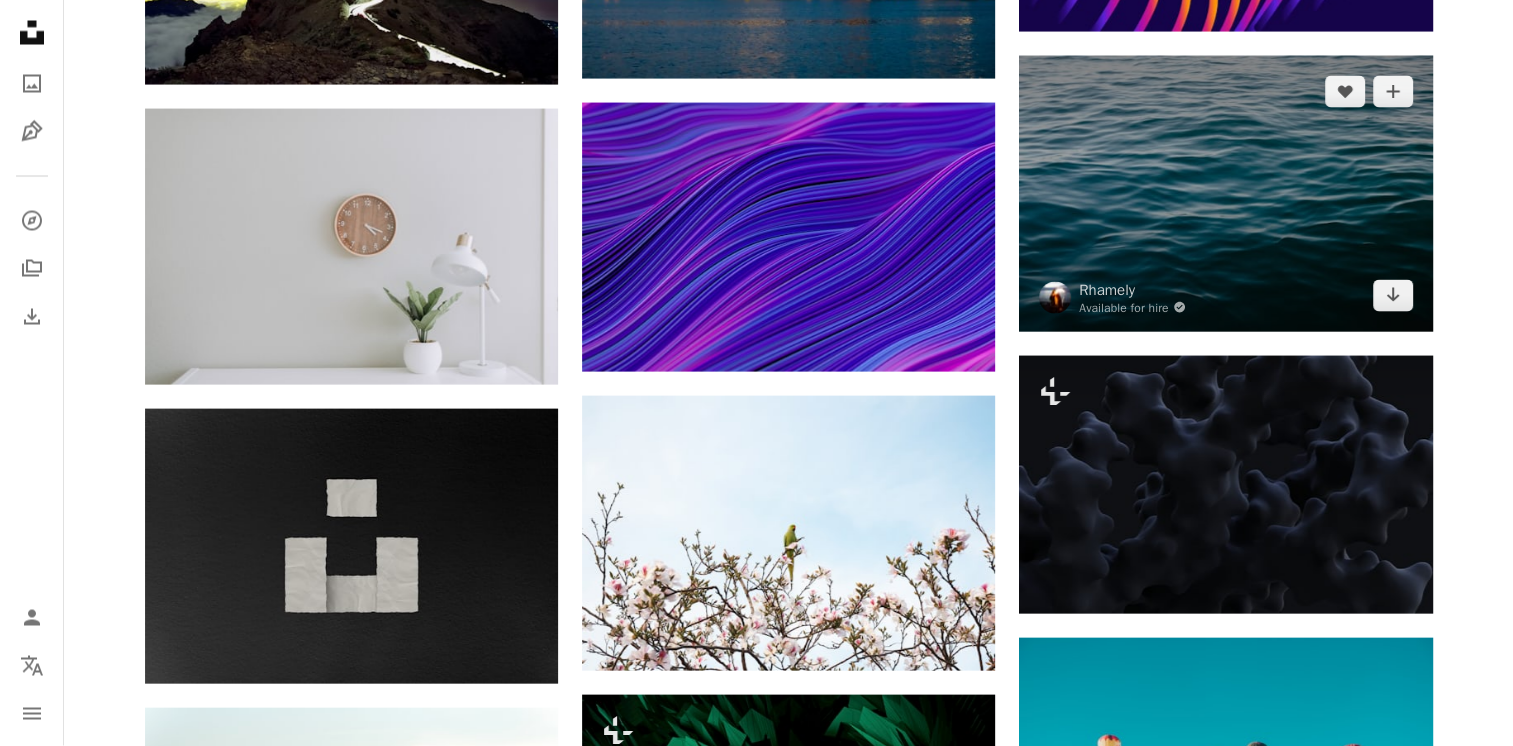 click at bounding box center (1225, 193) 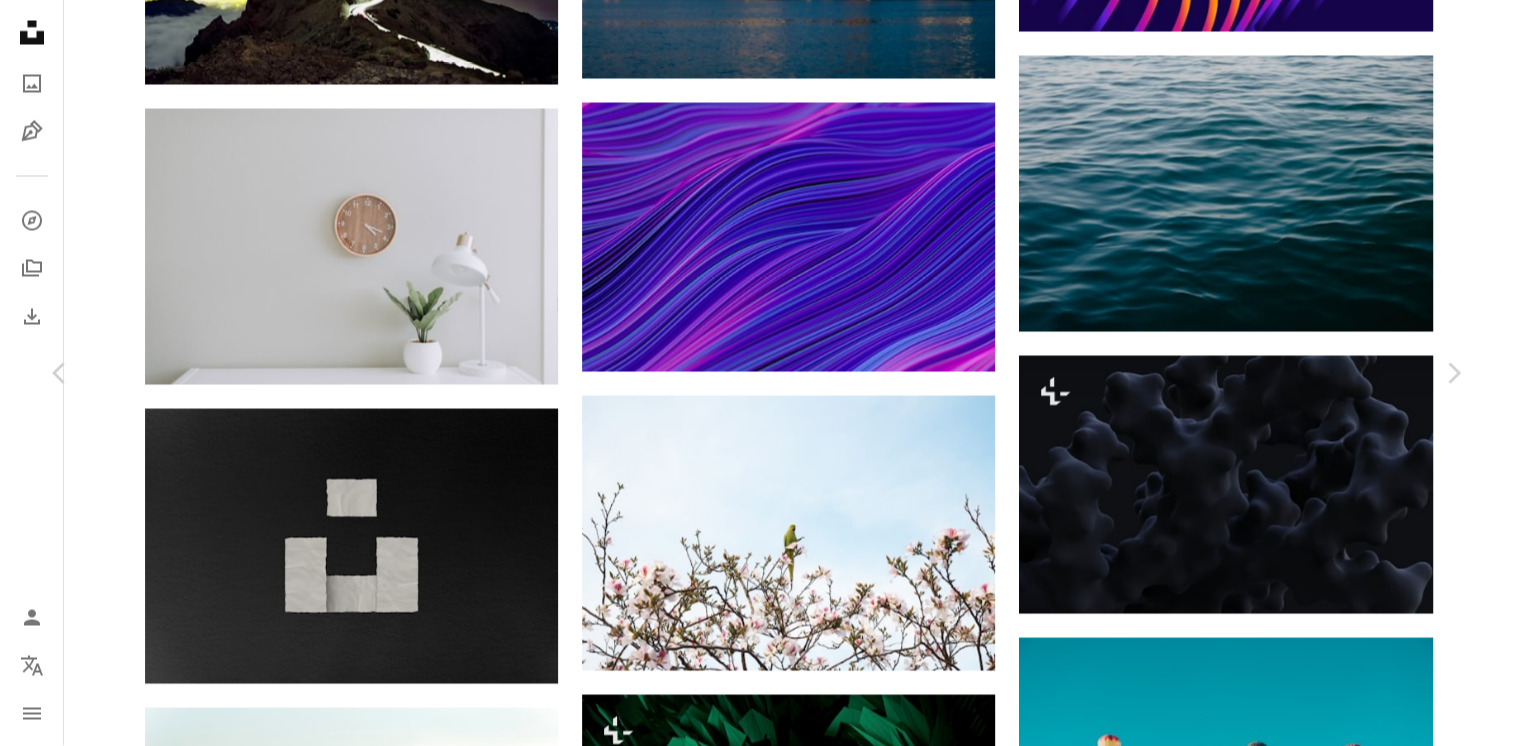 click at bounding box center (749, 4369) 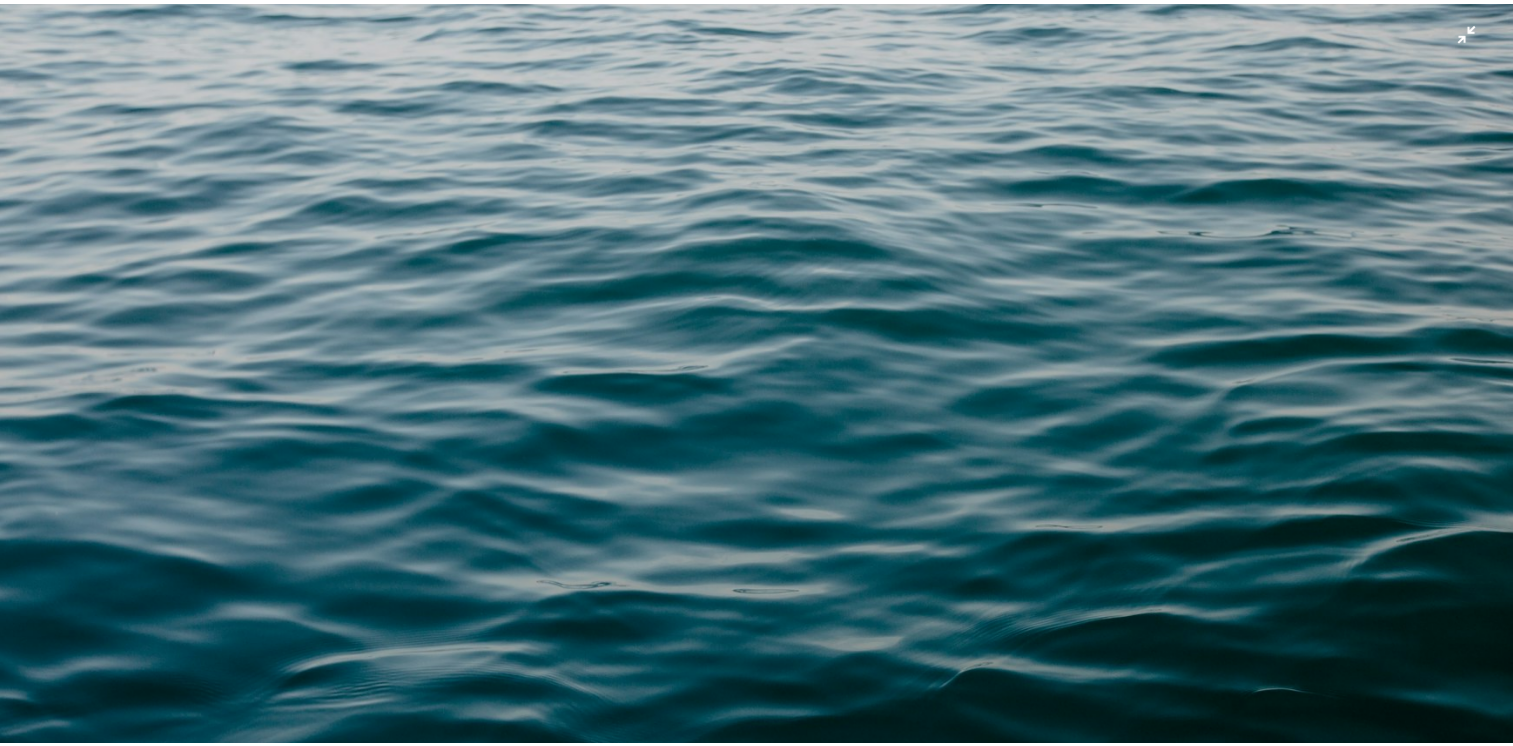 scroll, scrollTop: 127, scrollLeft: 0, axis: vertical 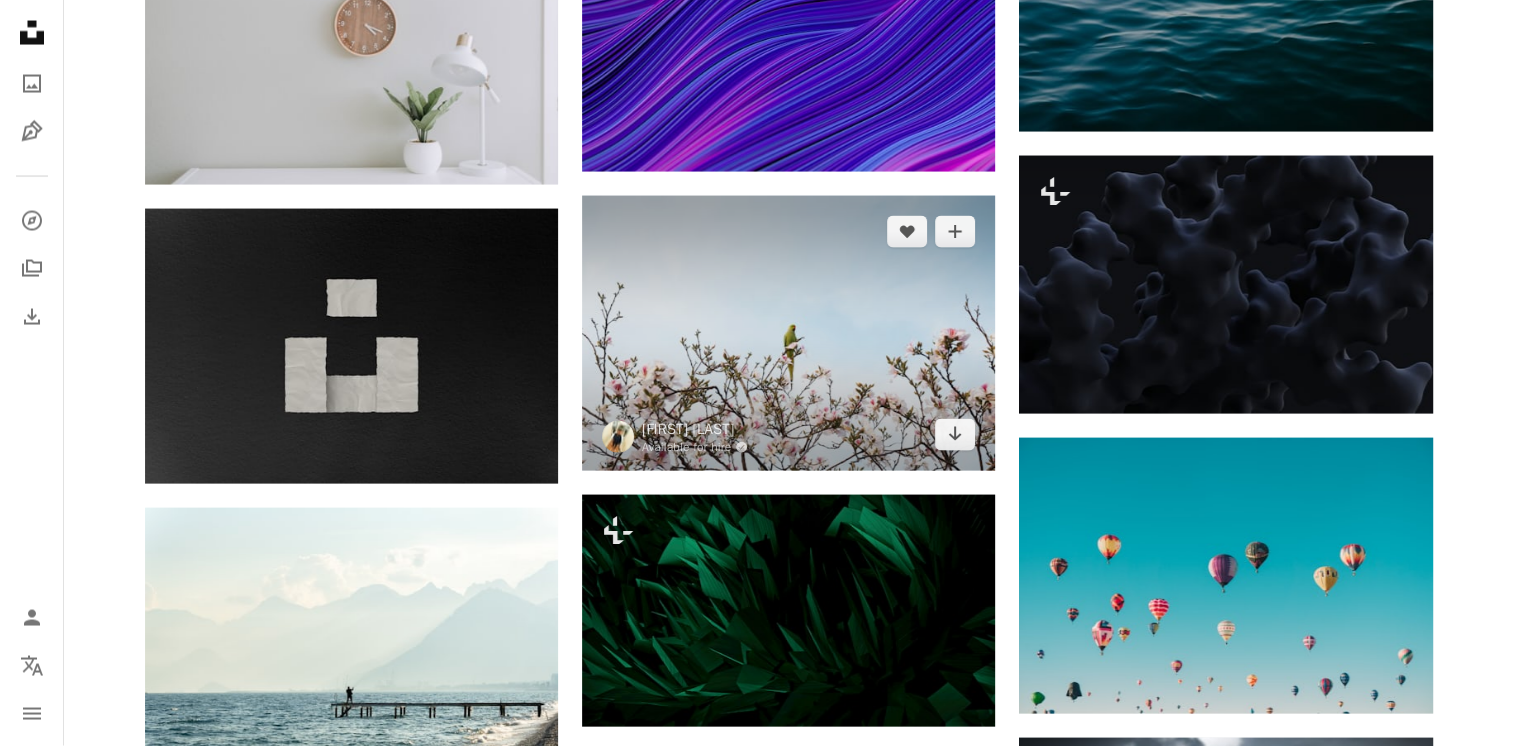 click at bounding box center (788, 333) 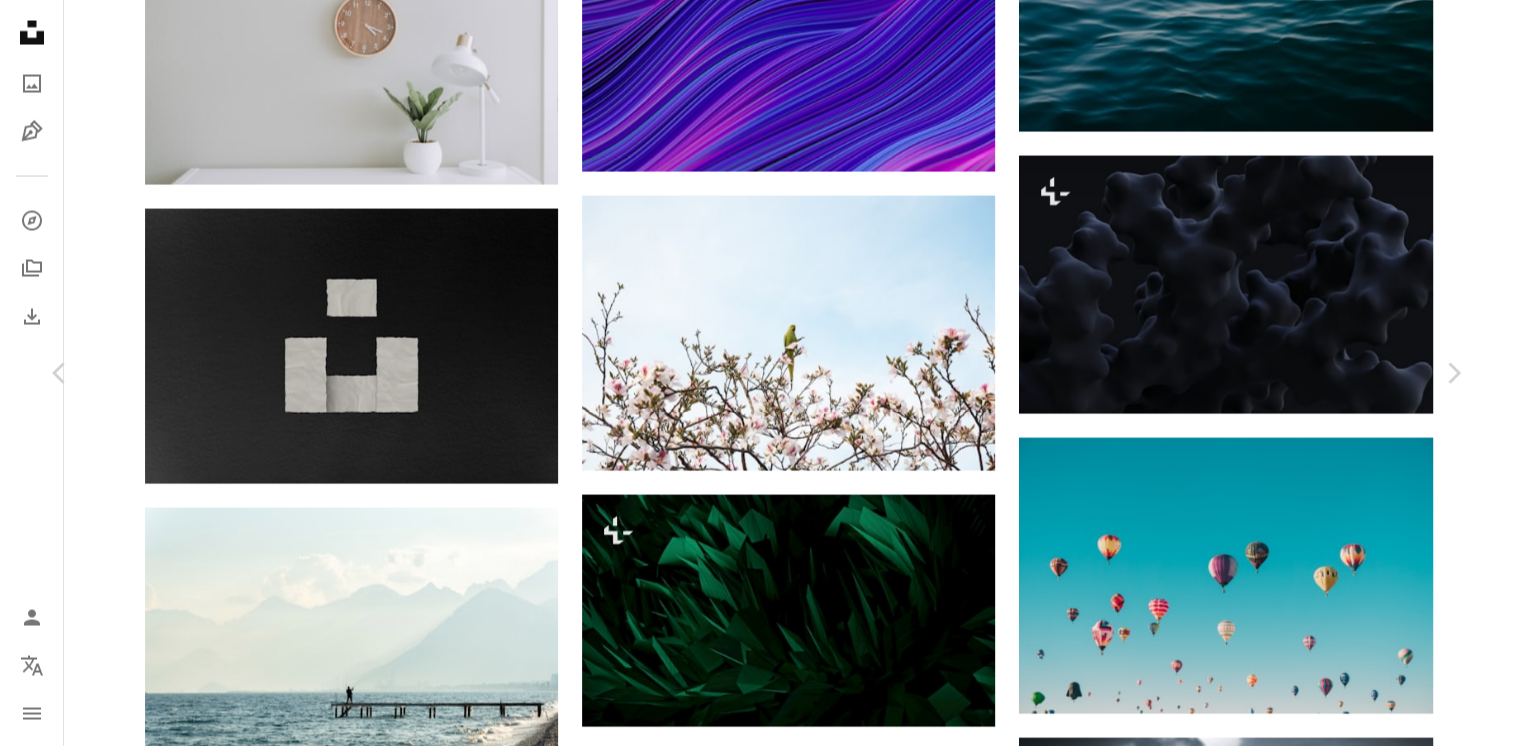 click at bounding box center (749, 4169) 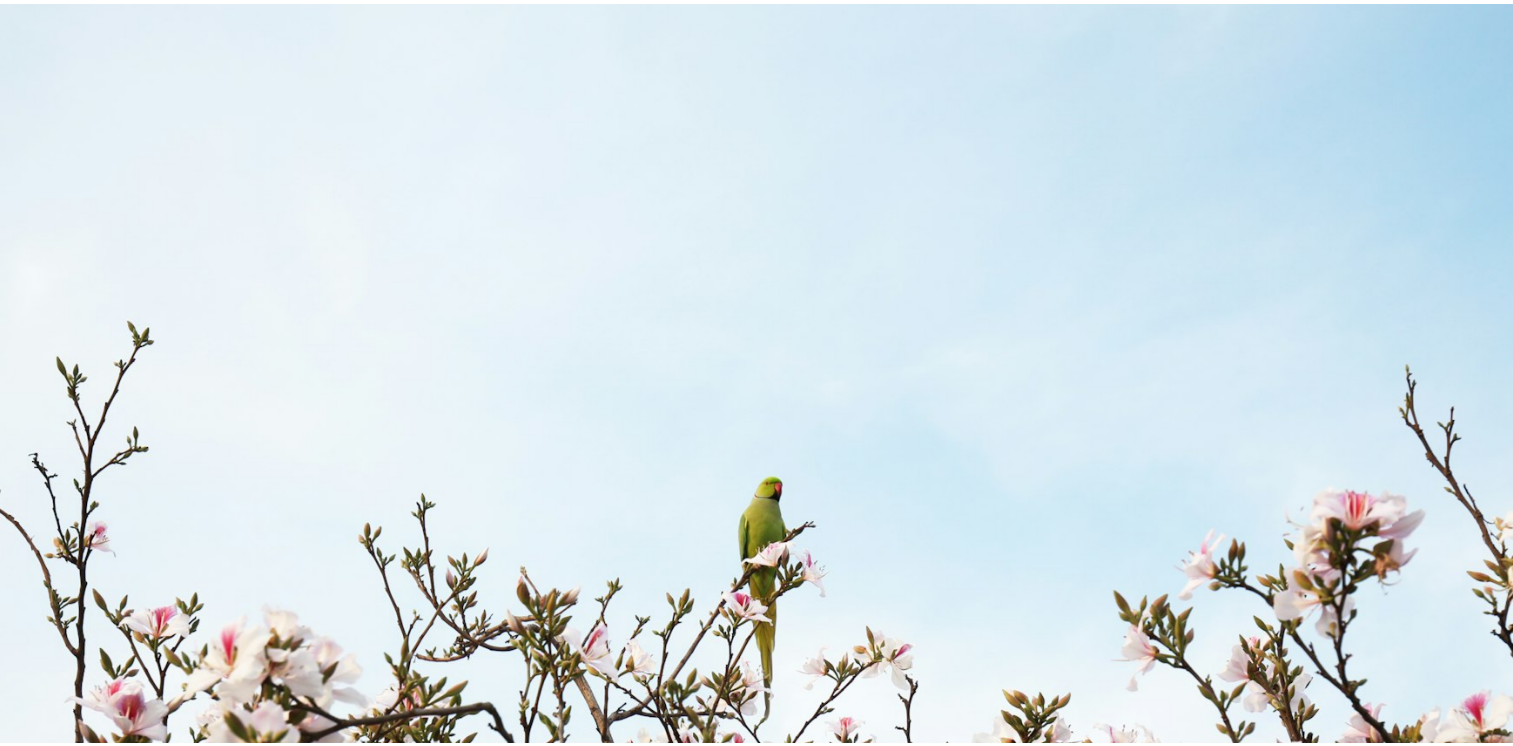 scroll, scrollTop: 127, scrollLeft: 0, axis: vertical 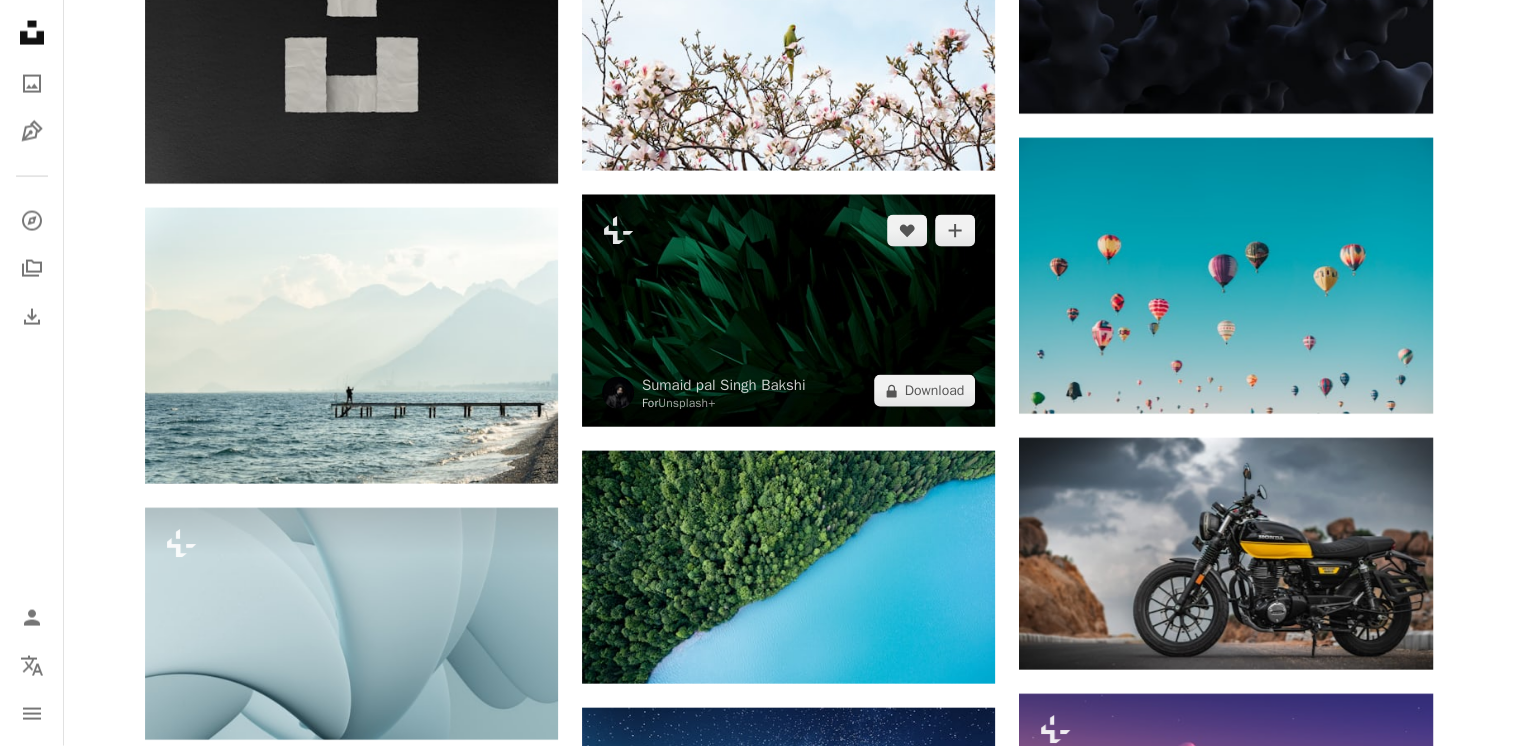 click at bounding box center (788, 311) 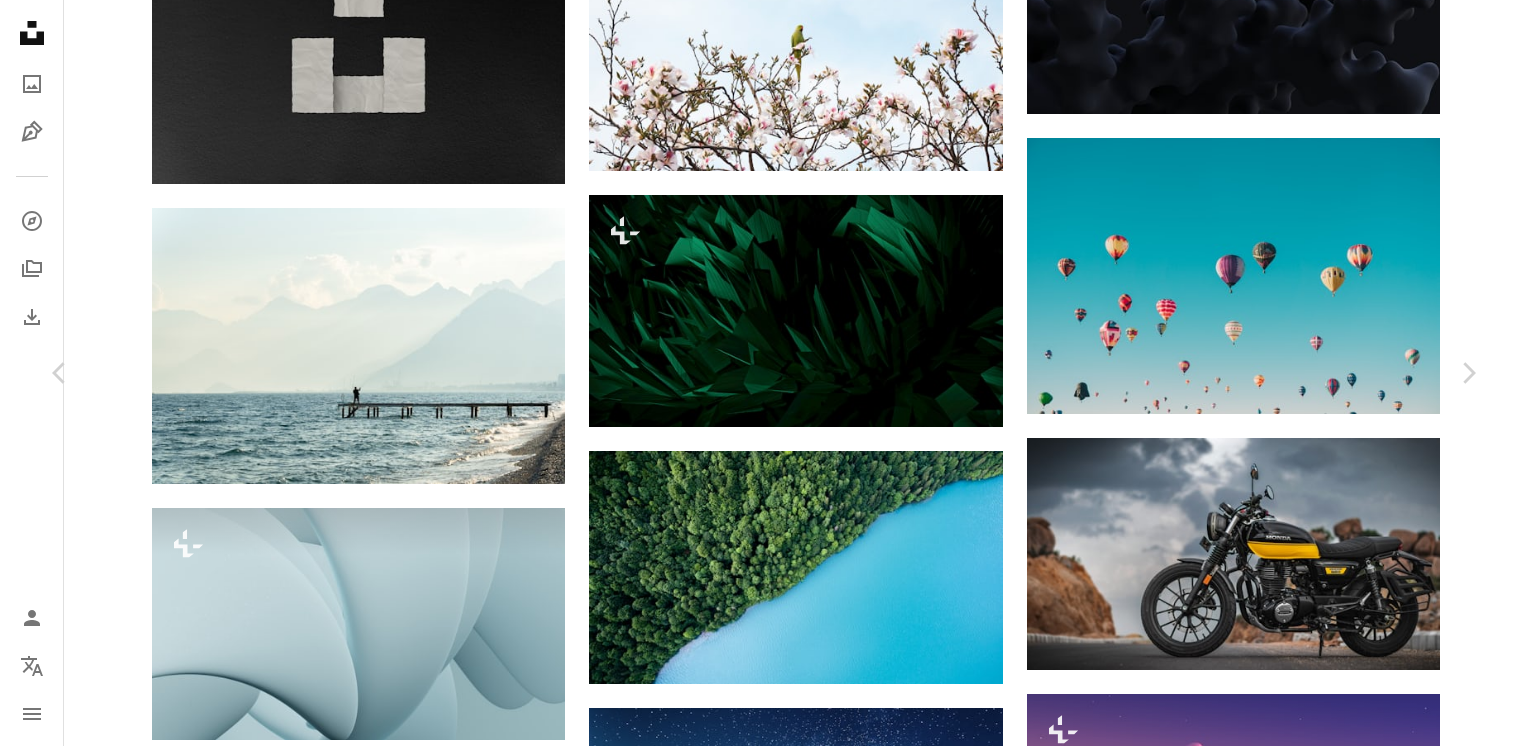 click at bounding box center (757, 3869) 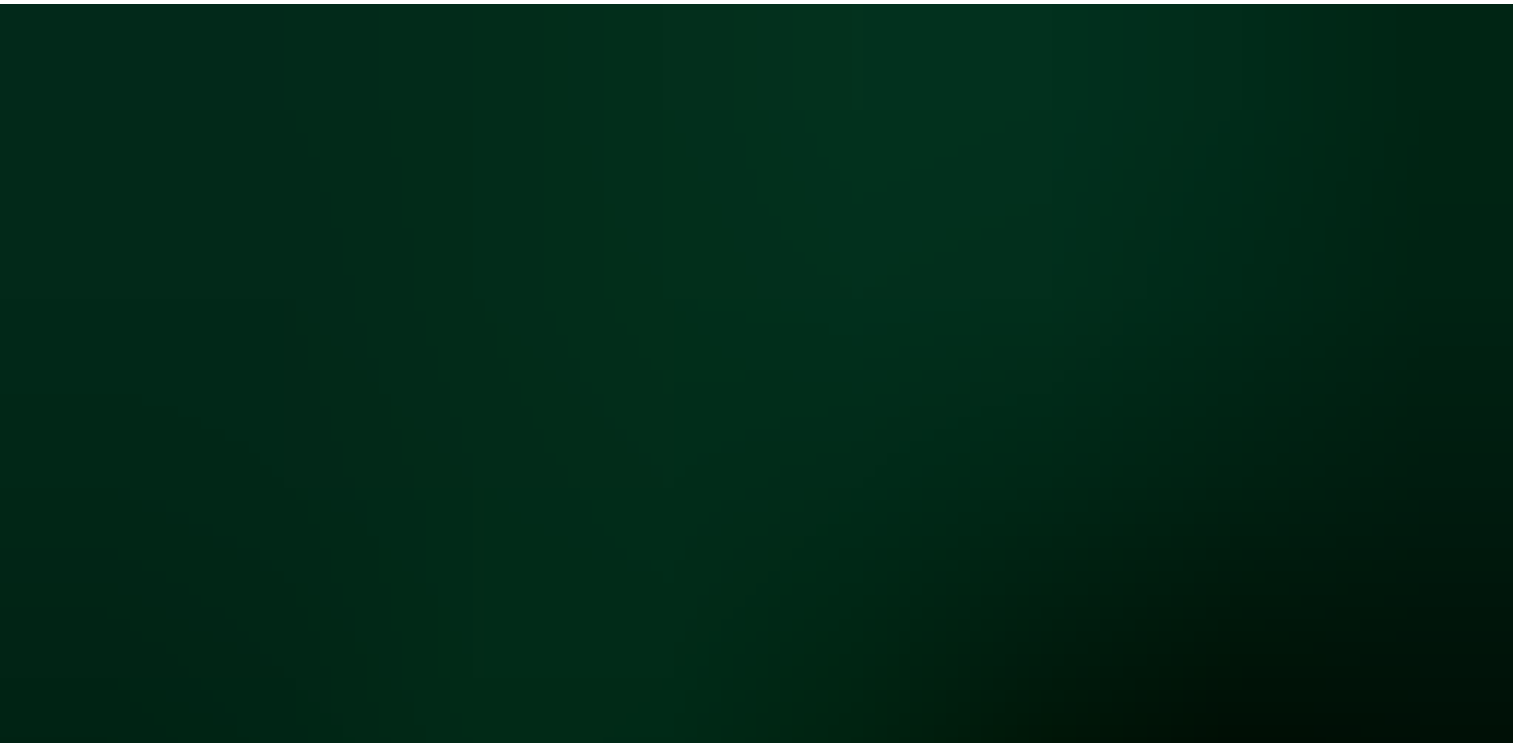 scroll, scrollTop: 48, scrollLeft: 0, axis: vertical 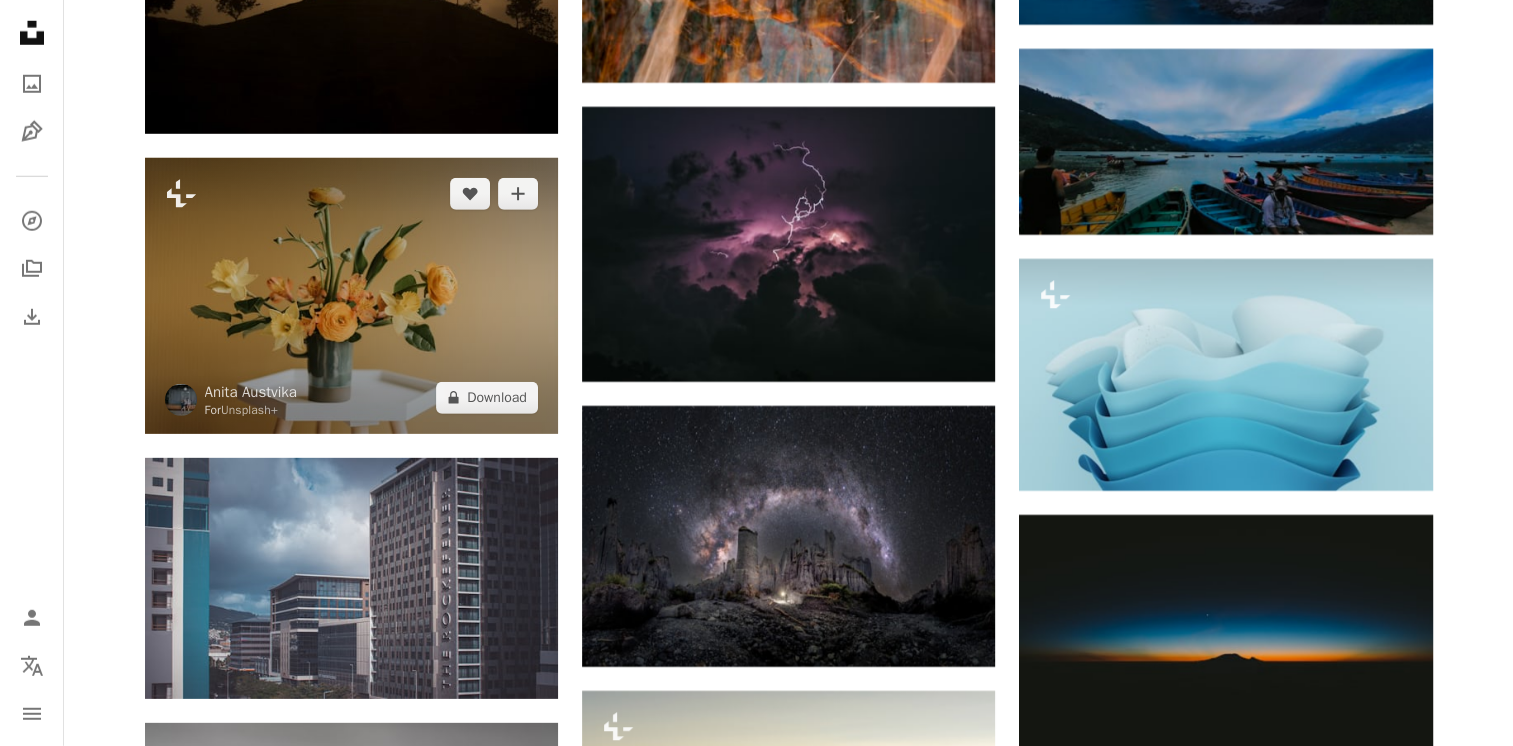 click at bounding box center (351, 296) 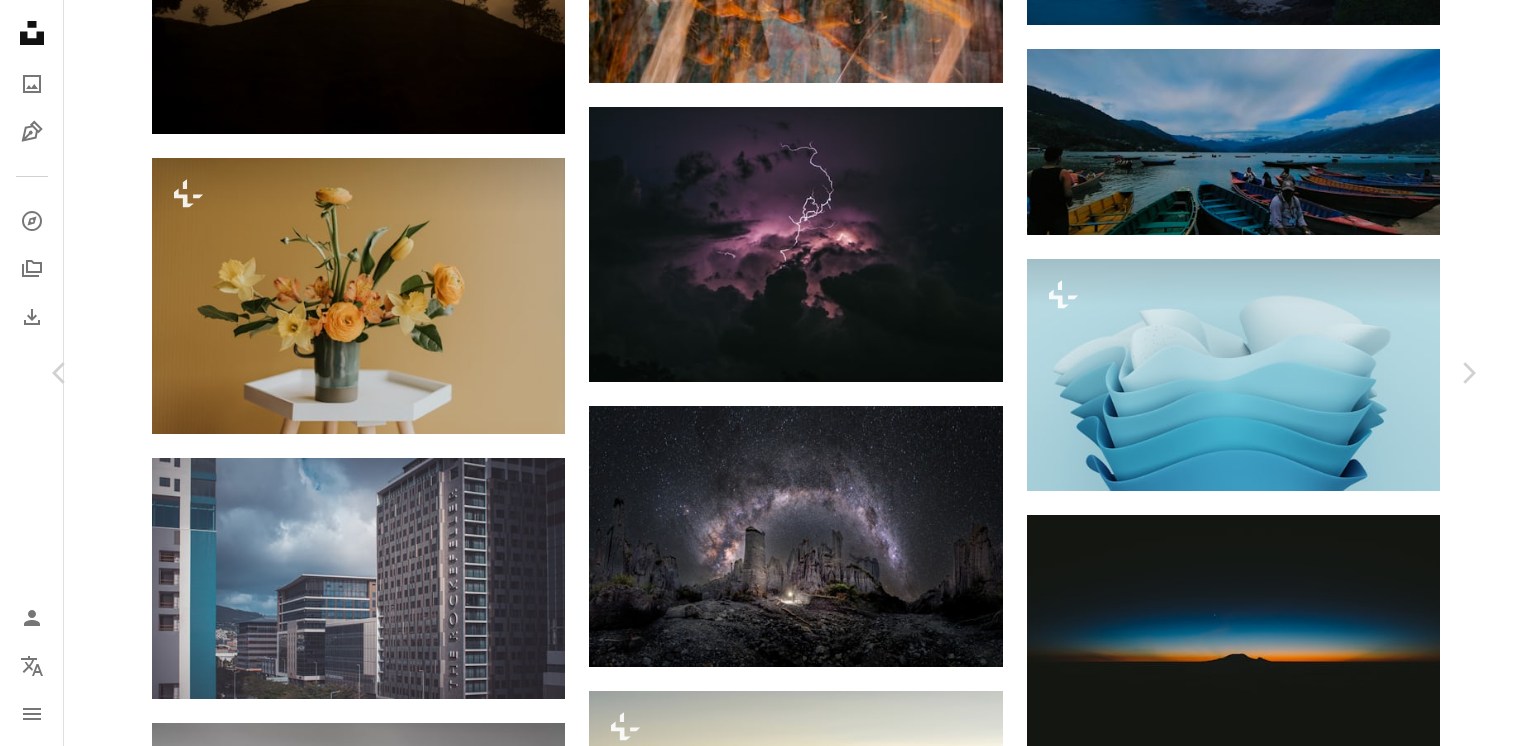 click at bounding box center [756, 4483] 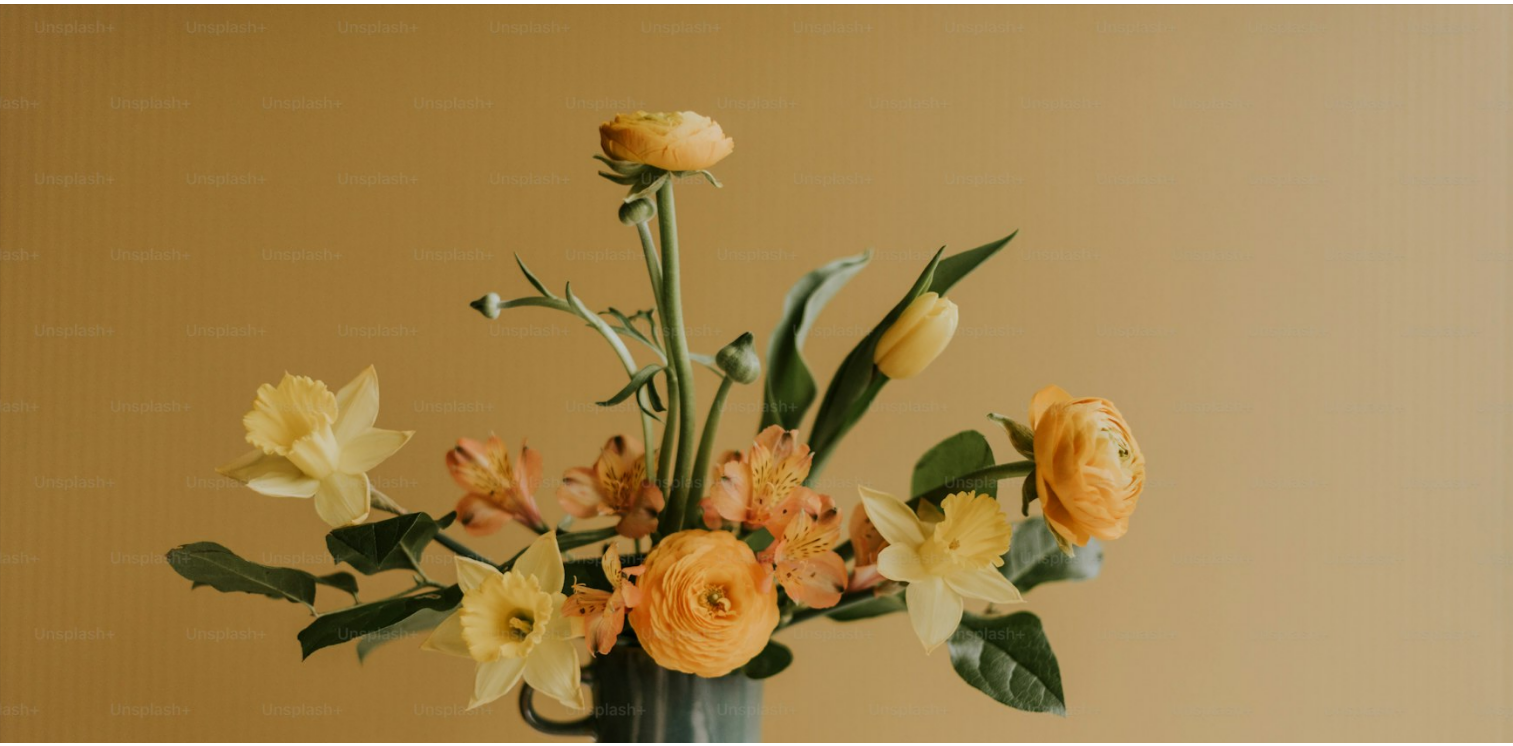 scroll, scrollTop: 127, scrollLeft: 0, axis: vertical 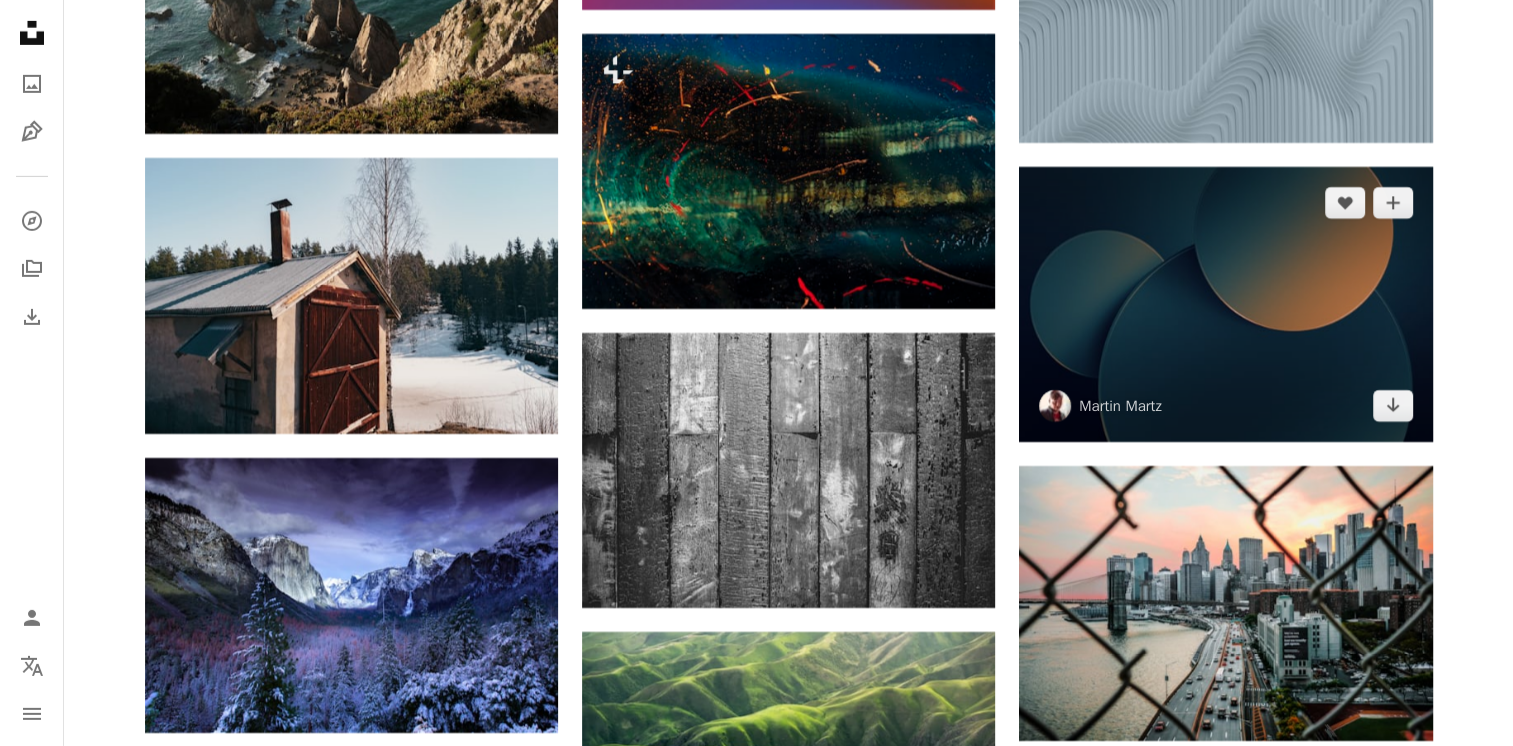 click at bounding box center (1225, 304) 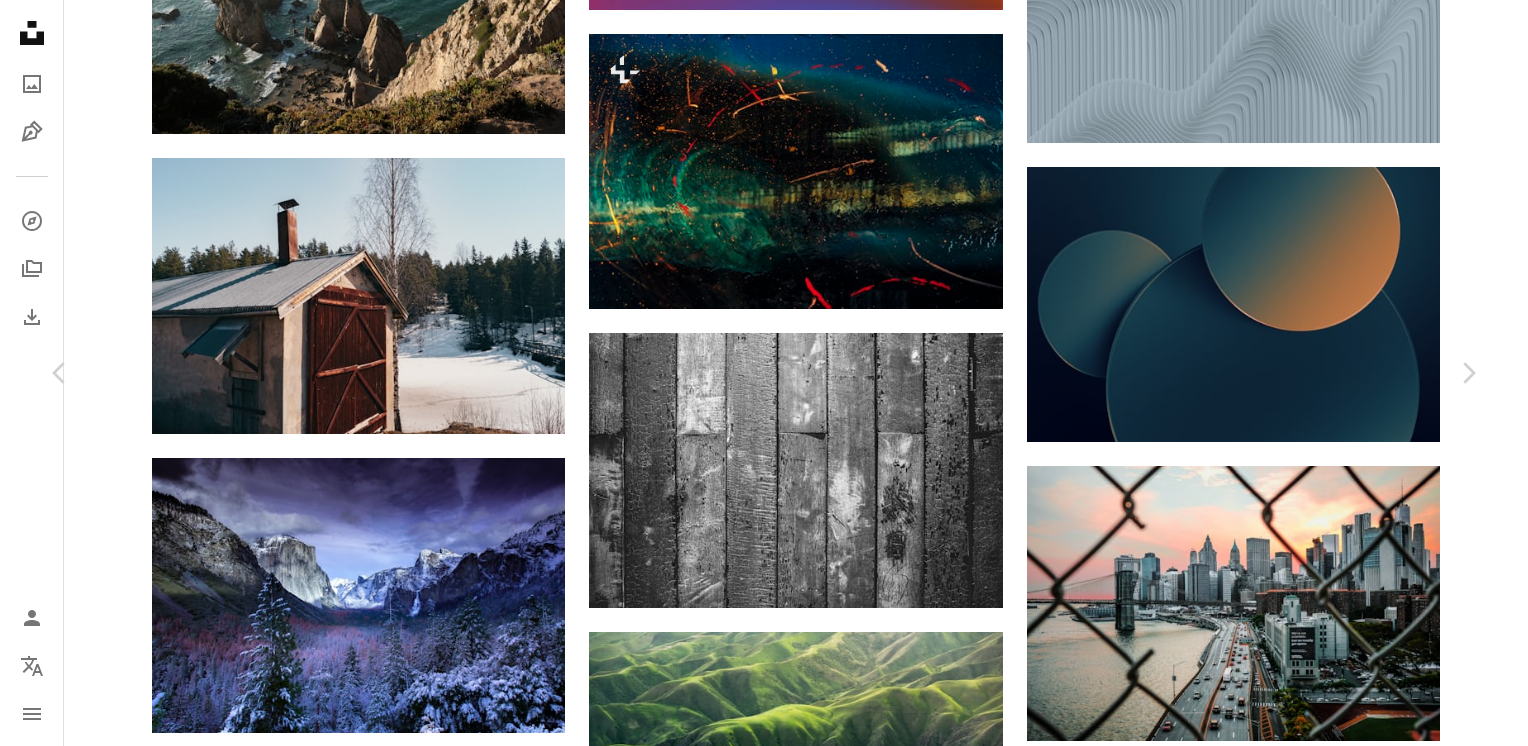 click at bounding box center [757, 4610] 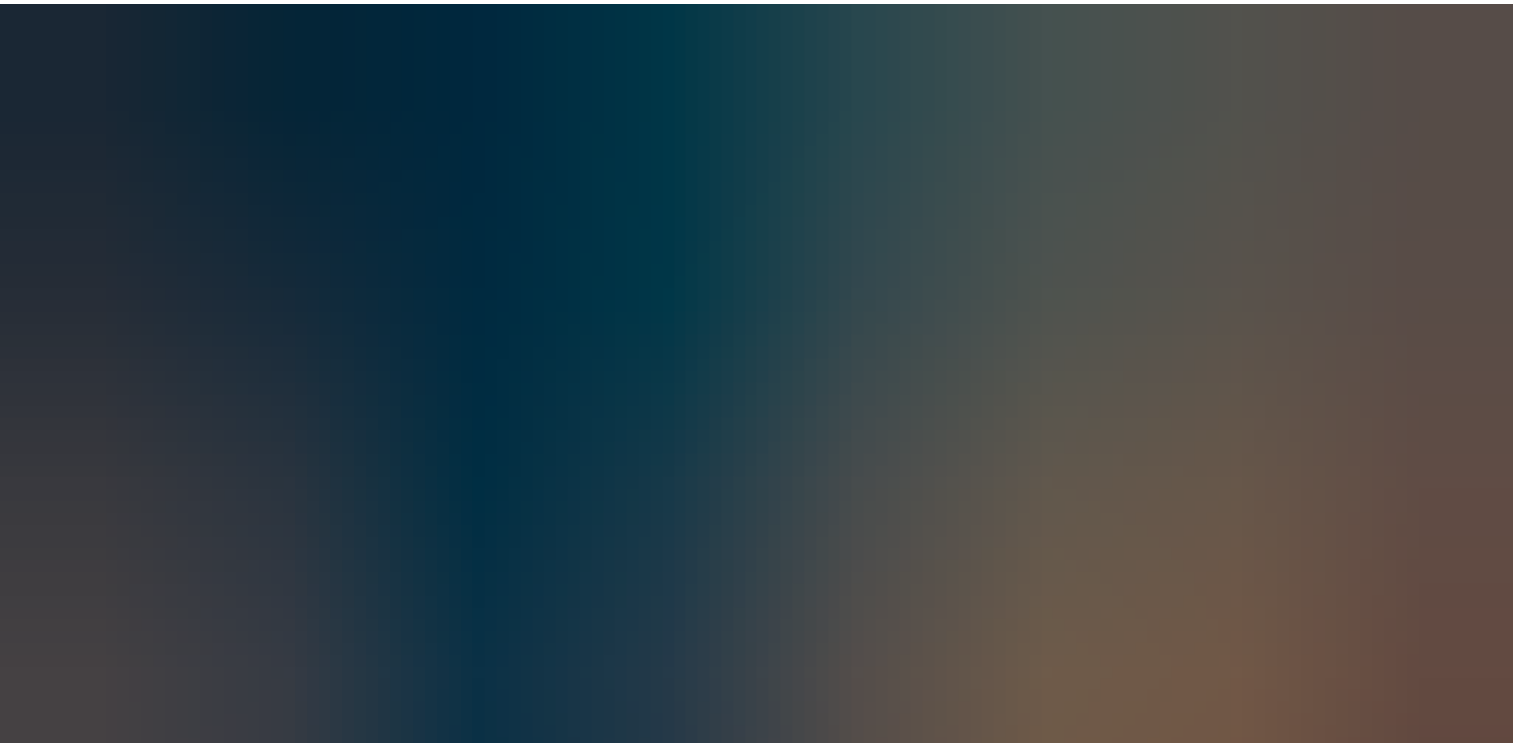 scroll, scrollTop: 127, scrollLeft: 0, axis: vertical 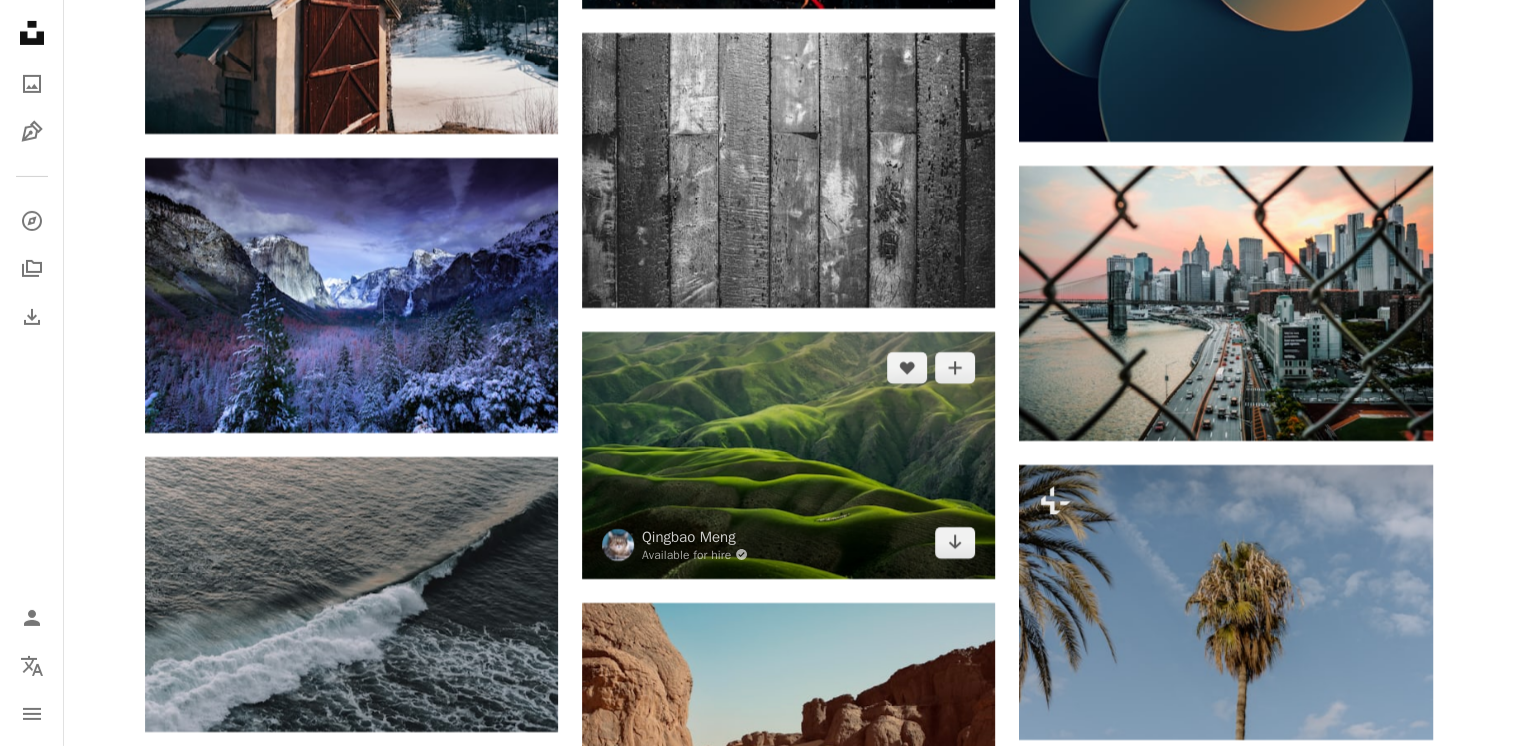 click at bounding box center [788, 455] 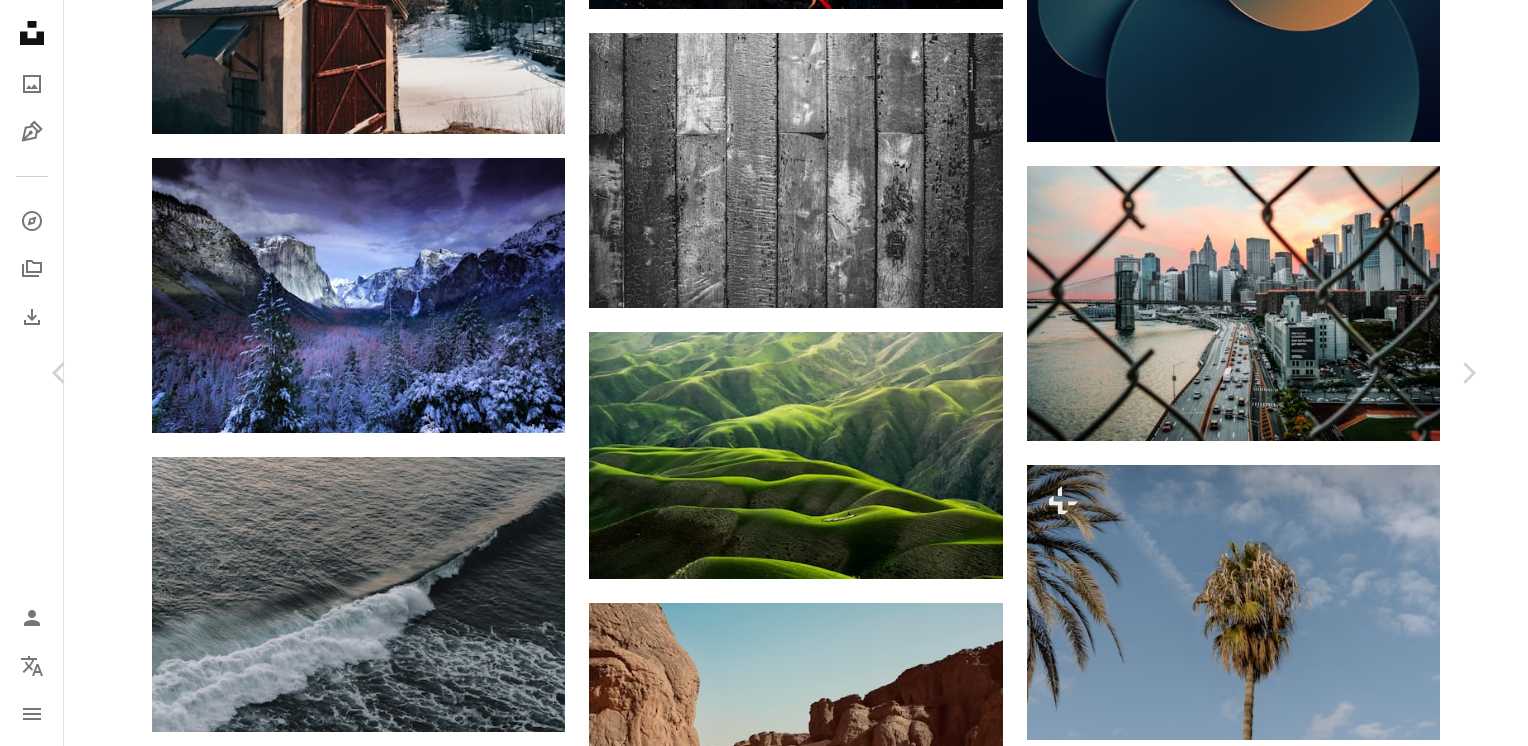 click at bounding box center [756, 4310] 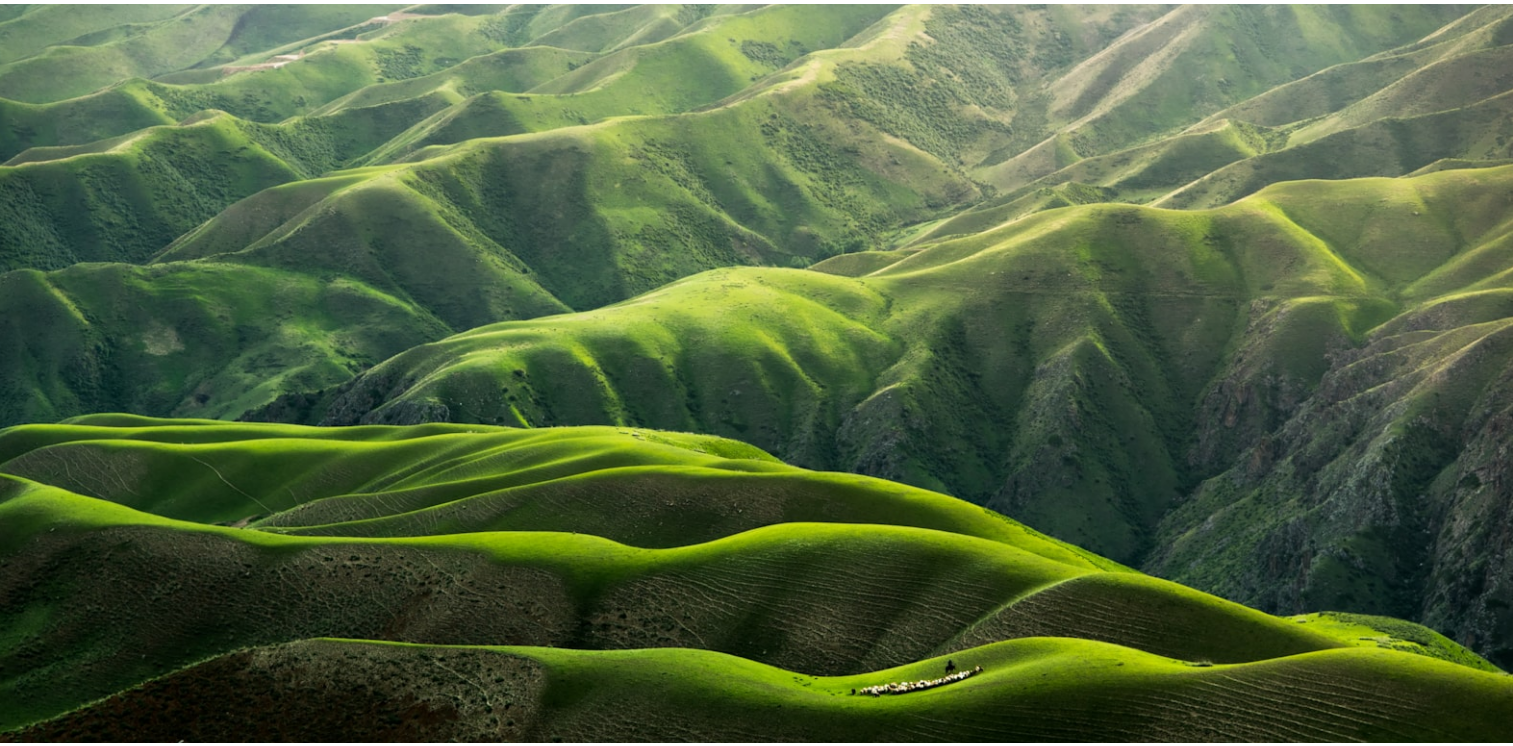 scroll, scrollTop: 73, scrollLeft: 0, axis: vertical 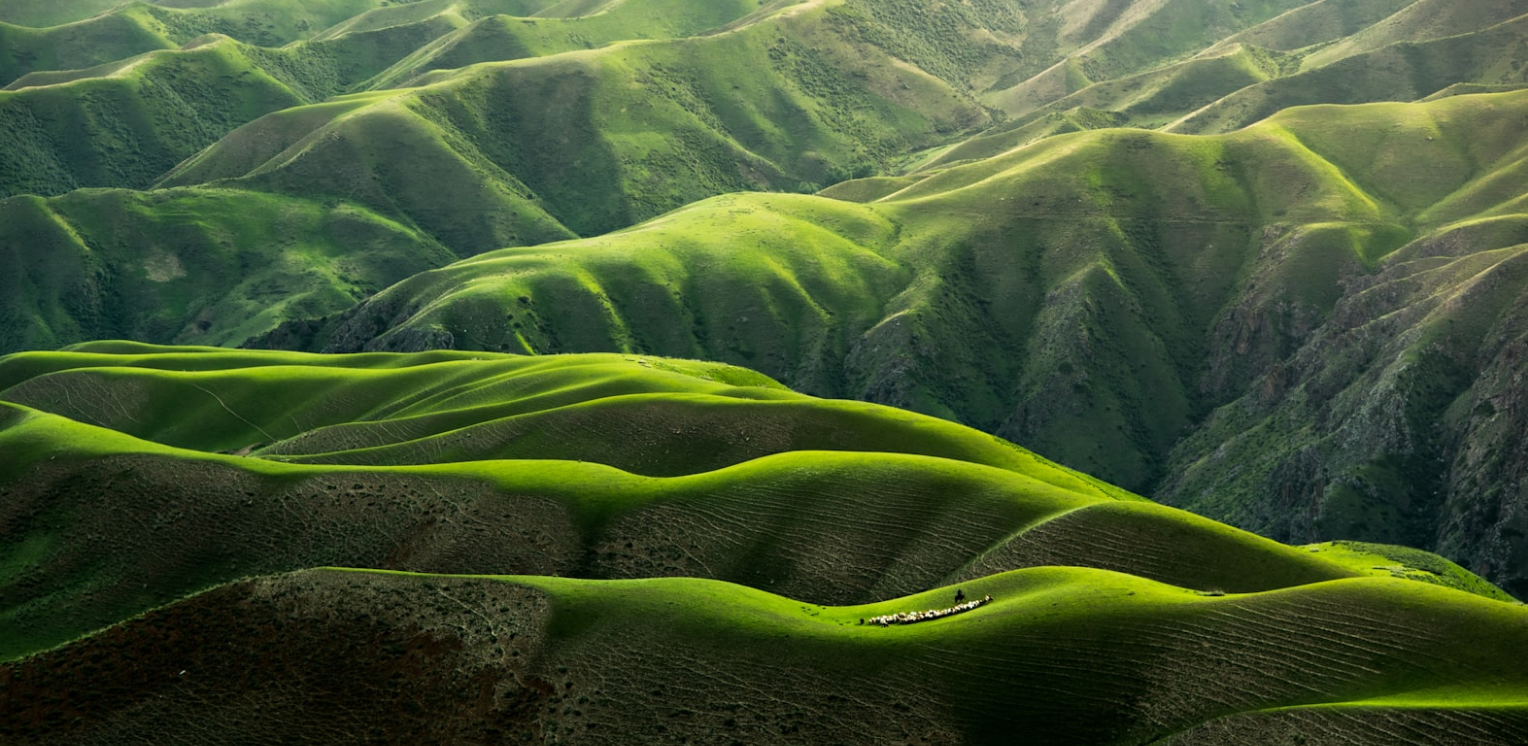 drag, startPoint x: 800, startPoint y: 283, endPoint x: 717, endPoint y: 282, distance: 83.00603 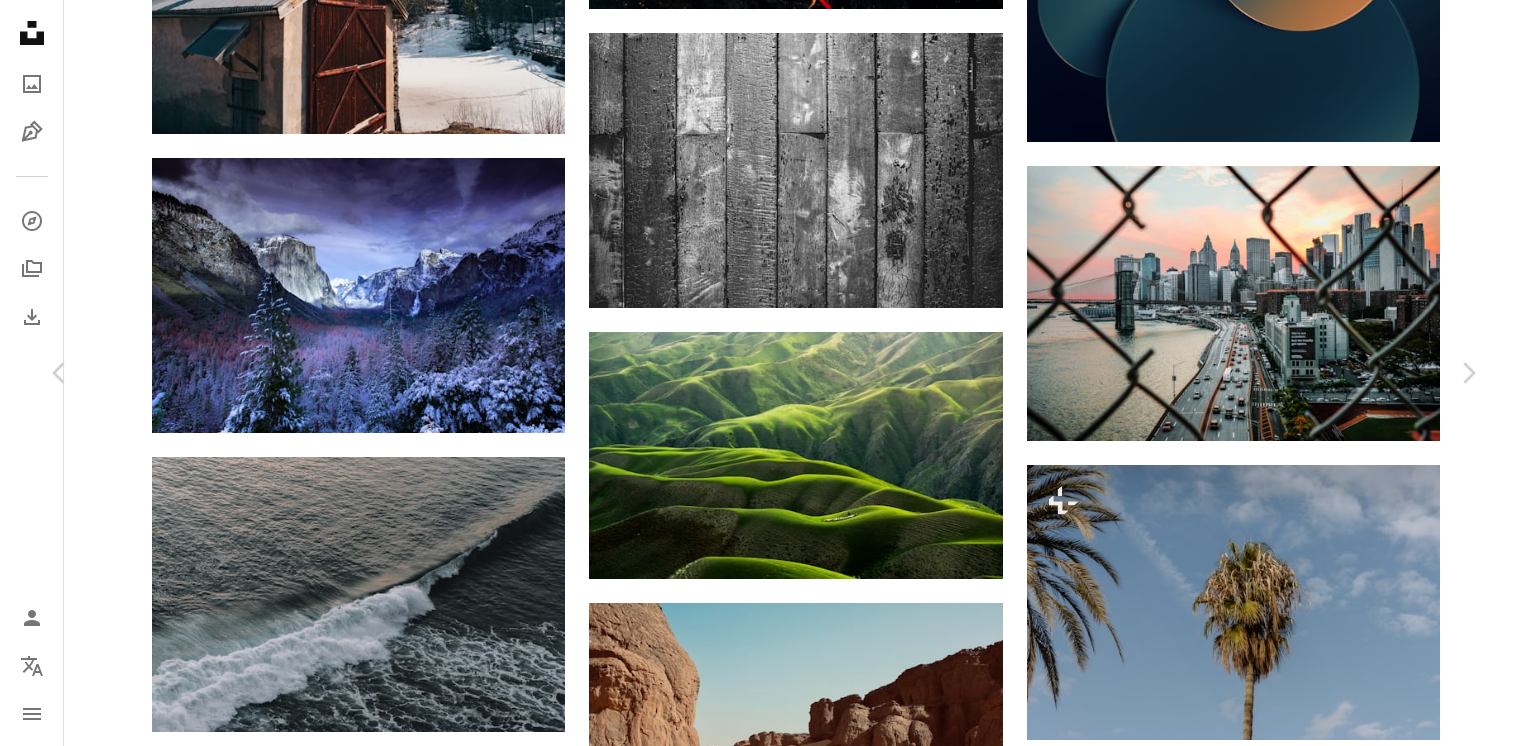 drag, startPoint x: 18, startPoint y: 24, endPoint x: 678, endPoint y: 326, distance: 725.8126 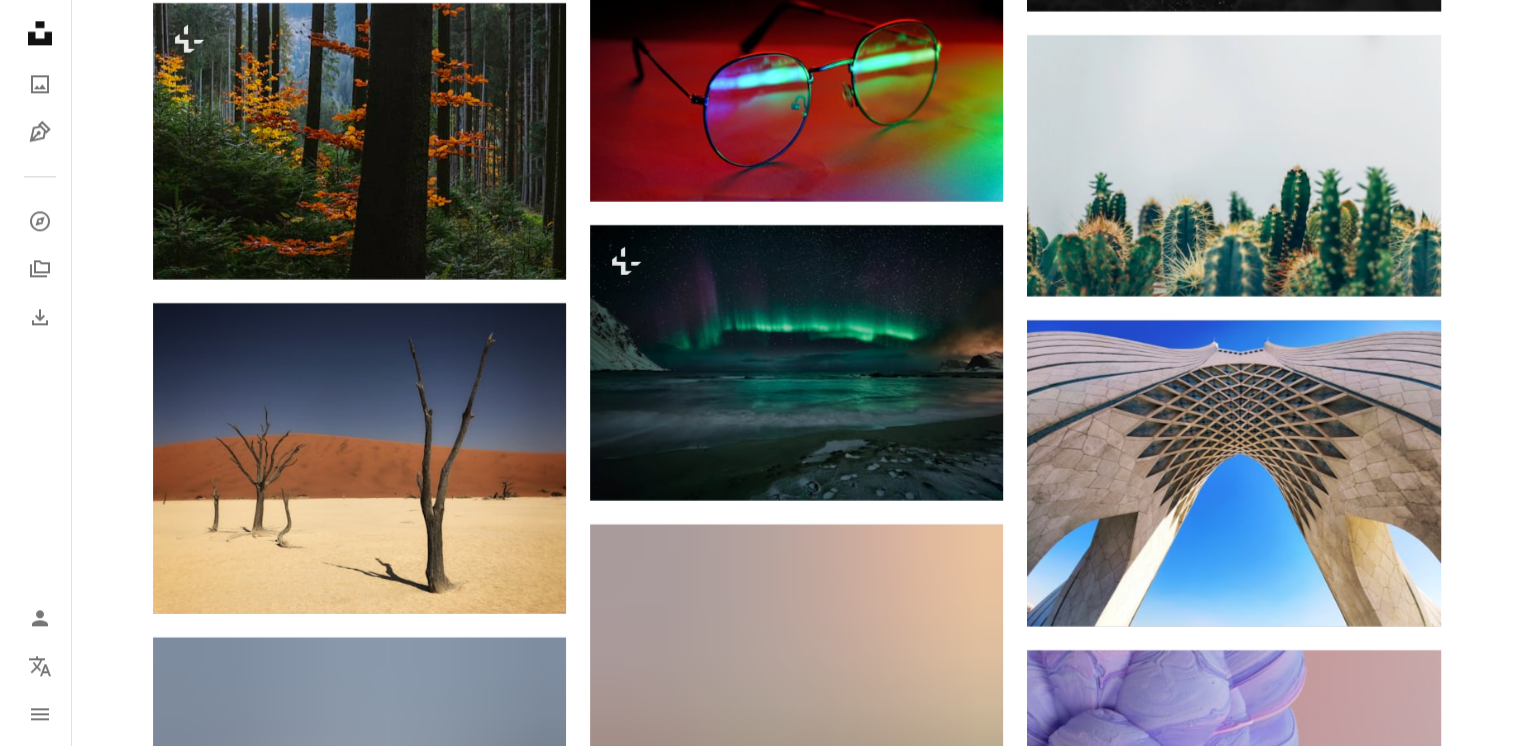 scroll, scrollTop: 25200, scrollLeft: 0, axis: vertical 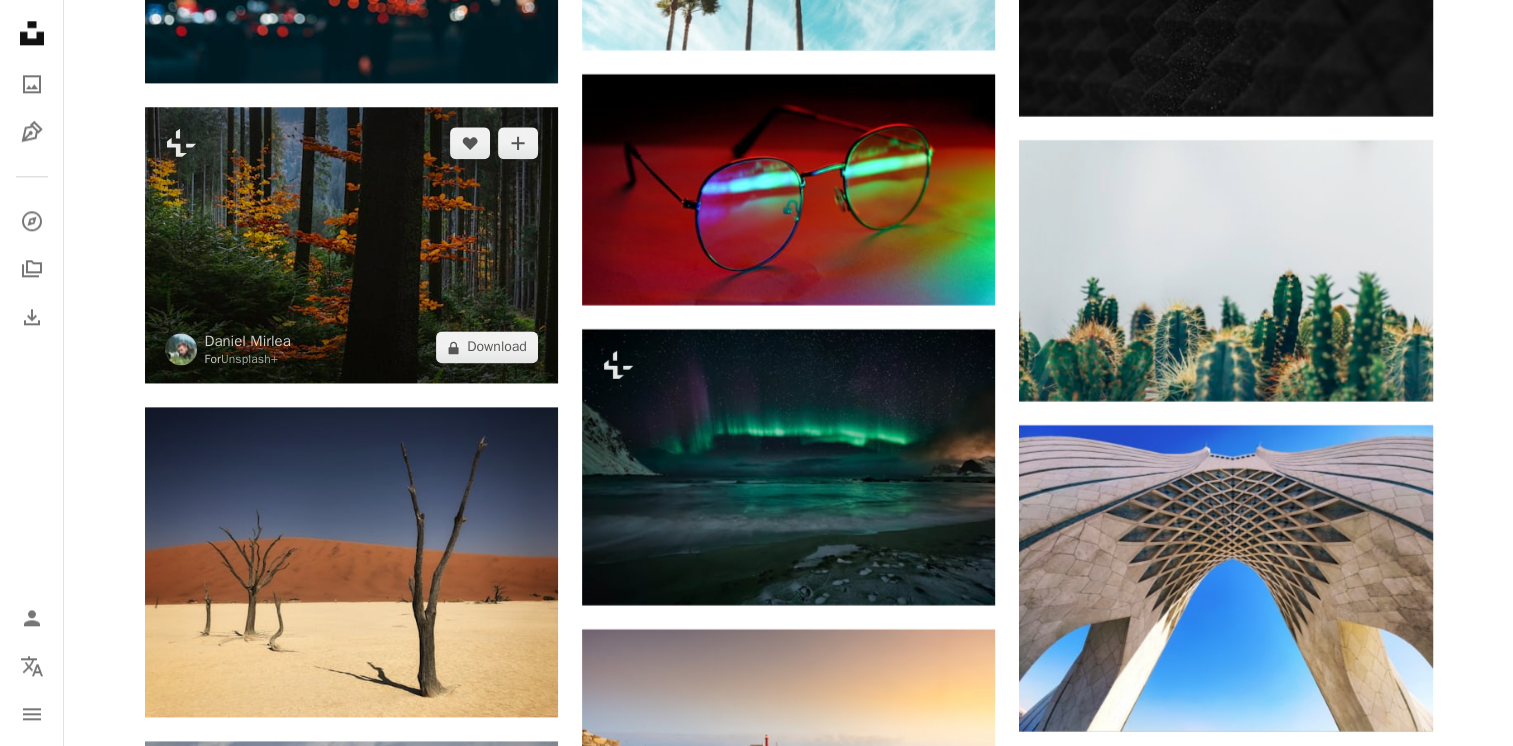 click at bounding box center [351, 245] 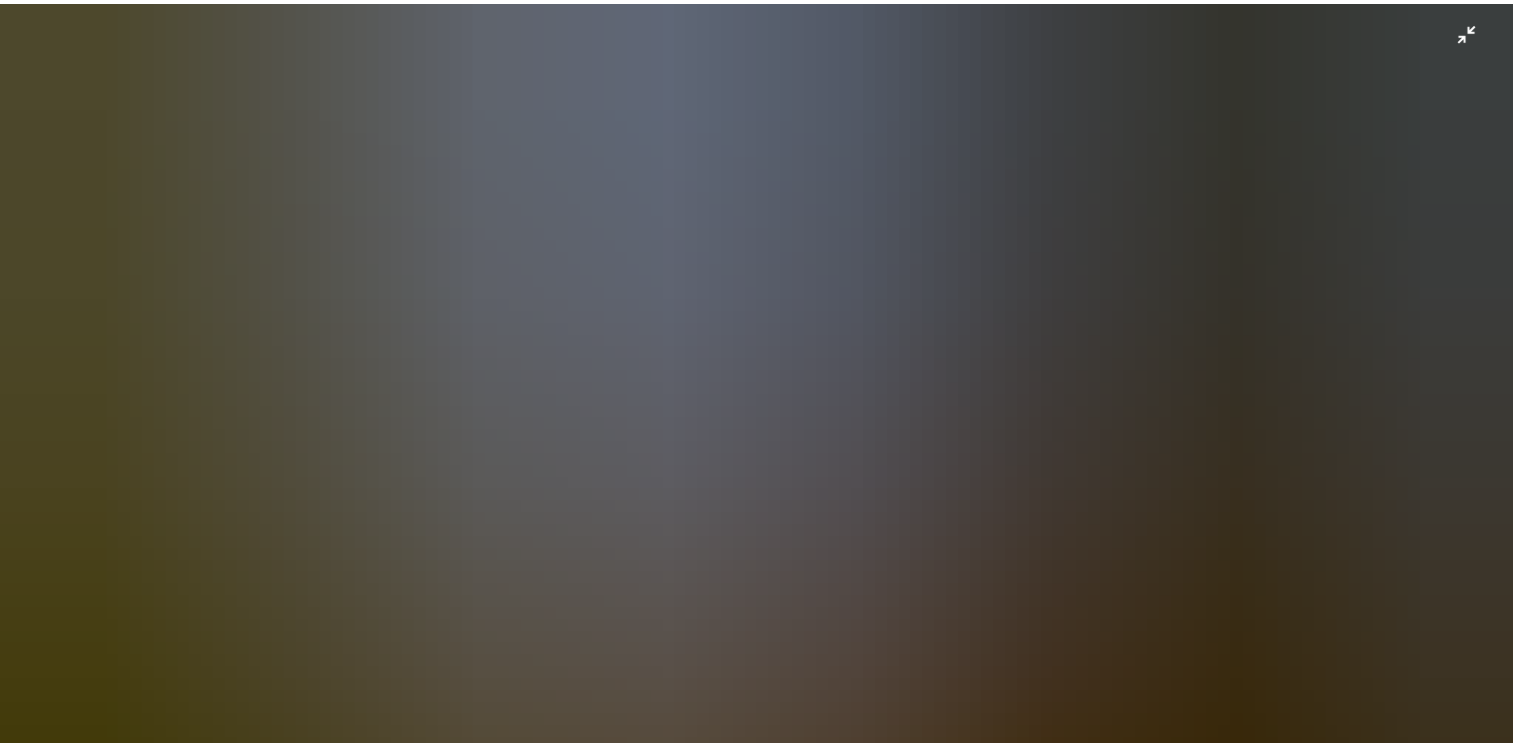 scroll, scrollTop: 127, scrollLeft: 0, axis: vertical 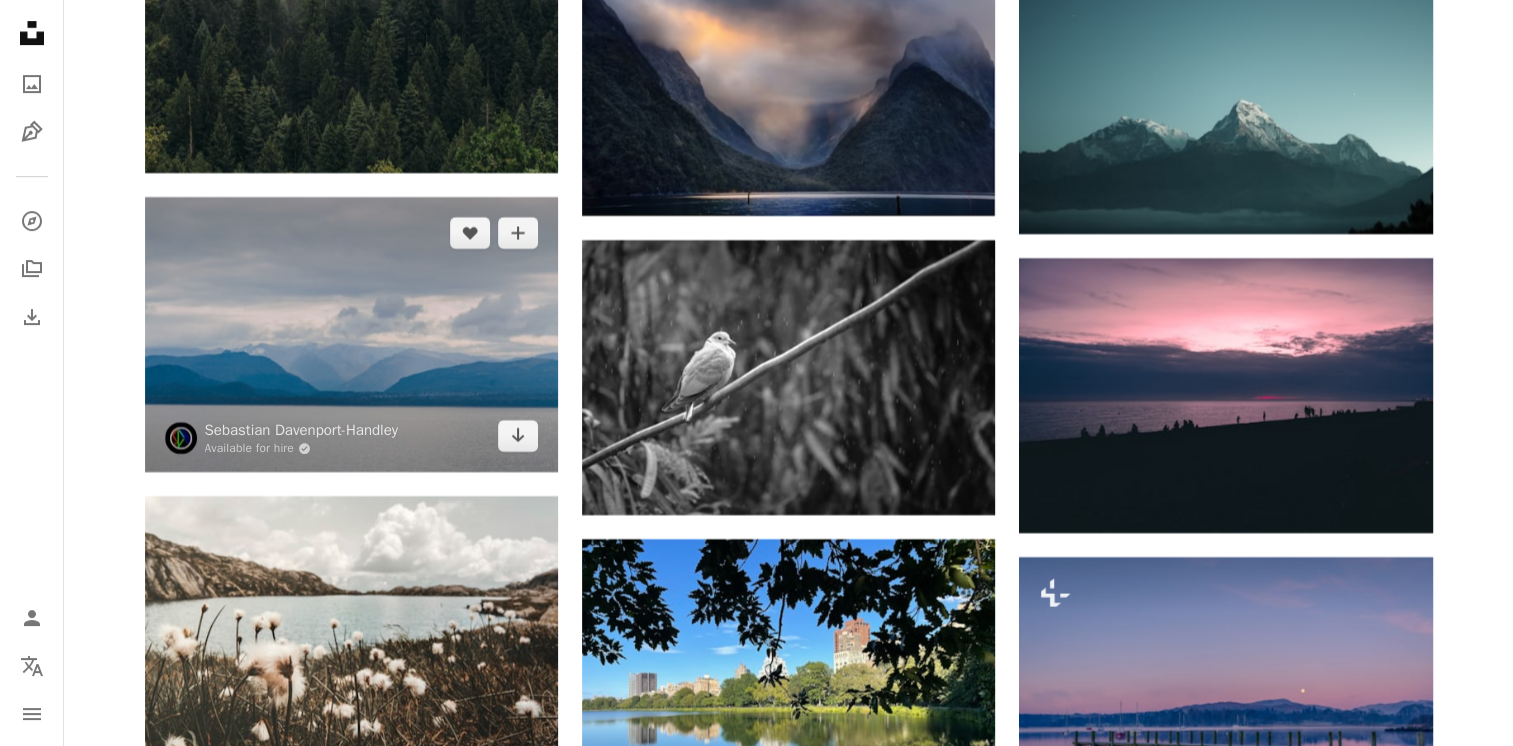 click at bounding box center (351, 334) 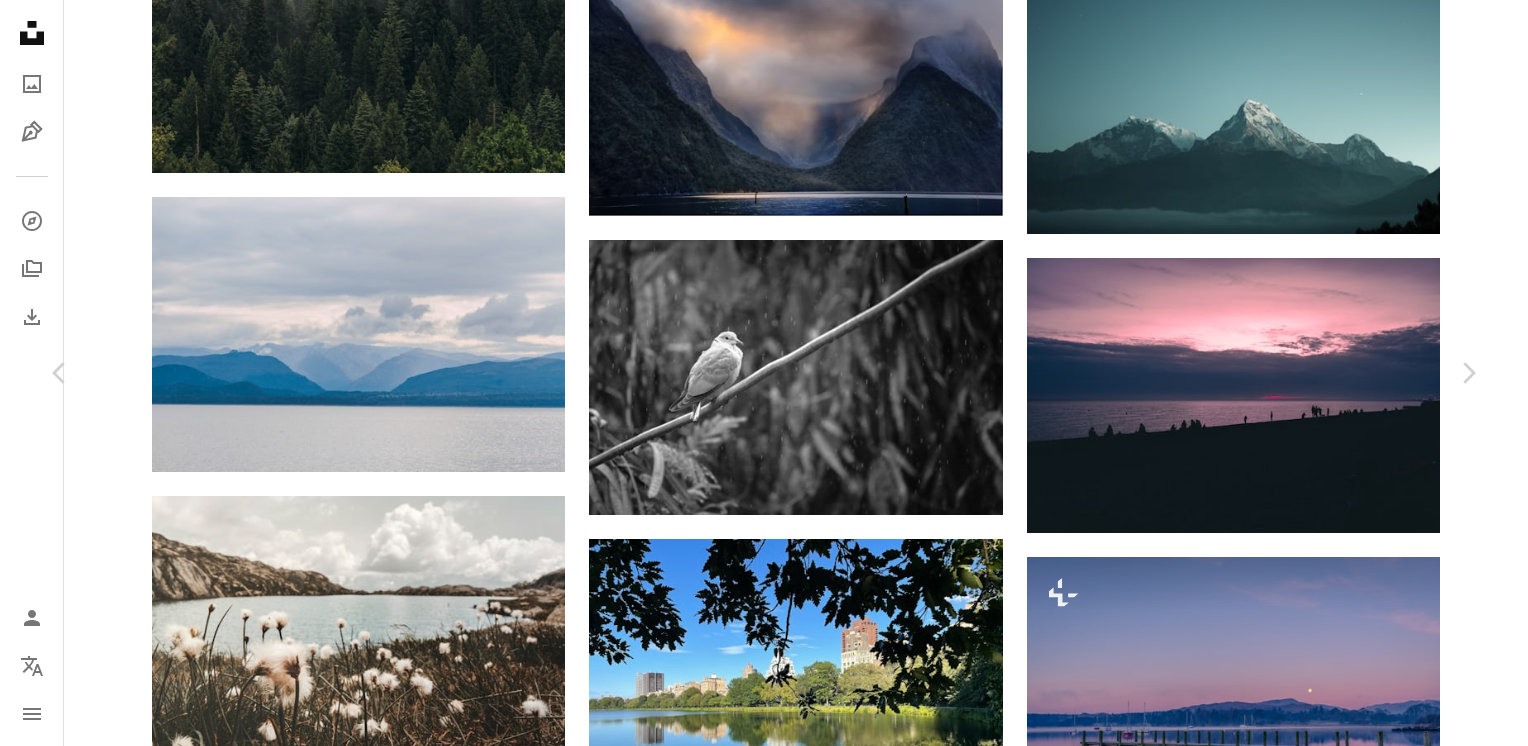 click on "An X shape" at bounding box center [20, 20] 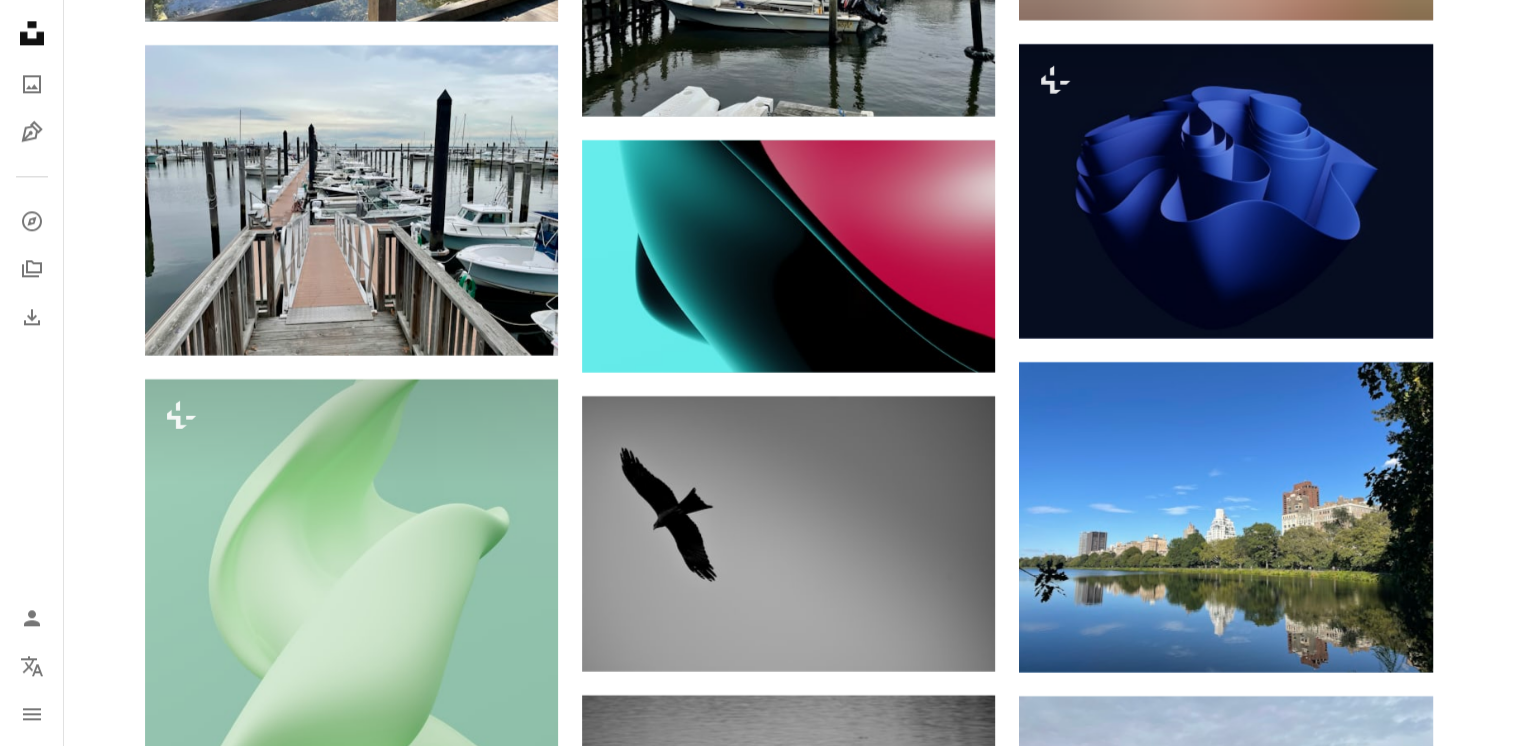 scroll, scrollTop: 32900, scrollLeft: 0, axis: vertical 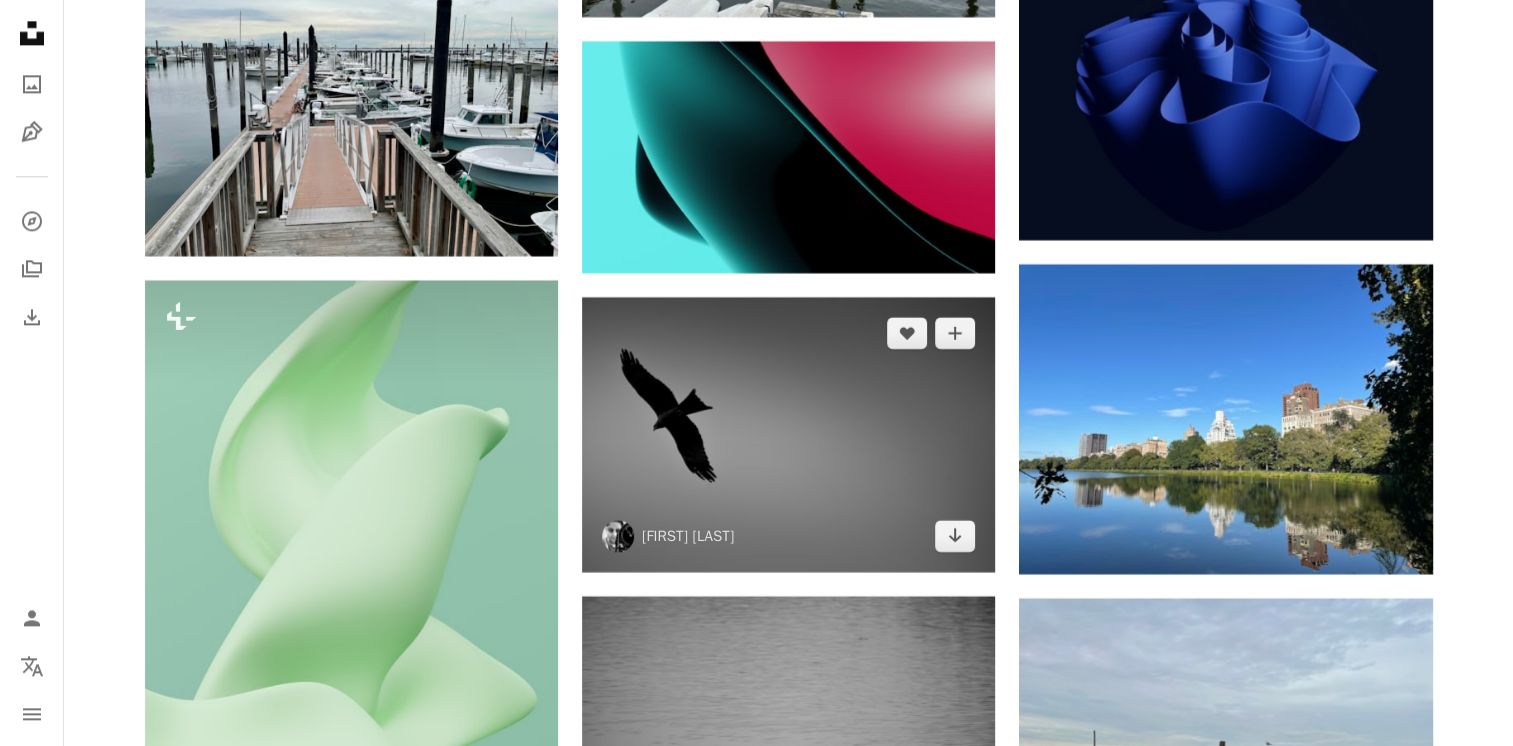click at bounding box center [788, 434] 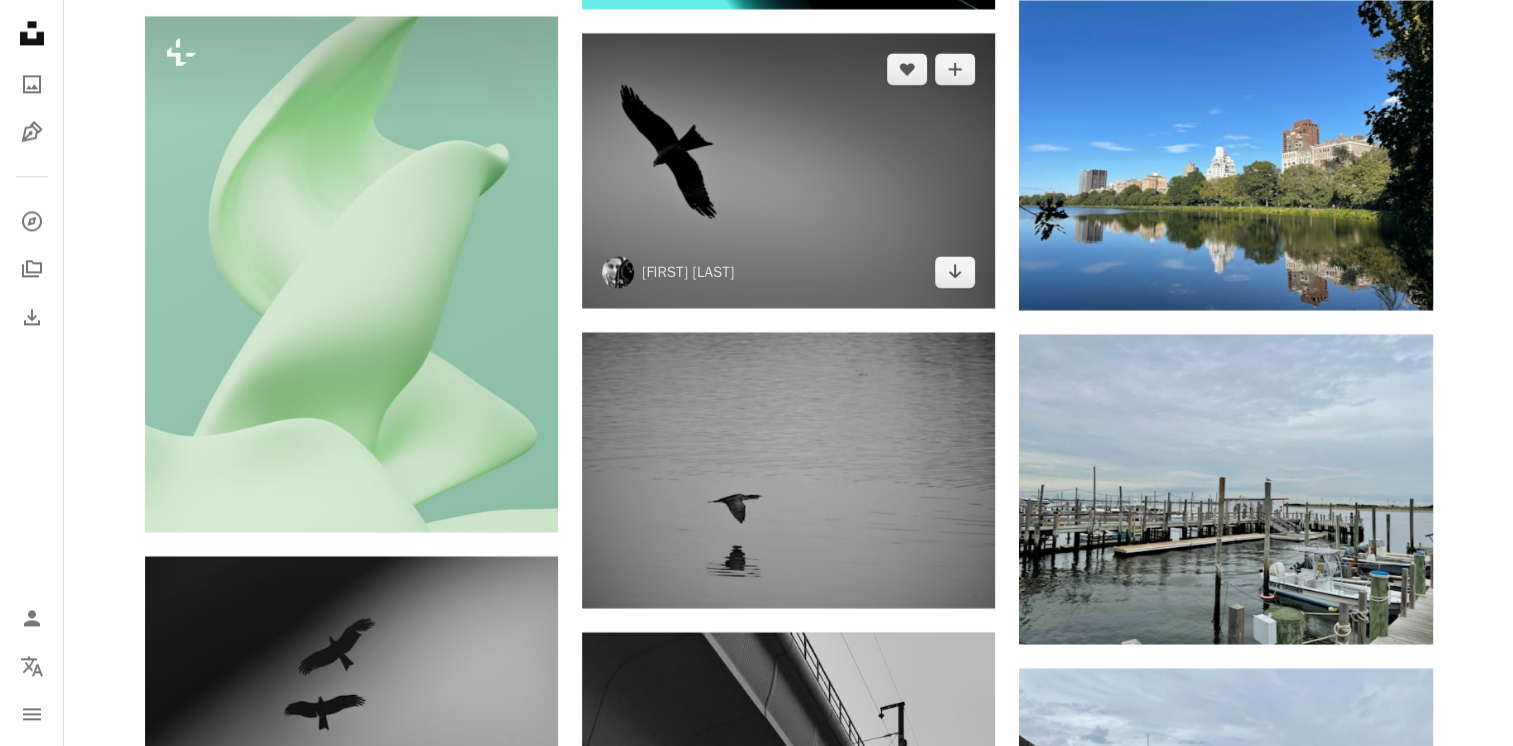 scroll, scrollTop: 33200, scrollLeft: 0, axis: vertical 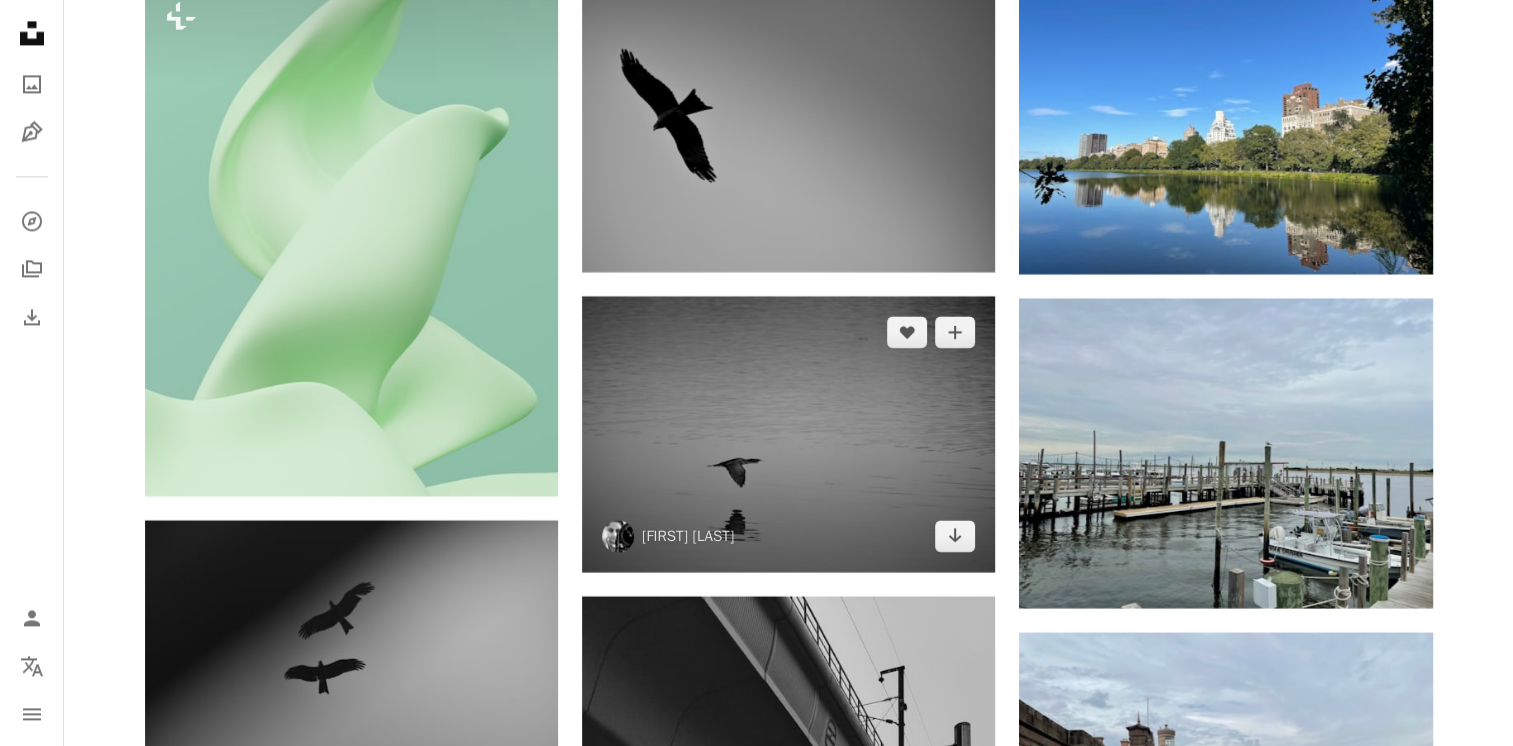 click at bounding box center (788, 433) 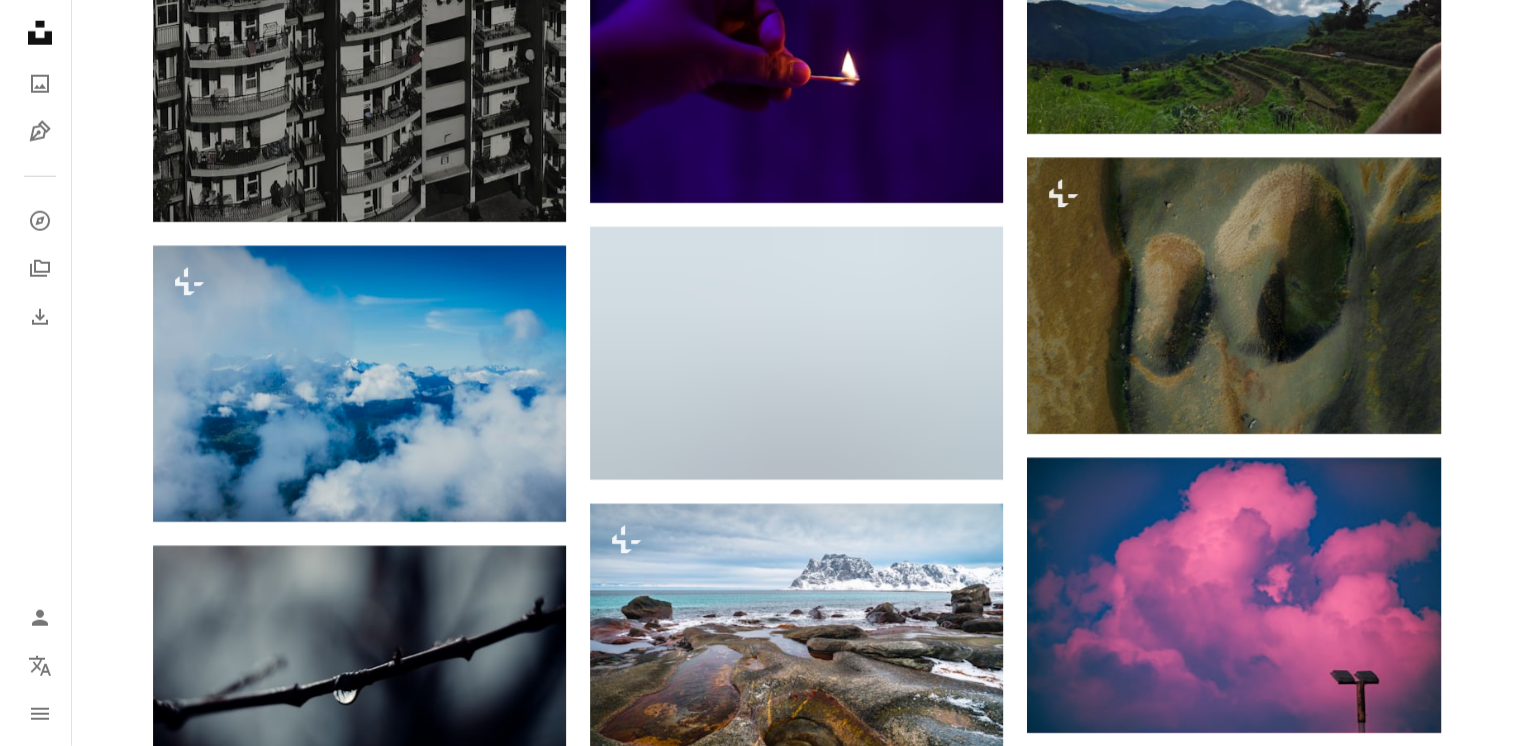 scroll, scrollTop: 35800, scrollLeft: 0, axis: vertical 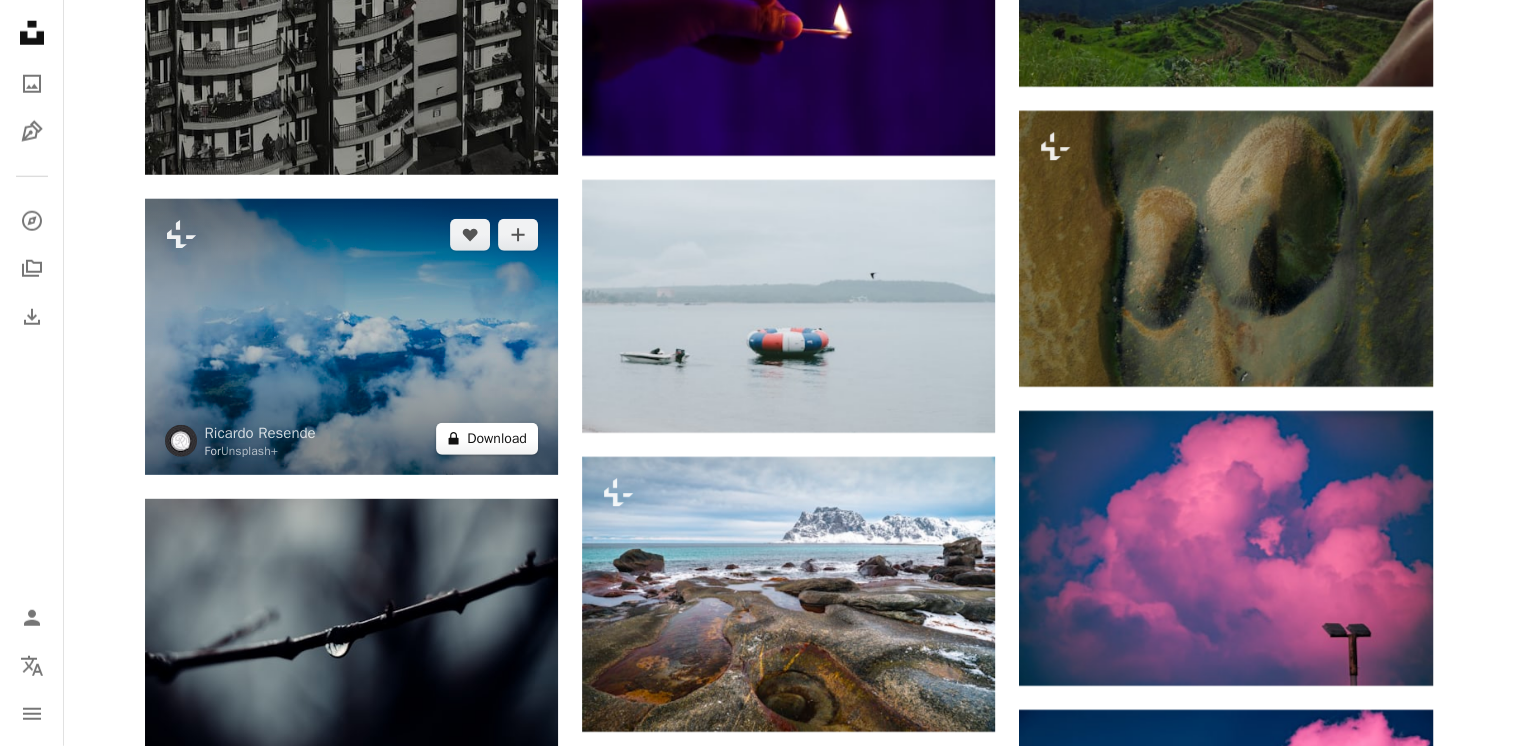 click on "A lock Download" at bounding box center (487, 439) 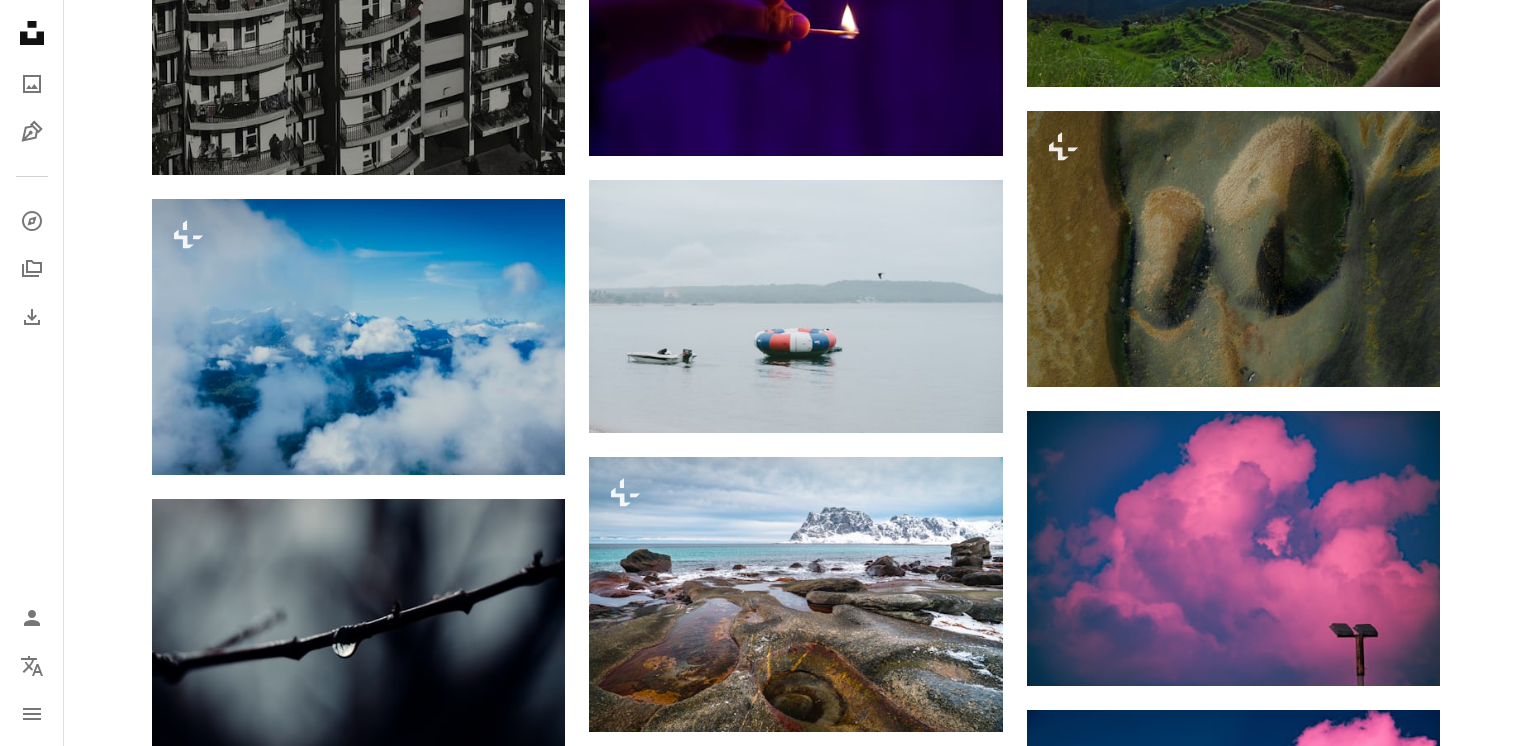 click on "An X shape Premium, ready to use images. Get unlimited access. A plus sign Members-only content added monthly A plus sign Unlimited royalty-free downloads A plus sign Illustrations  New A plus sign Enhanced legal protections yearly 62%  off monthly $16   $6 USD per month * Get  Unsplash+ * When paid annually, billed upfront  $72 Taxes where applicable. Renews automatically. Cancel anytime." at bounding box center [764, 3458] 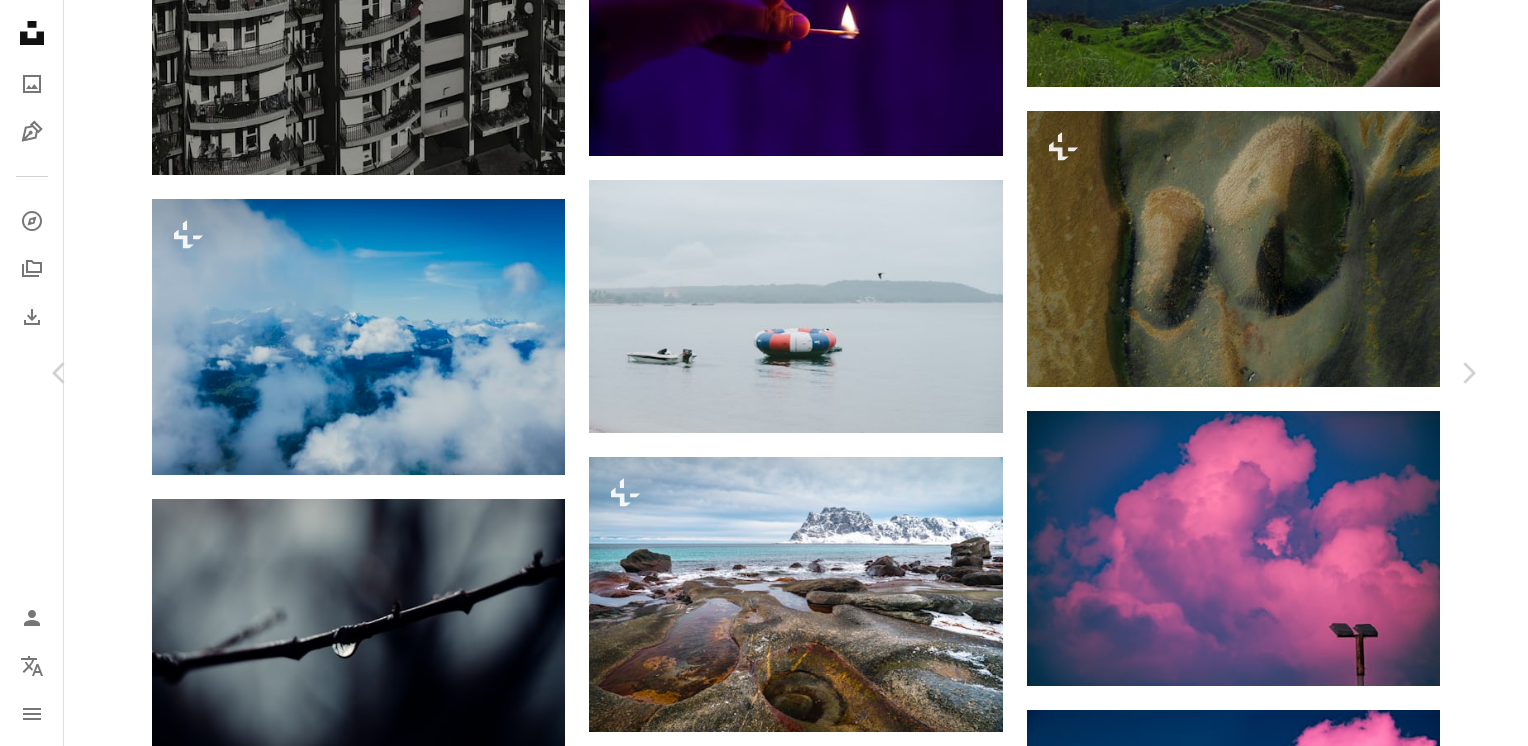 scroll, scrollTop: 36600, scrollLeft: 0, axis: vertical 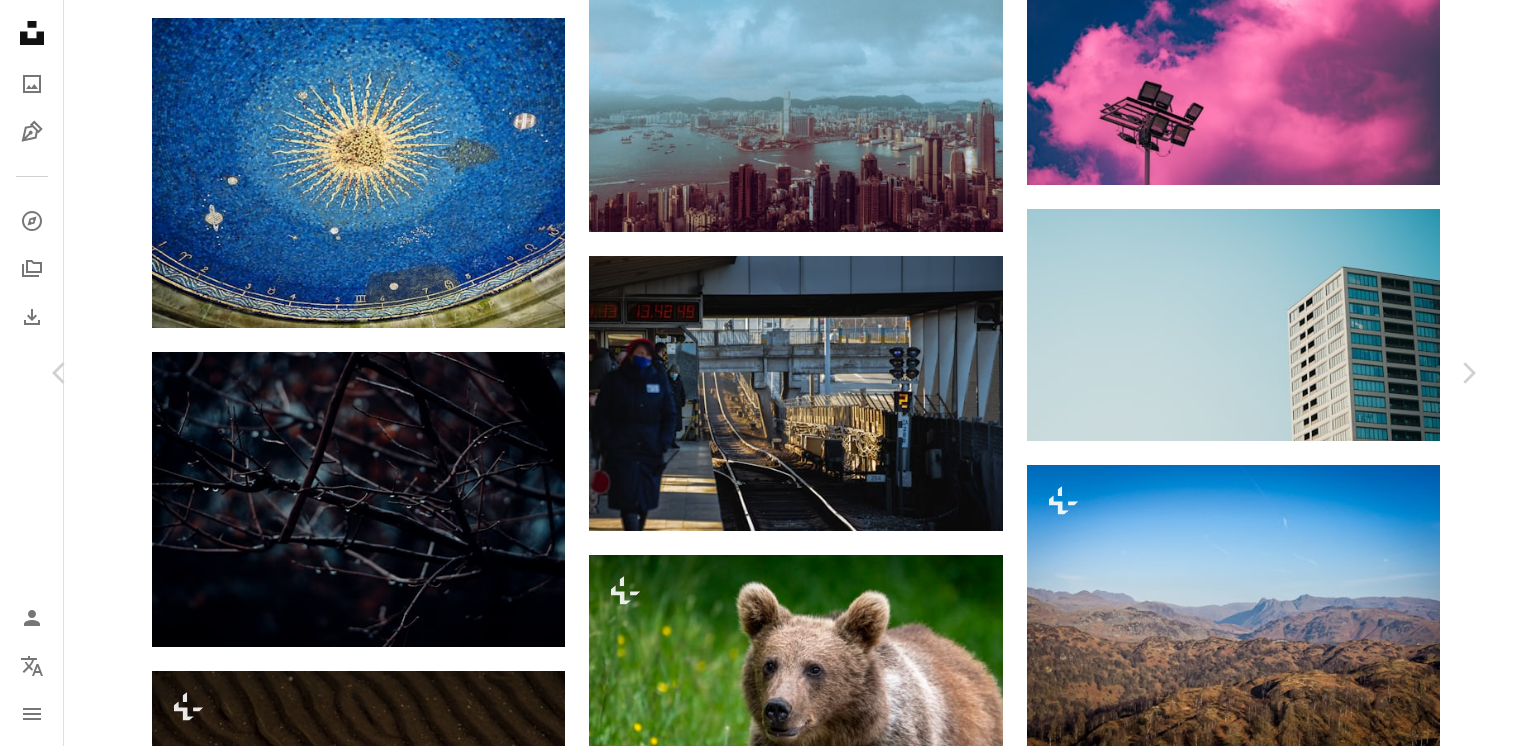 click at bounding box center (757, 3535) 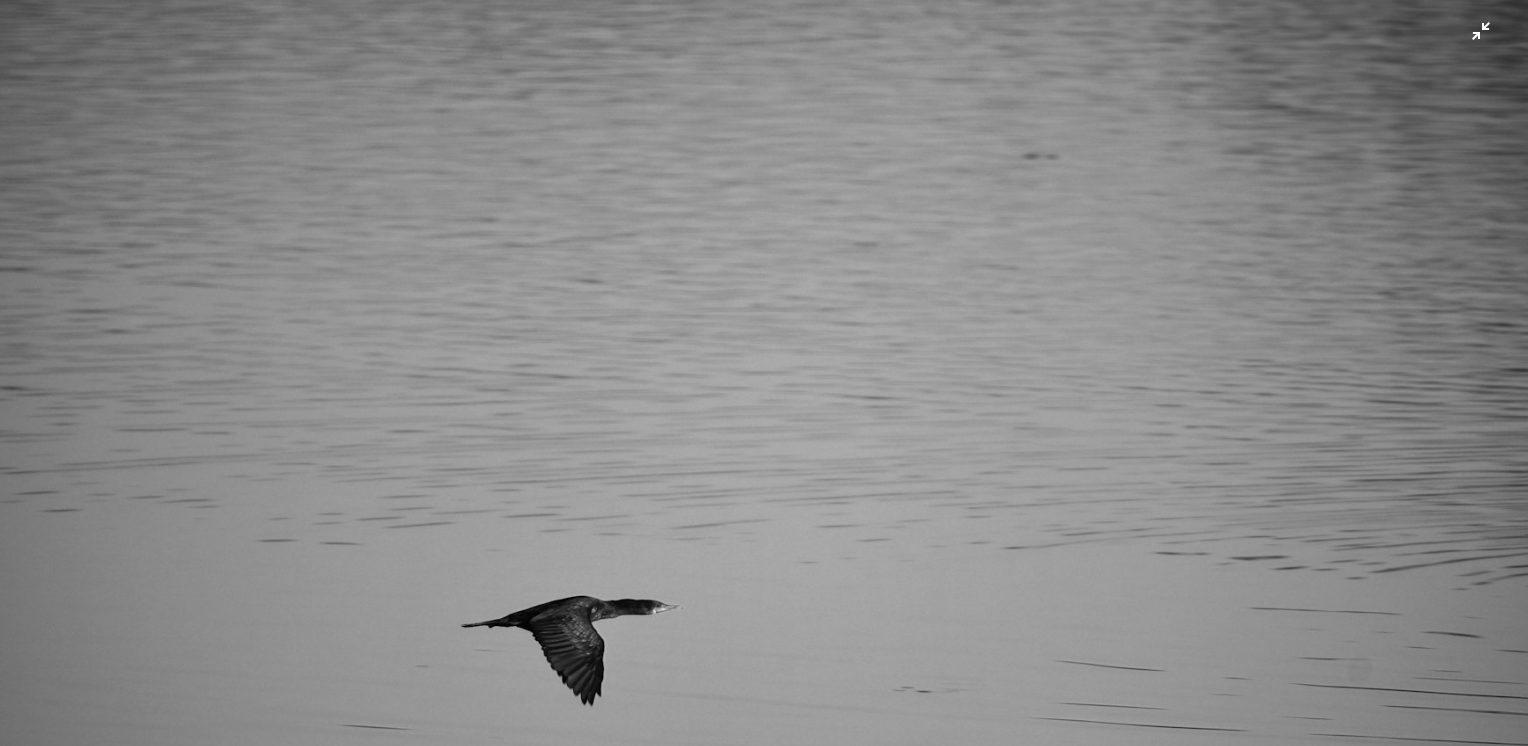 click at bounding box center (764, 509) 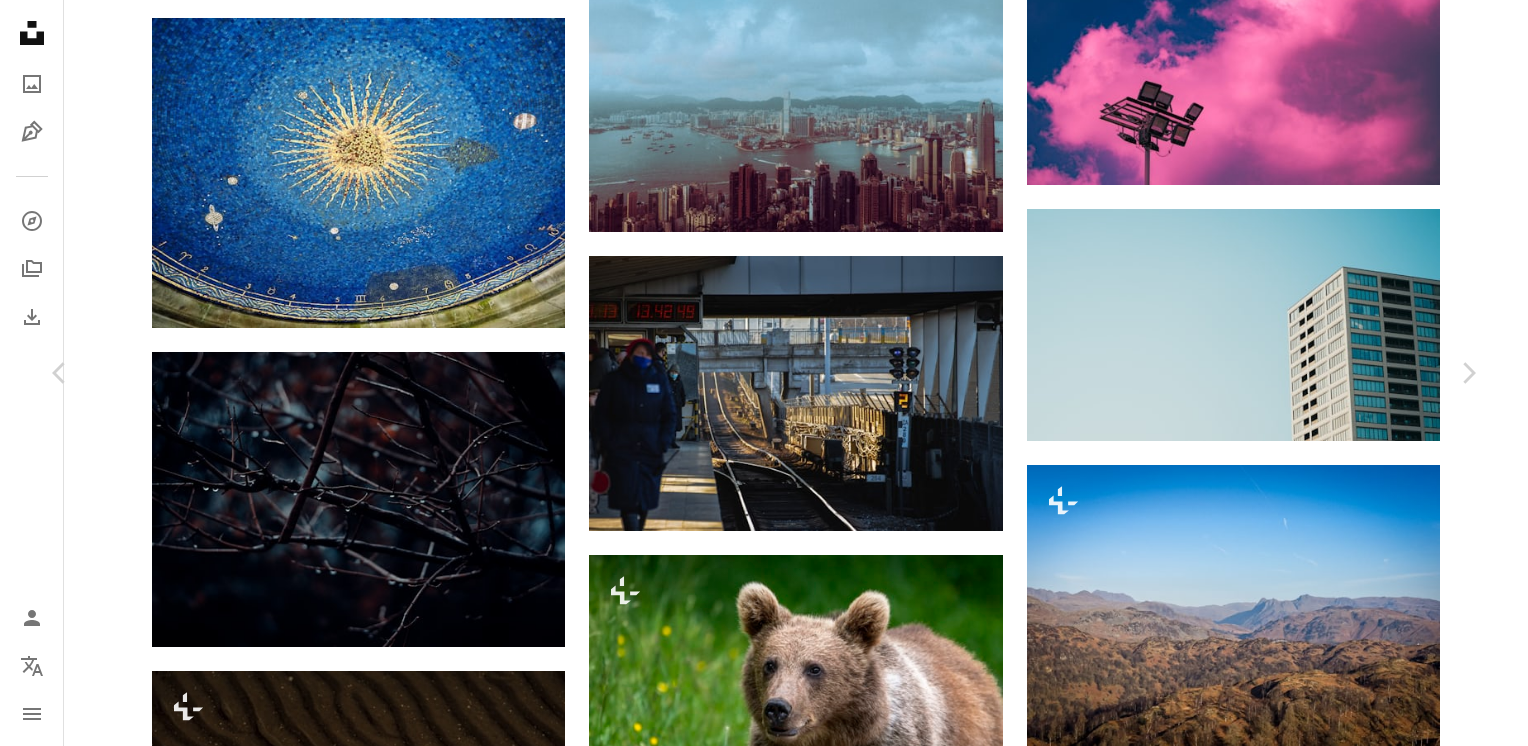 click at bounding box center [757, 4680] 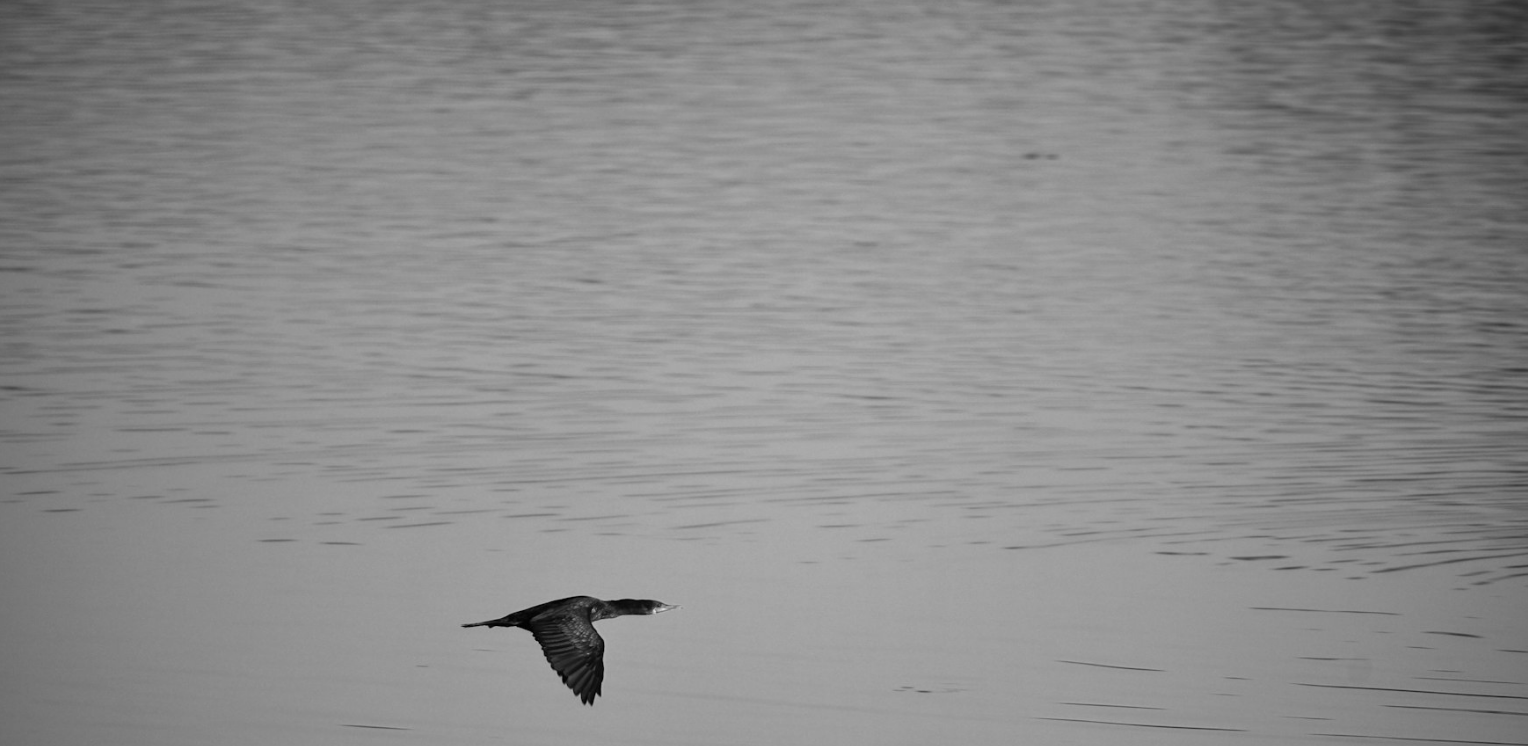 scroll, scrollTop: 127, scrollLeft: 0, axis: vertical 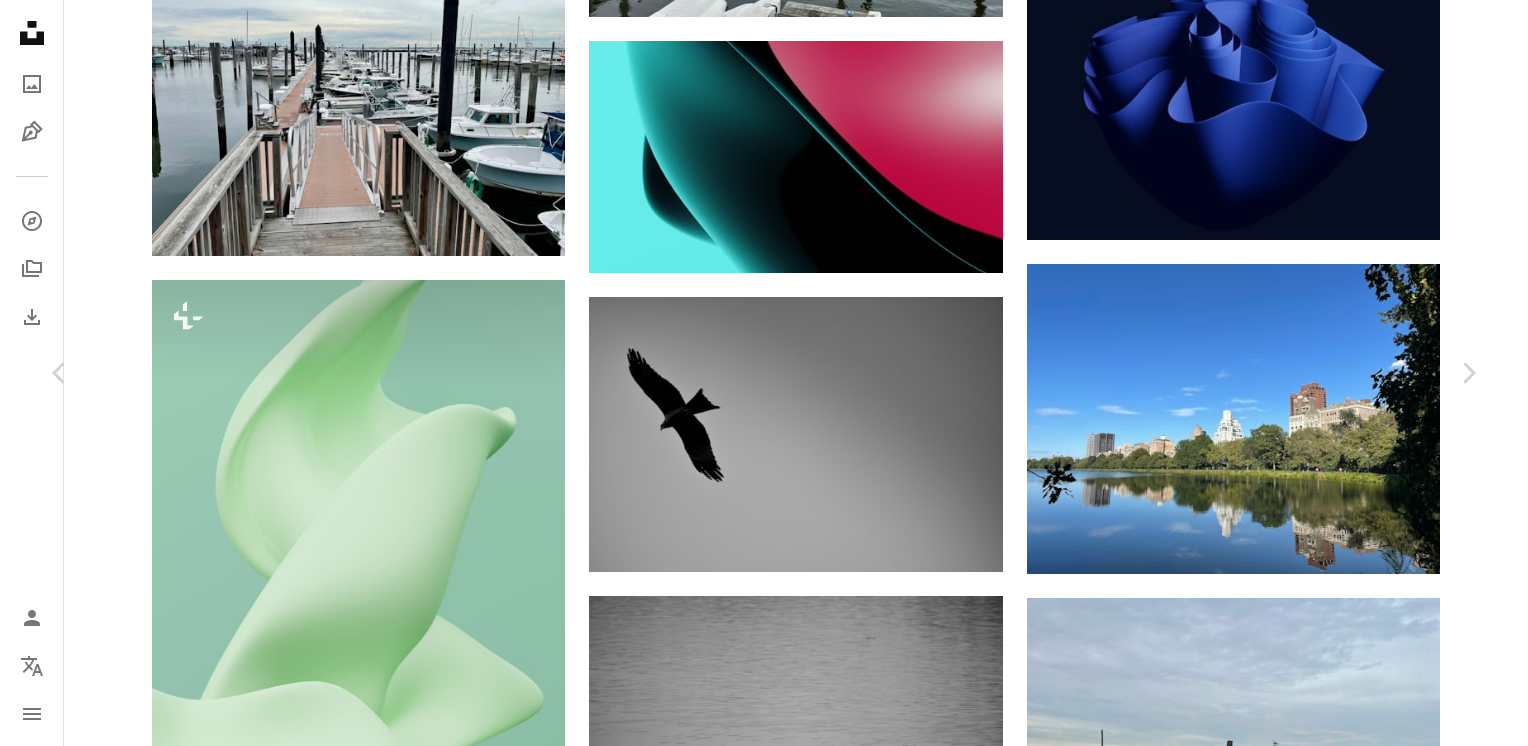 click on "An X shape" at bounding box center (20, 20) 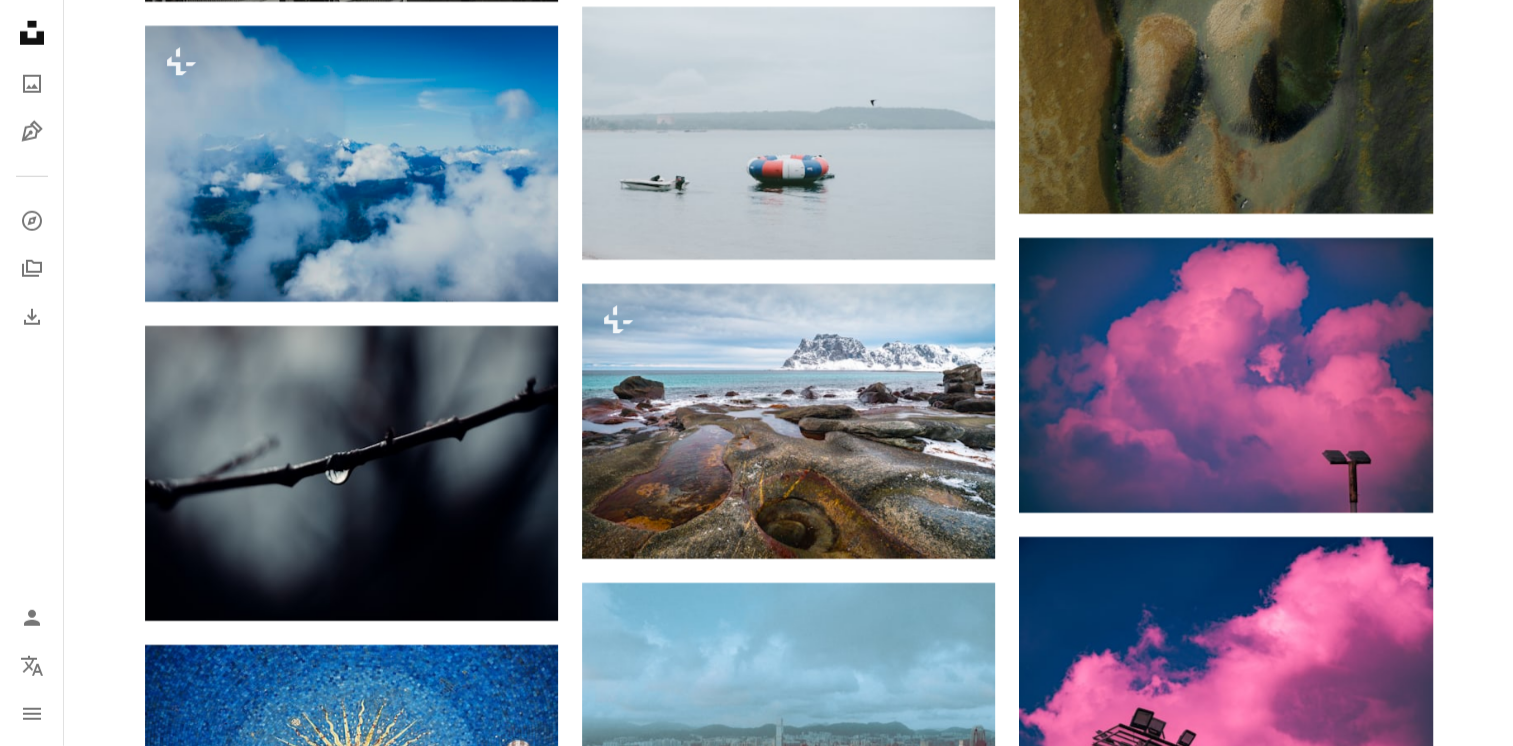 scroll, scrollTop: 36200, scrollLeft: 0, axis: vertical 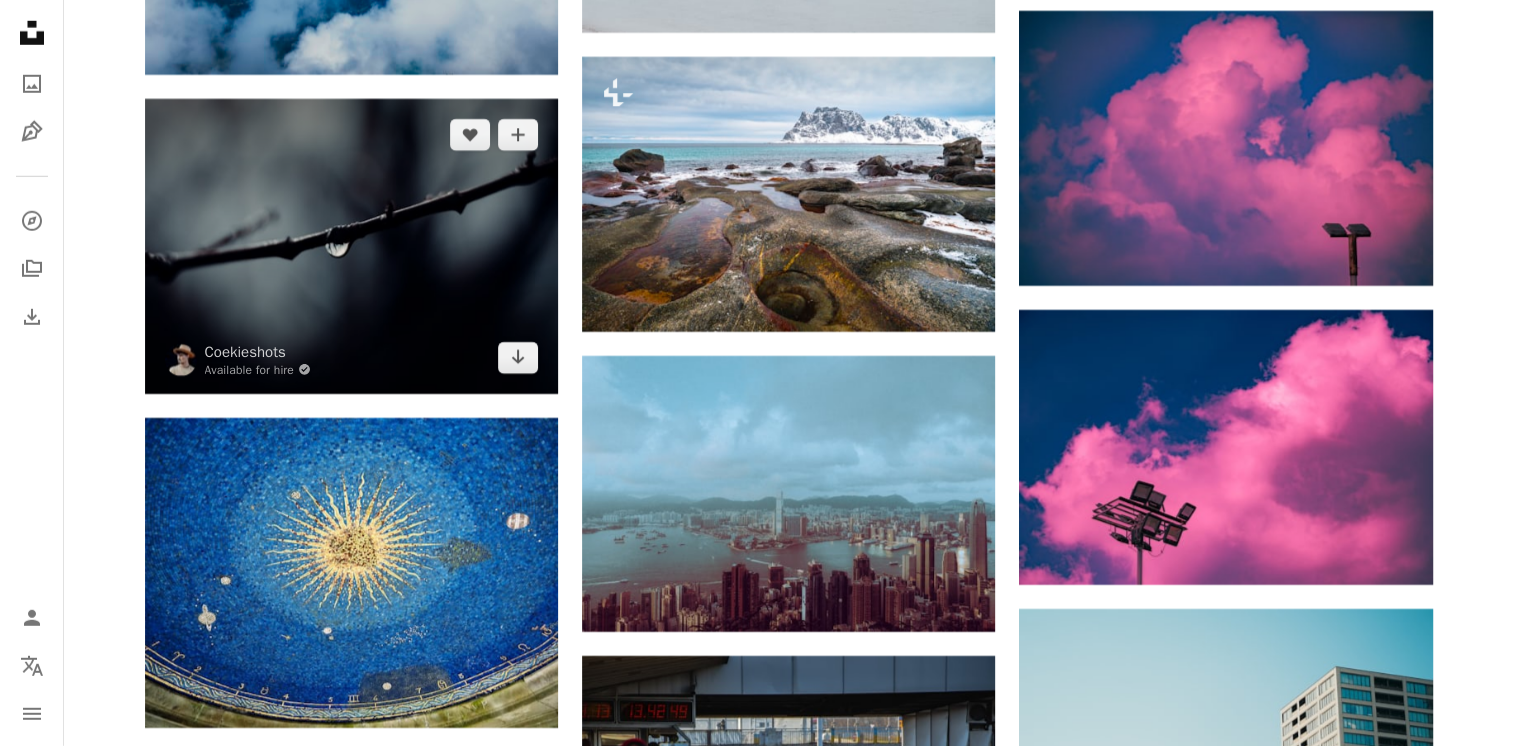 click at bounding box center (351, 246) 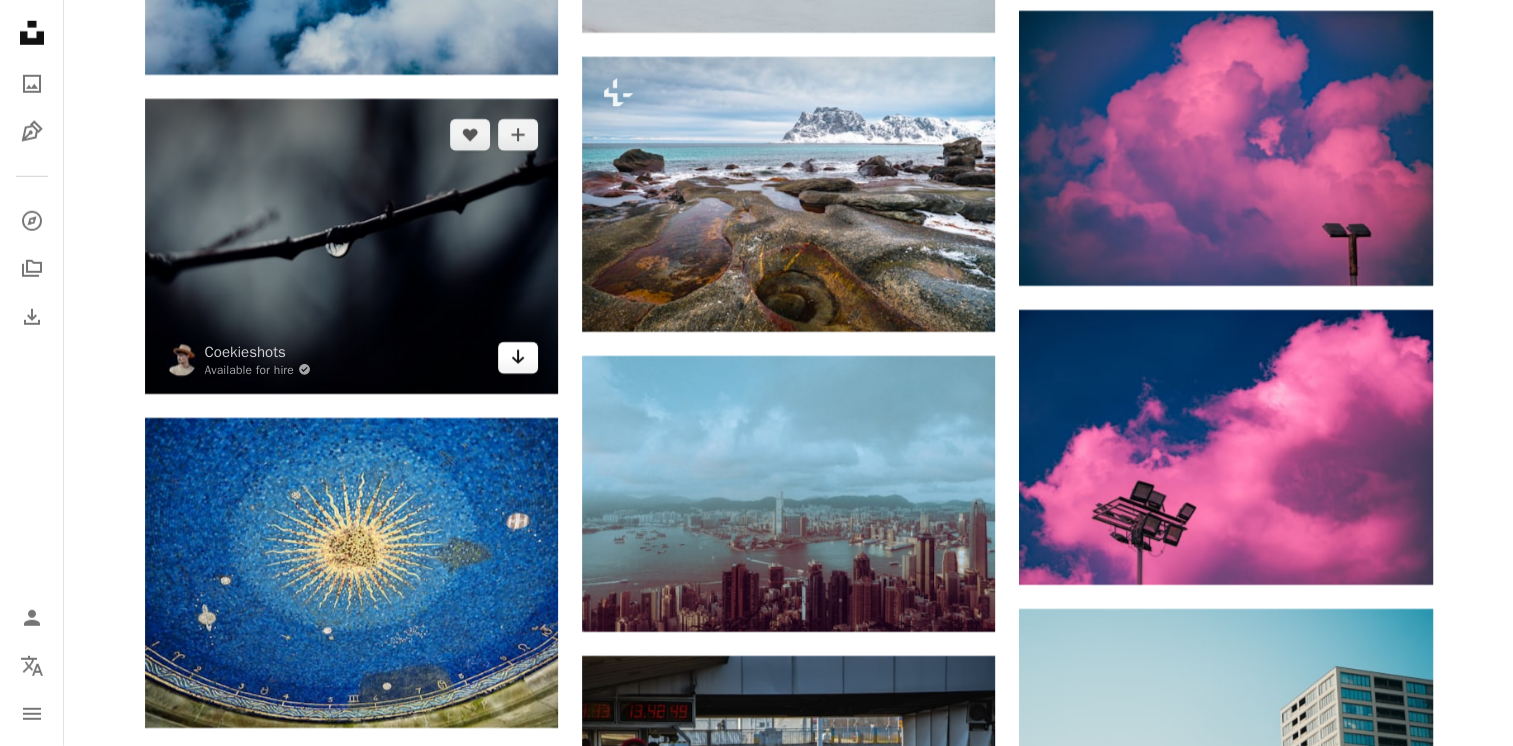 click at bounding box center [351, 246] 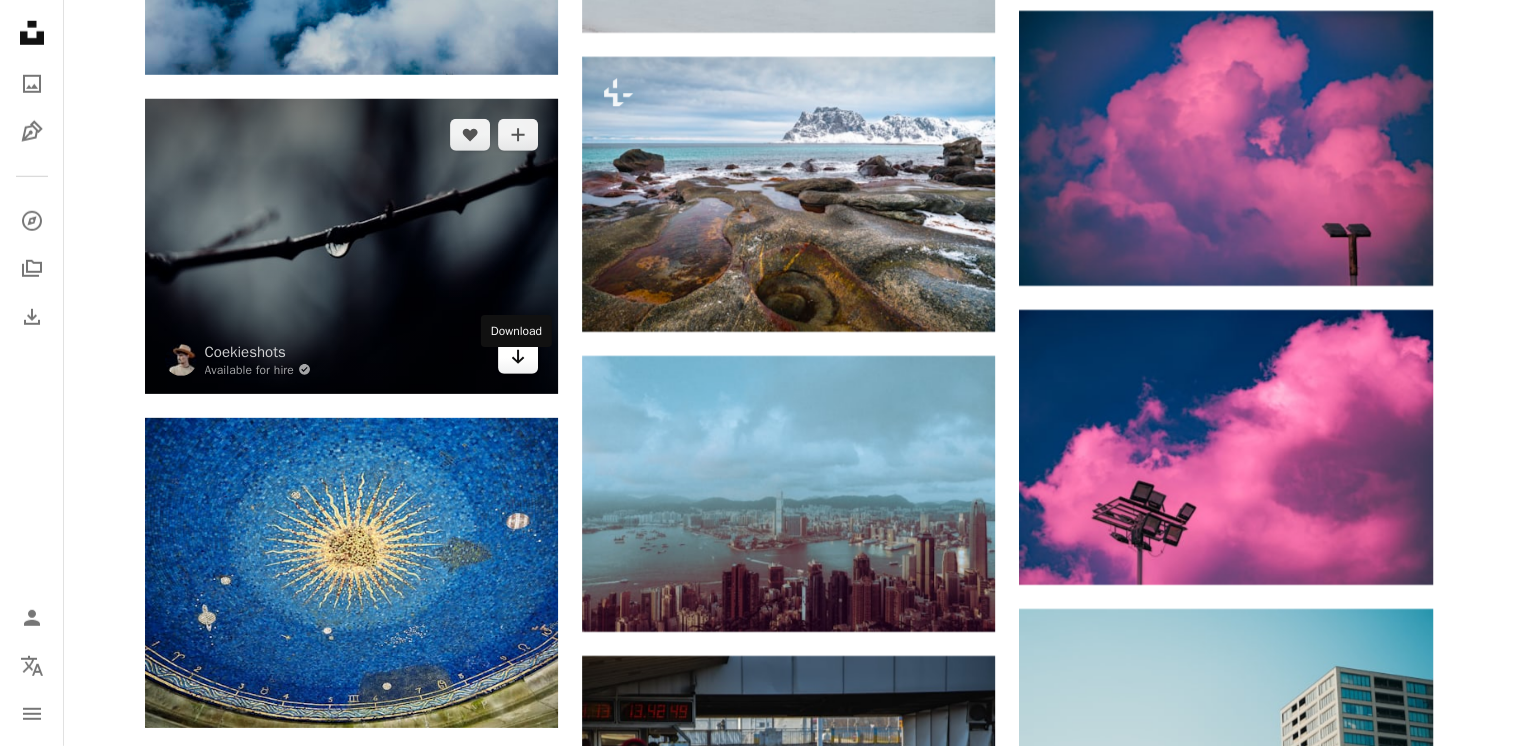 click on "Arrow pointing down" 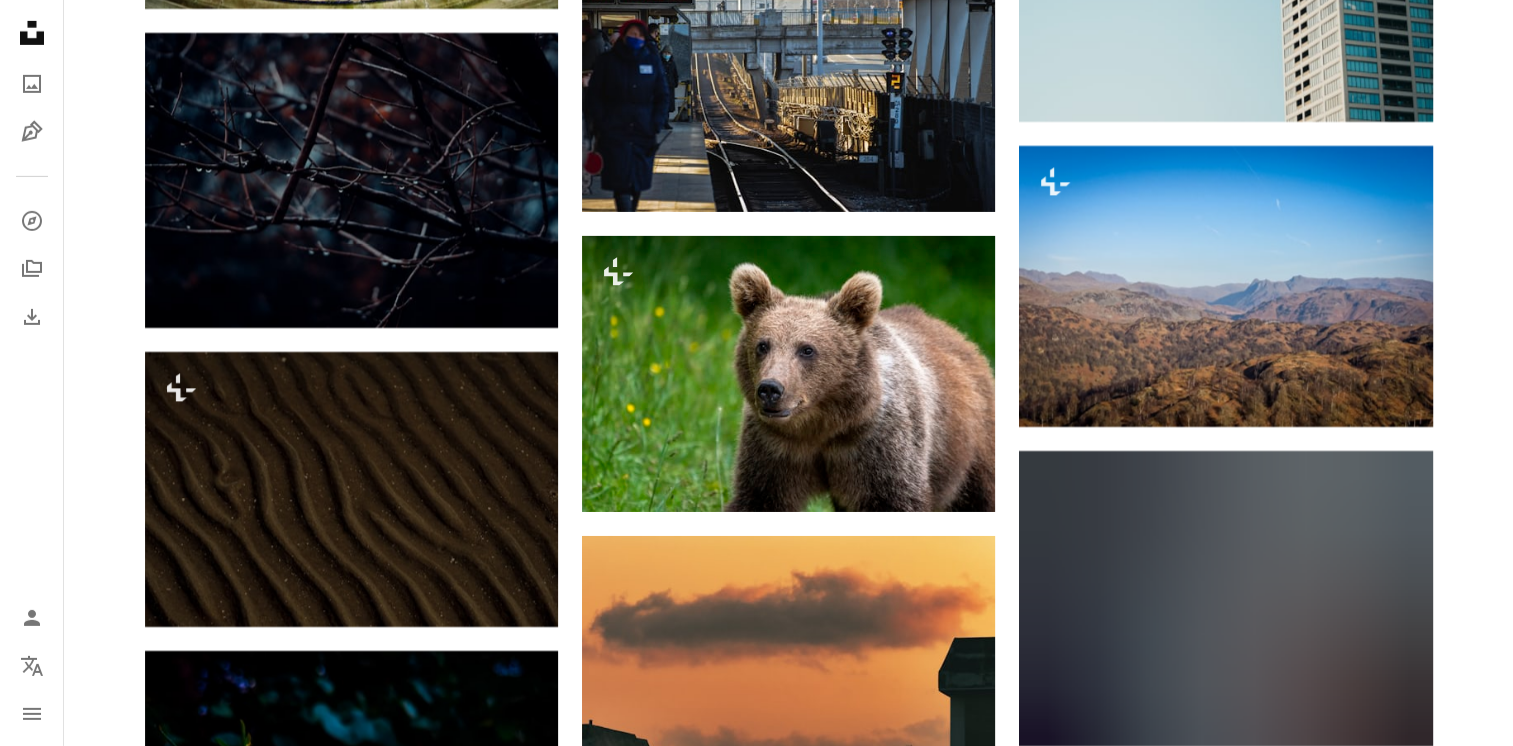 scroll, scrollTop: 36800, scrollLeft: 0, axis: vertical 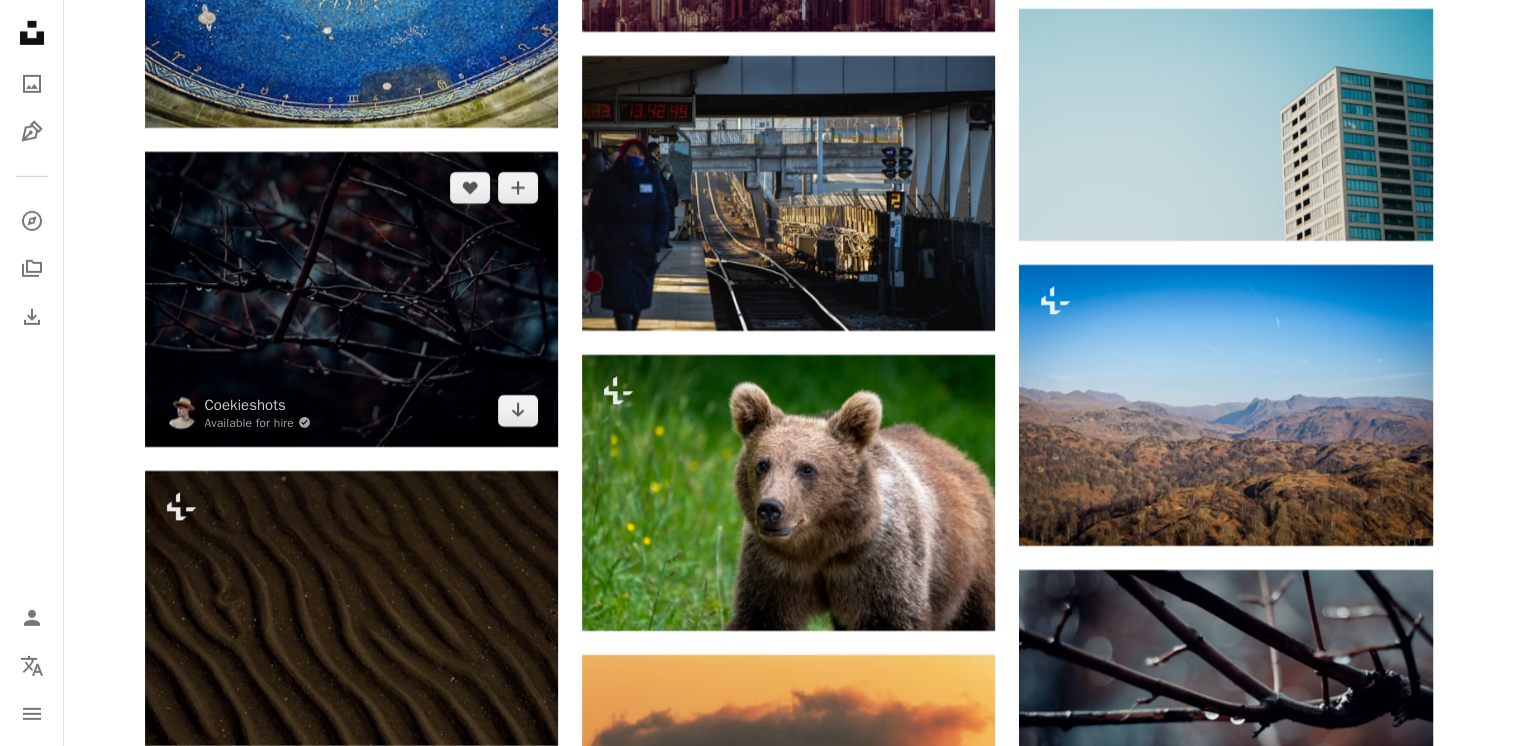 click at bounding box center [351, 299] 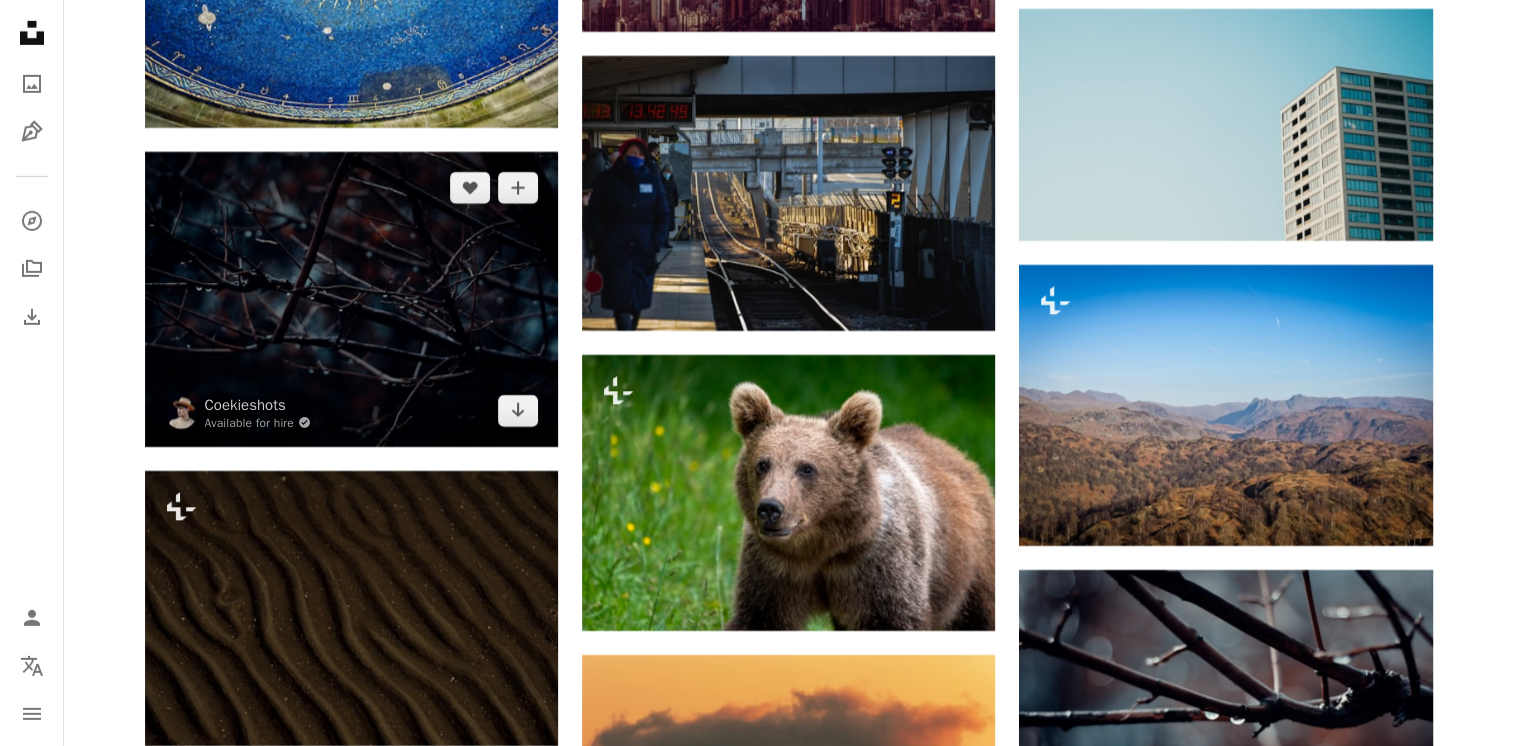 click at bounding box center [351, 299] 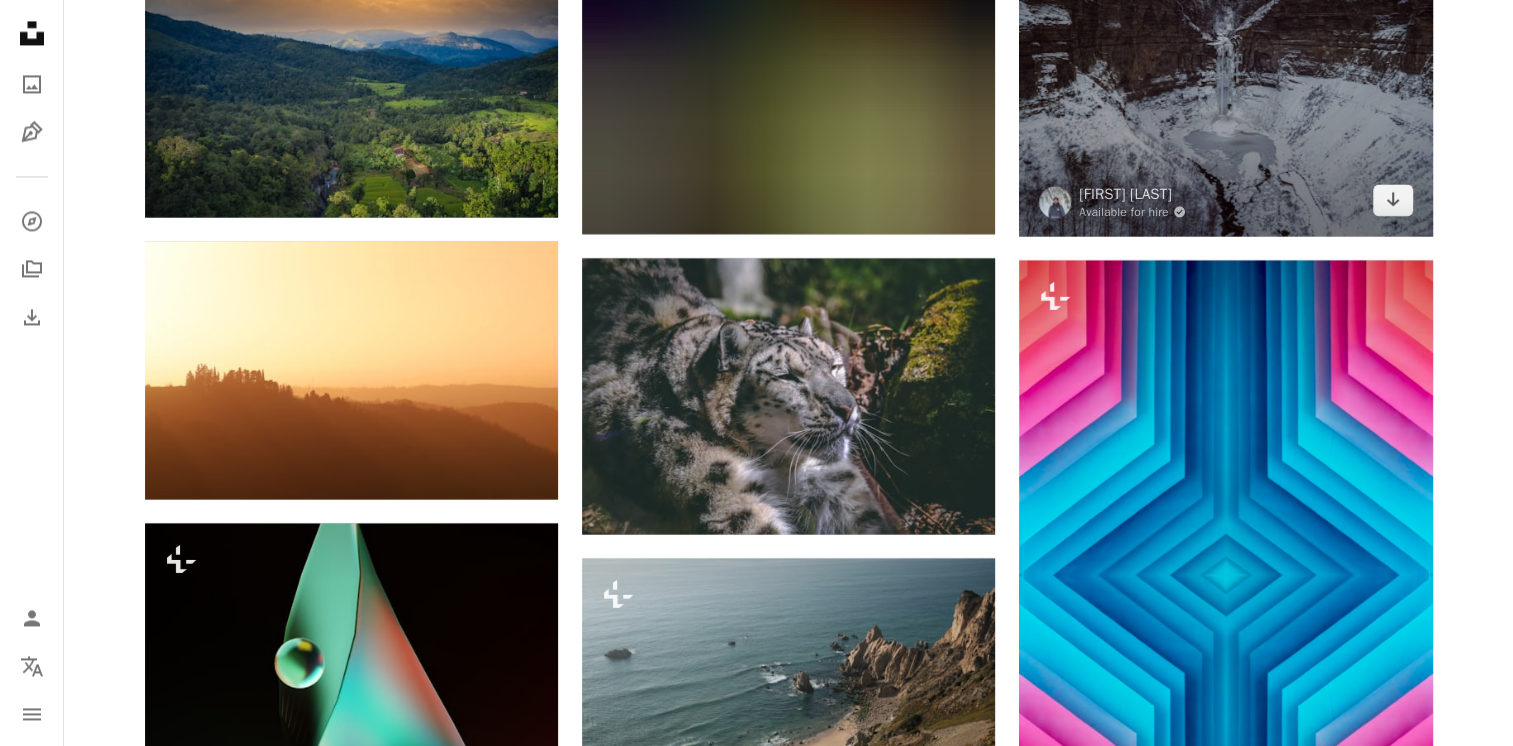 scroll, scrollTop: 41100, scrollLeft: 0, axis: vertical 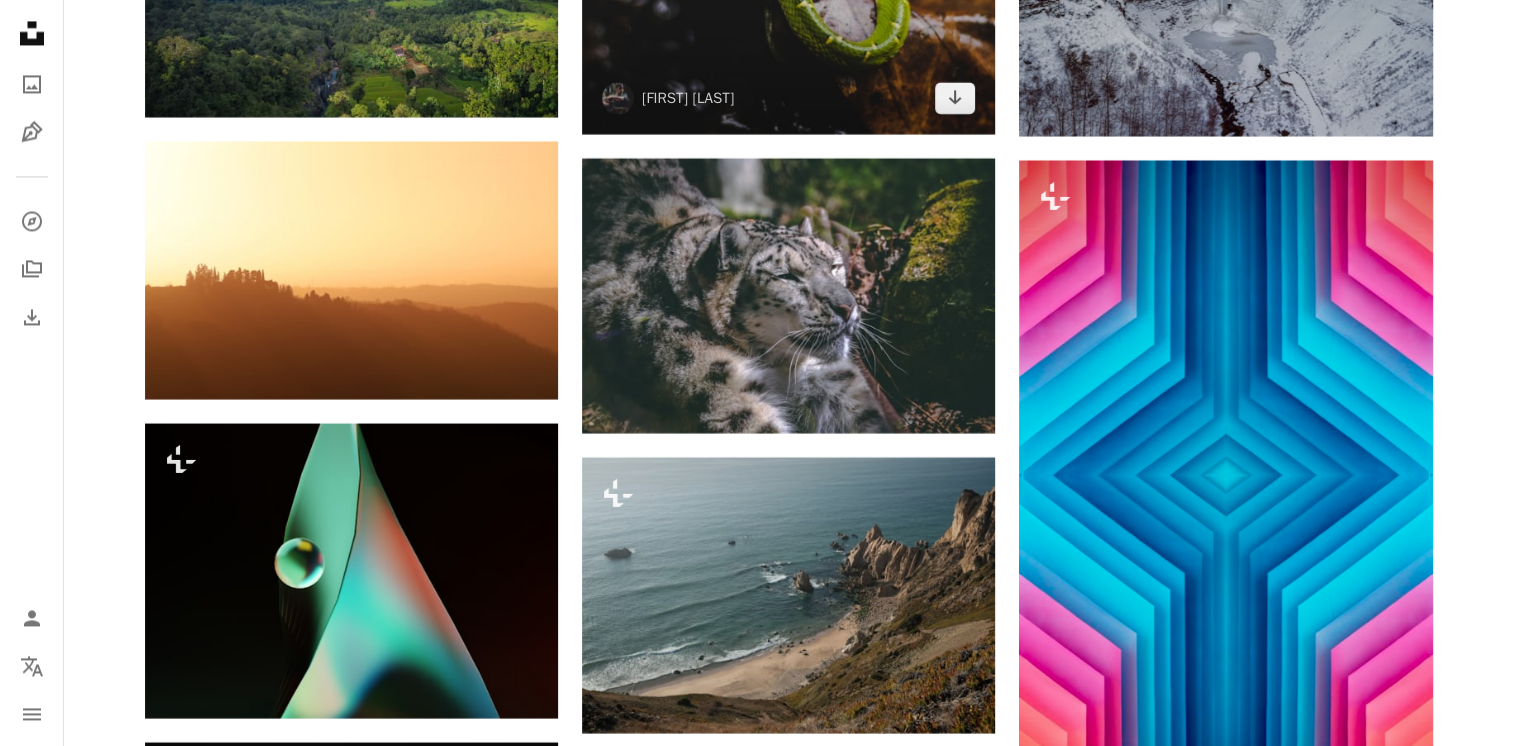 click at bounding box center (788, -14) 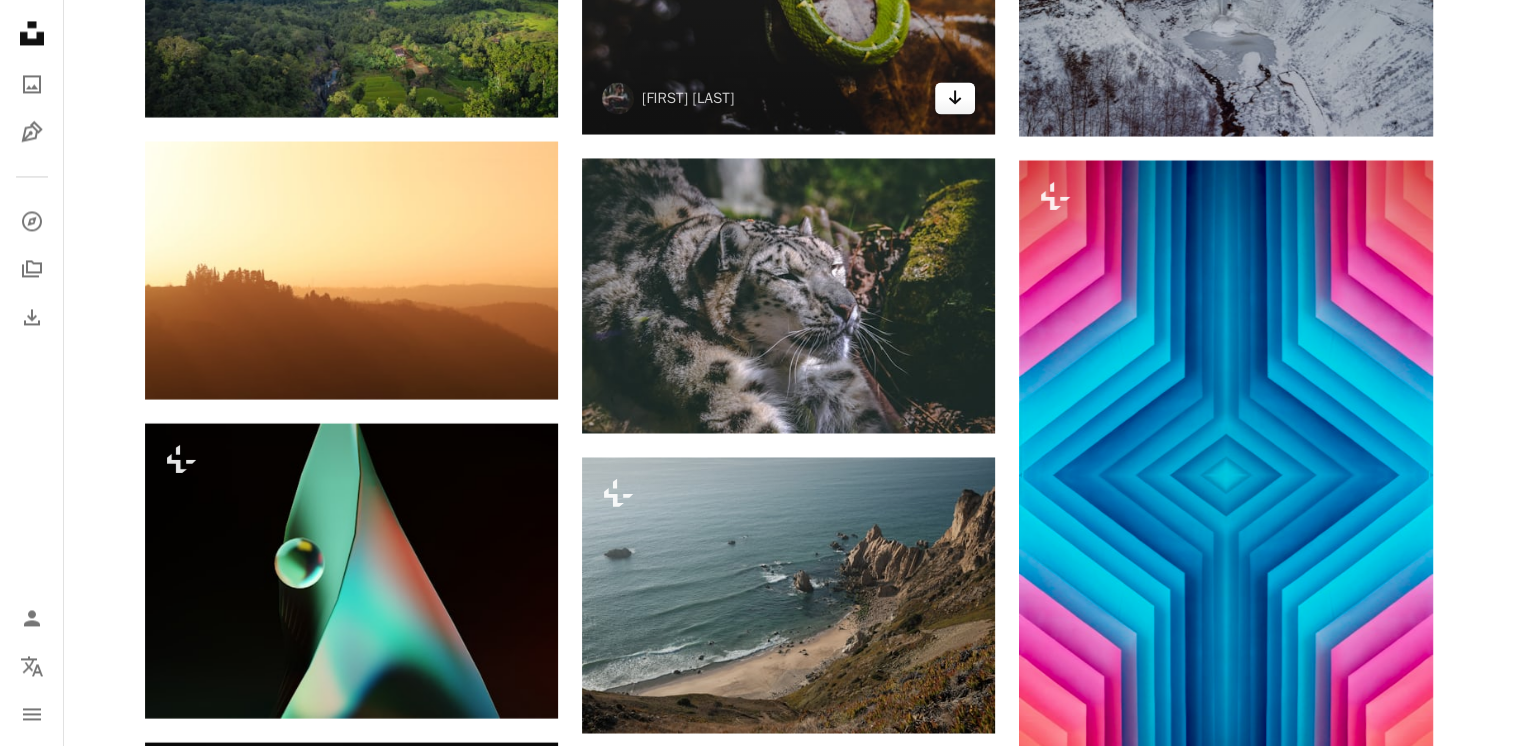 click on "Arrow pointing down" 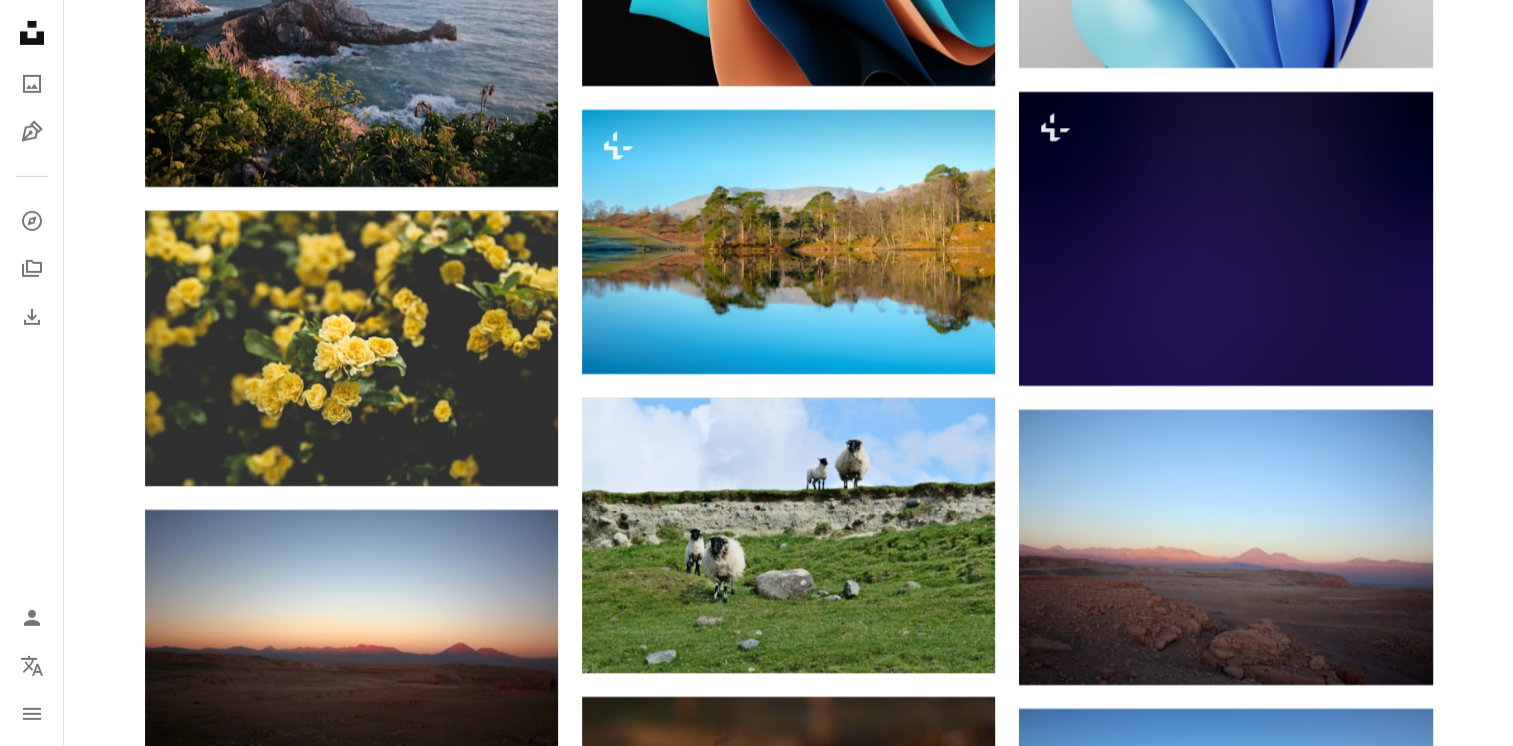 scroll, scrollTop: 45100, scrollLeft: 0, axis: vertical 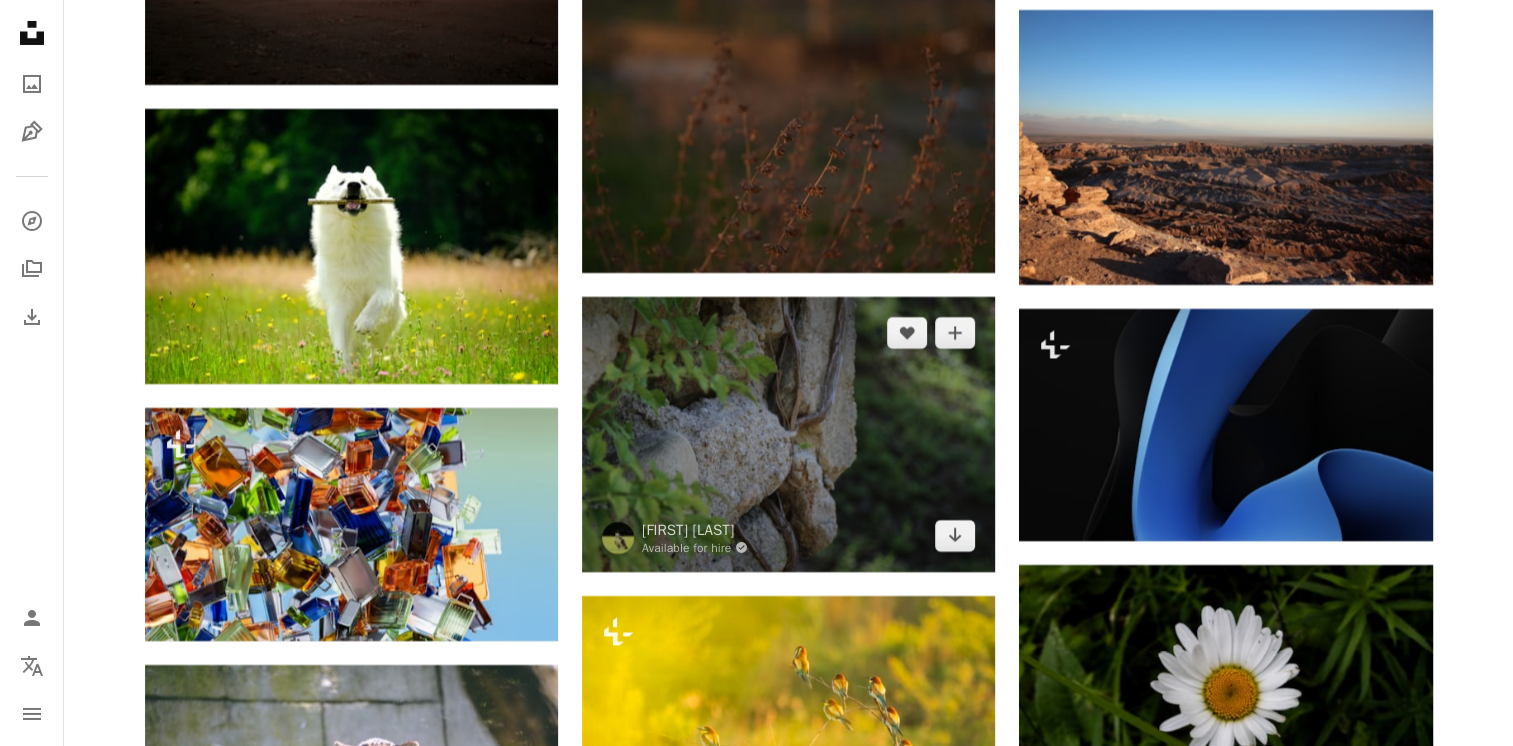click at bounding box center [788, 434] 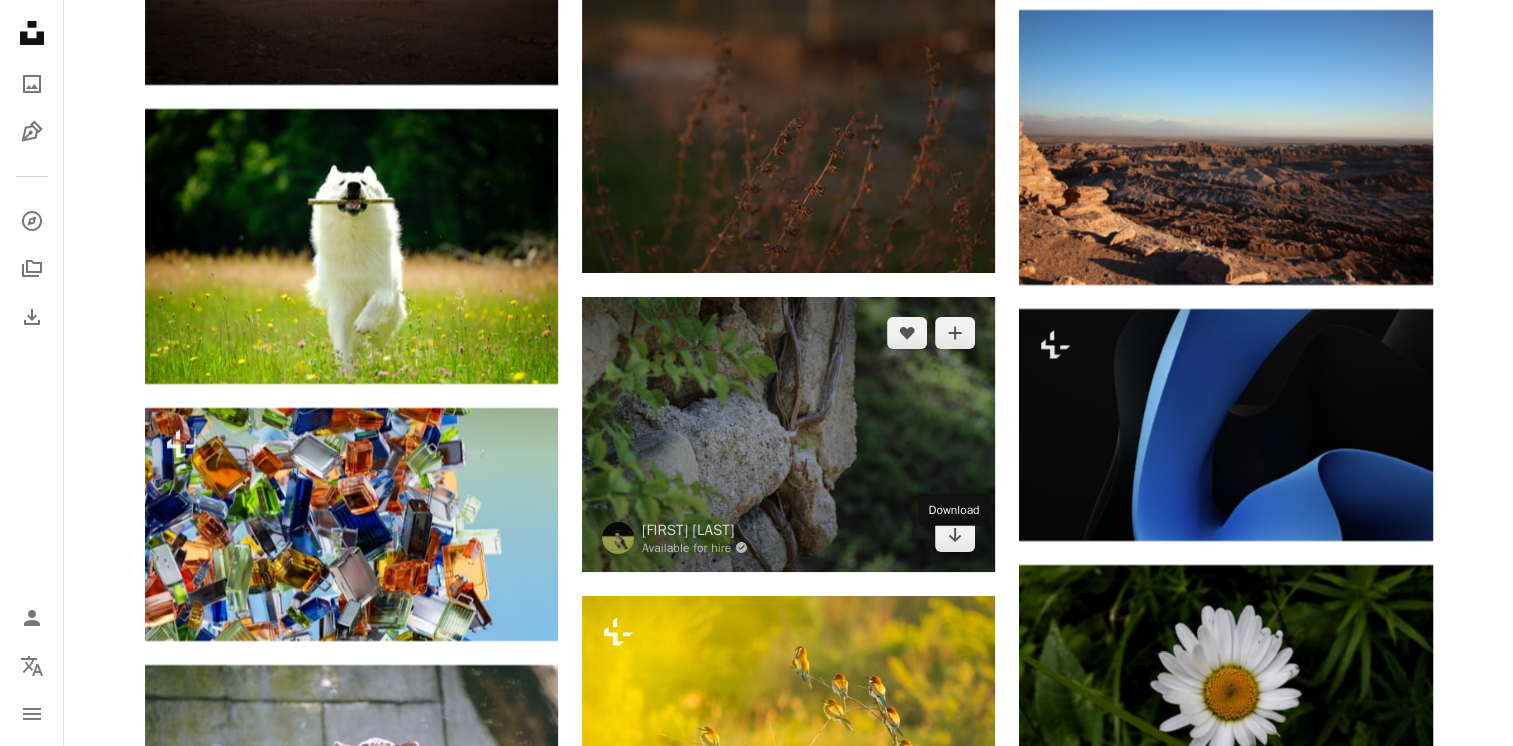 drag, startPoint x: 957, startPoint y: 557, endPoint x: 933, endPoint y: 548, distance: 25.632011 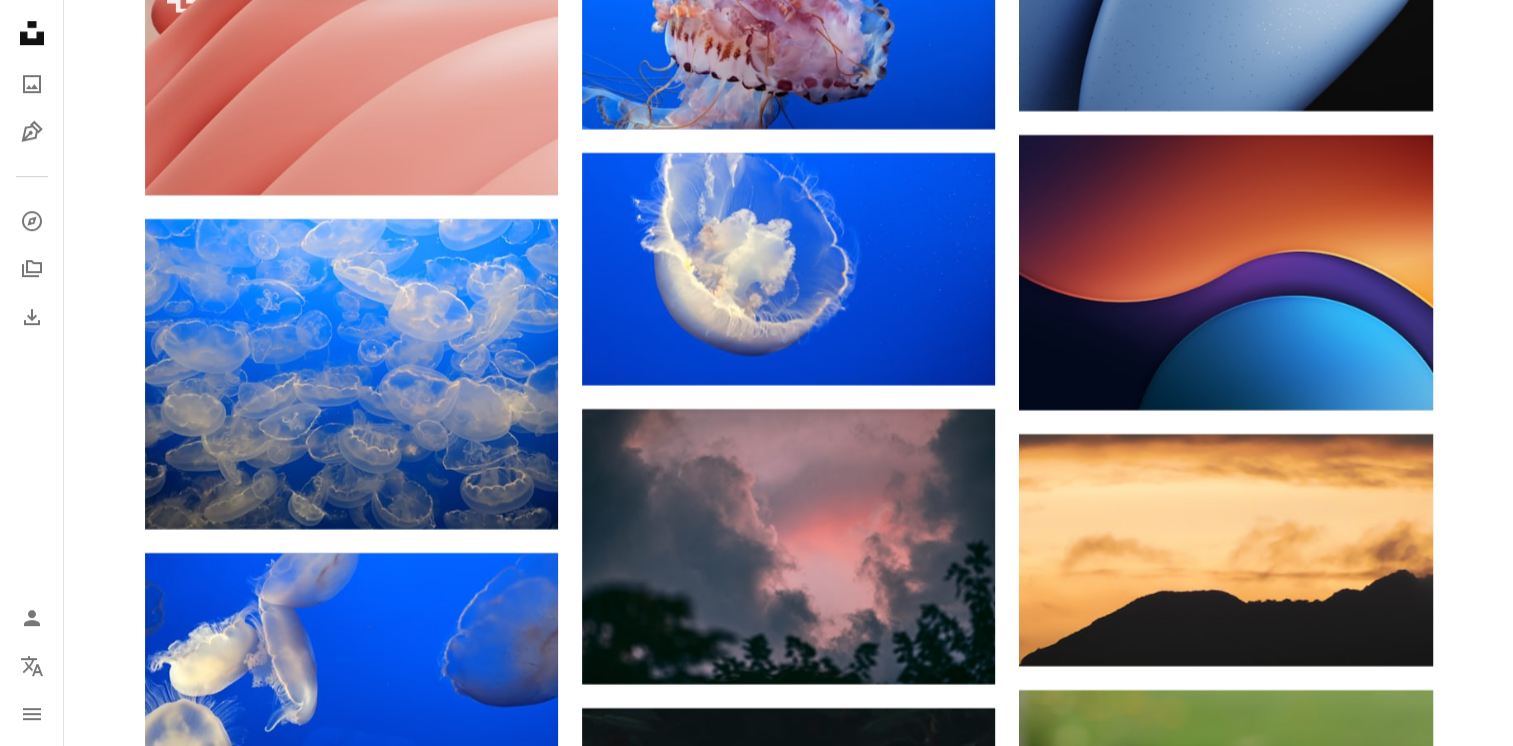 scroll, scrollTop: 47000, scrollLeft: 0, axis: vertical 